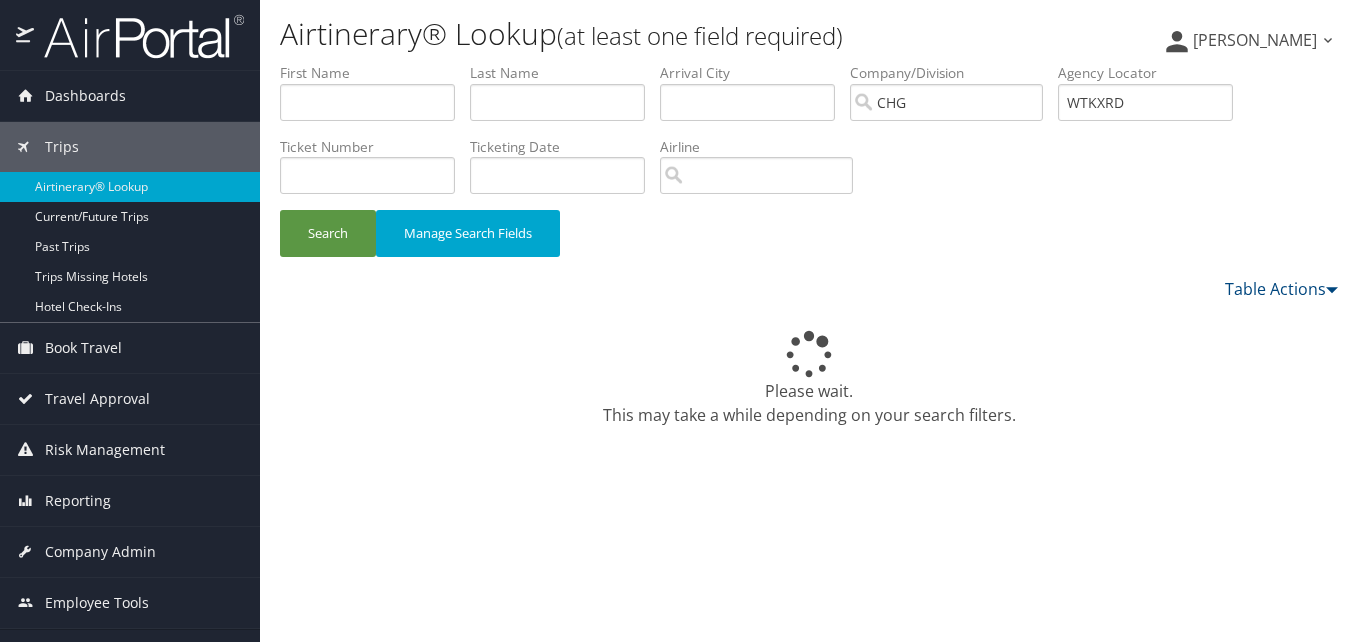 scroll, scrollTop: 0, scrollLeft: 0, axis: both 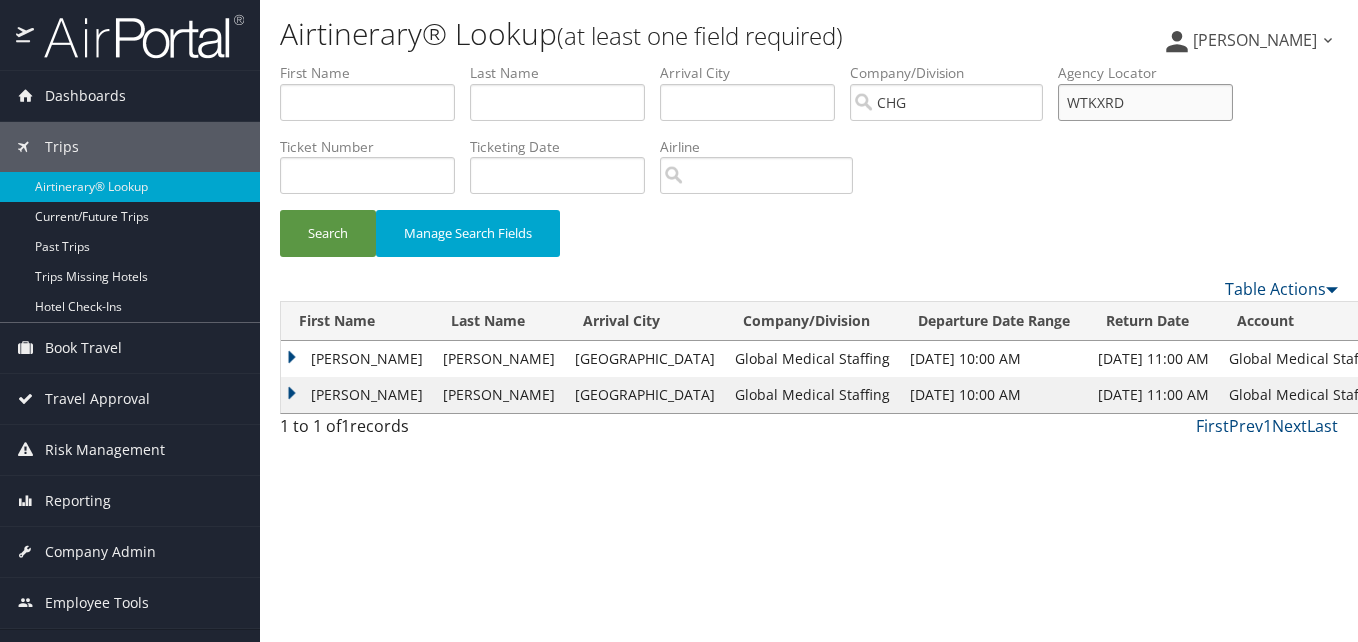 click on "WTKXRD" at bounding box center (1145, 102) 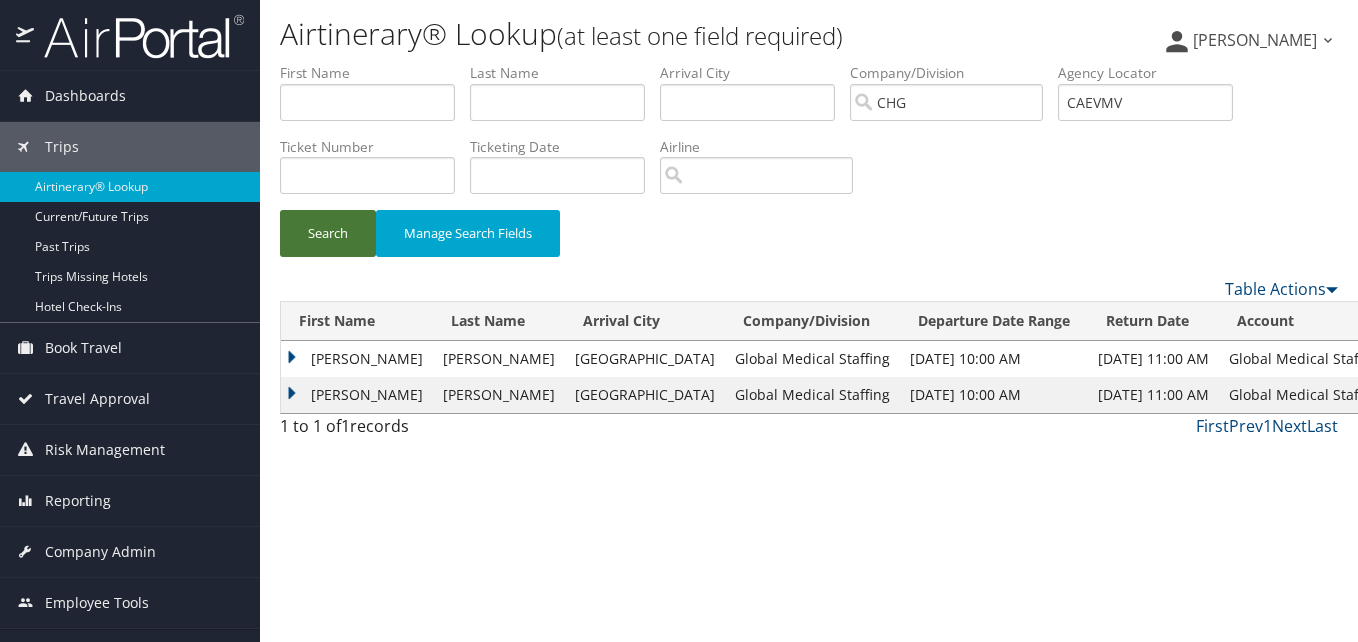 click on "Search" at bounding box center [328, 233] 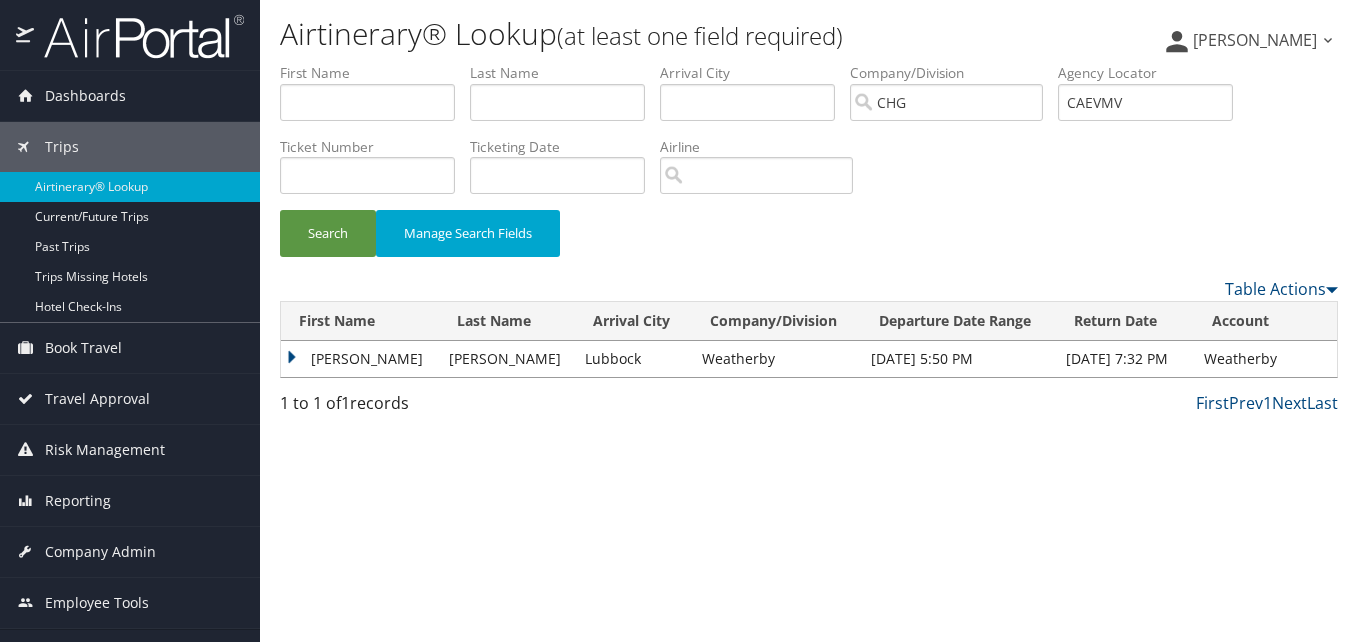 click on "Benjamin" at bounding box center (360, 359) 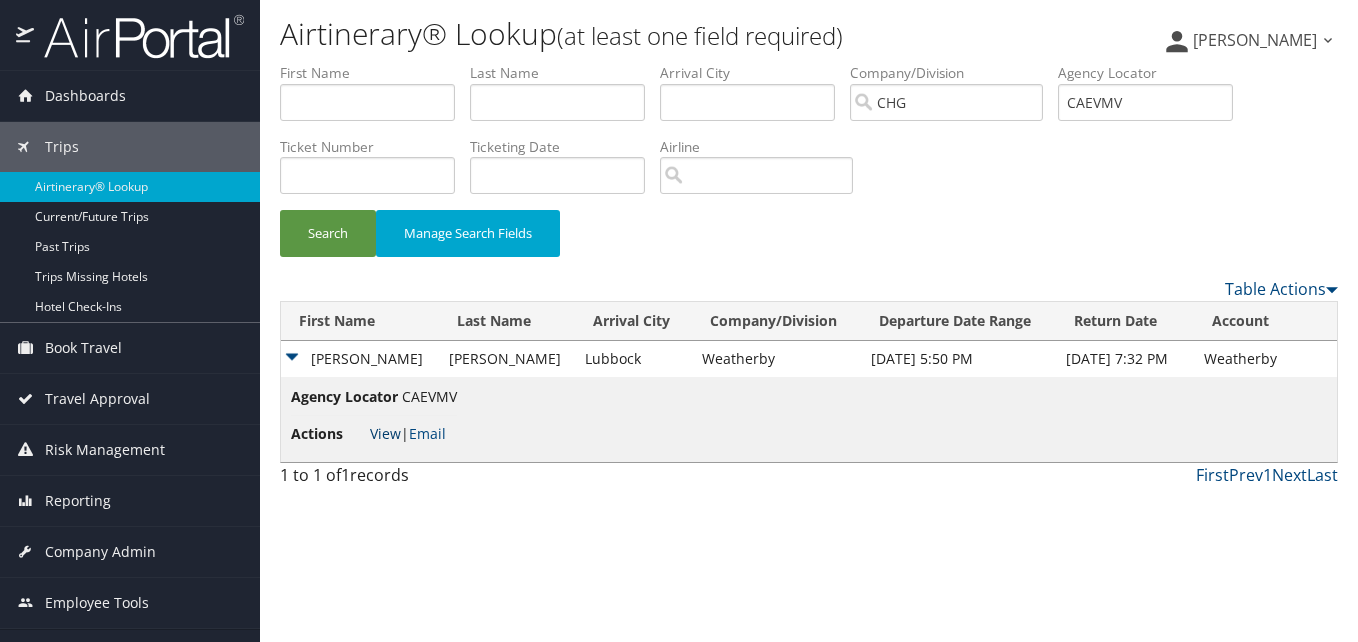 click on "View" at bounding box center (385, 433) 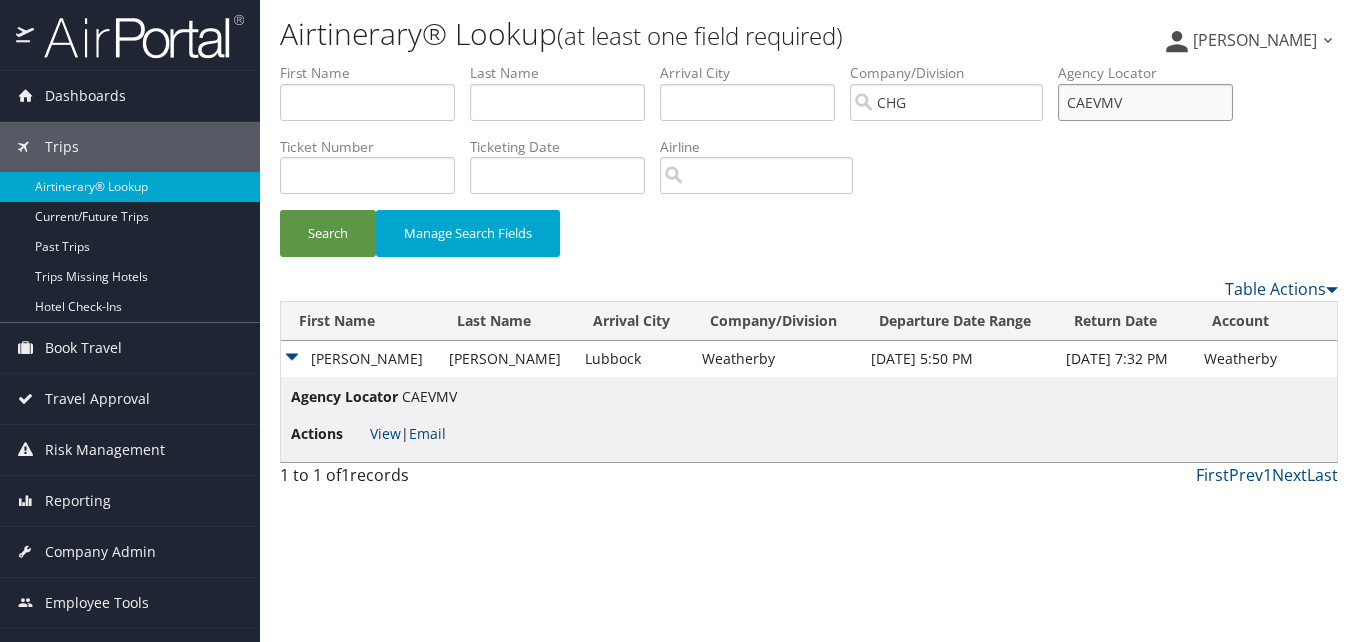 click on "CAEVMV" at bounding box center [1145, 102] 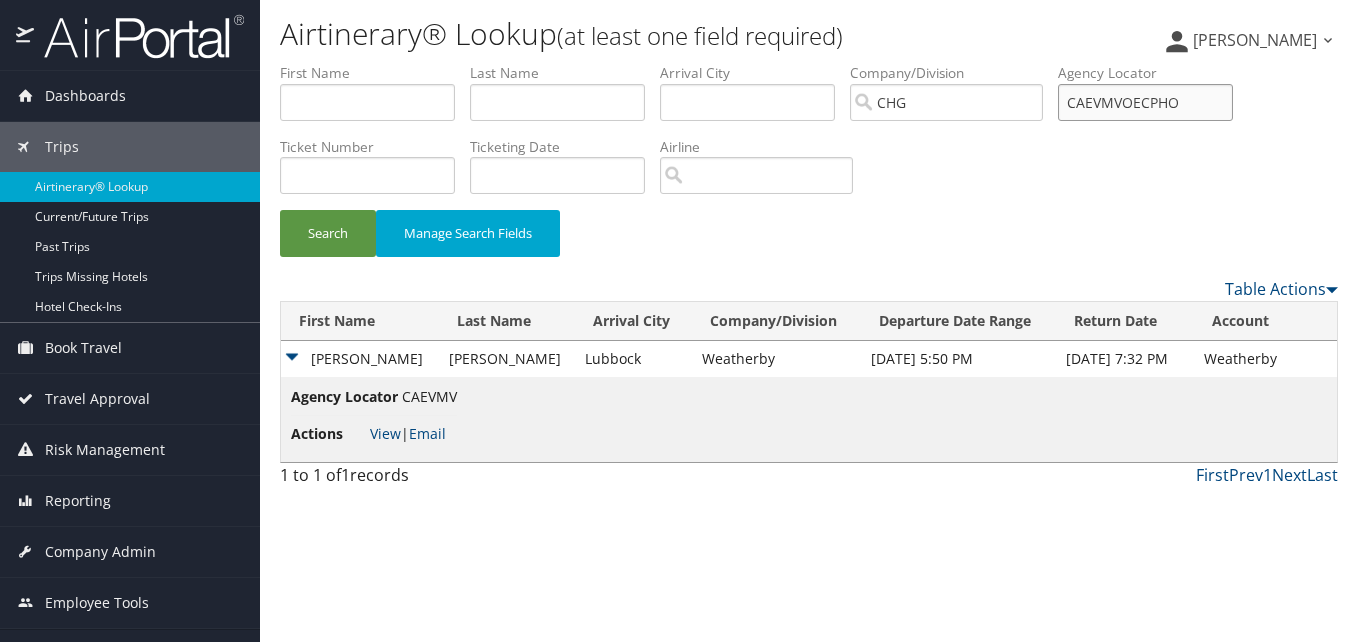 click on "CAEVMVOECPHO" at bounding box center (1145, 102) 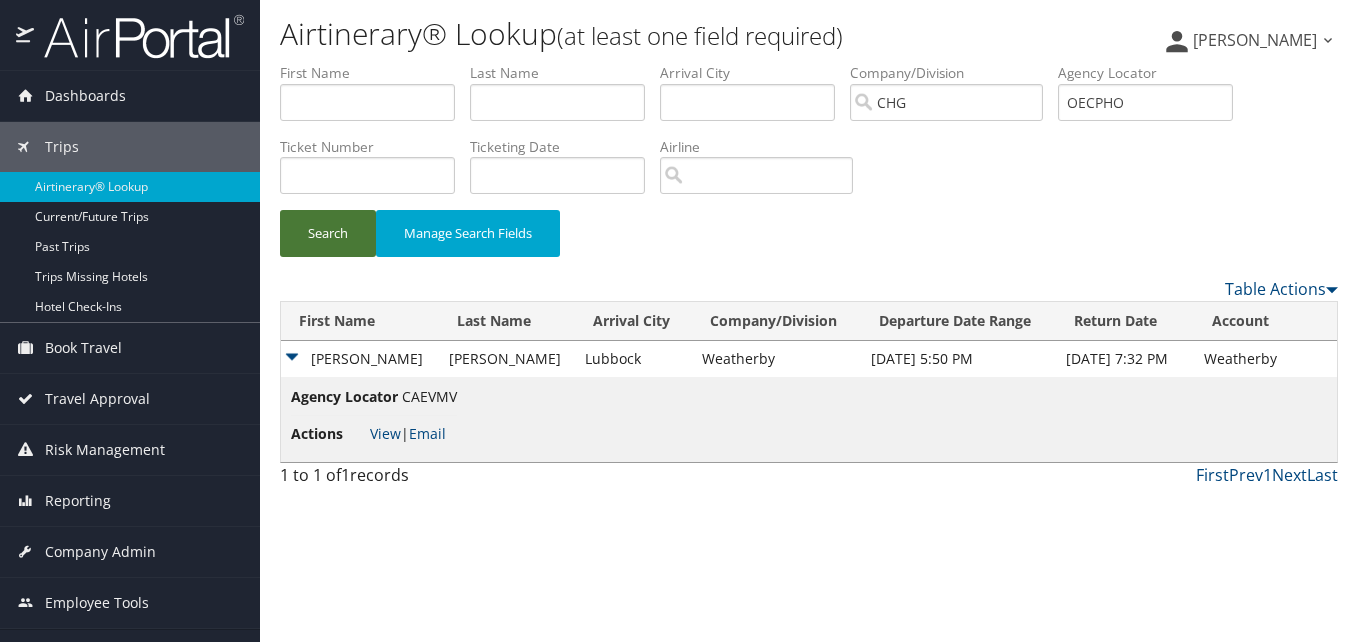 click on "Search" at bounding box center [328, 233] 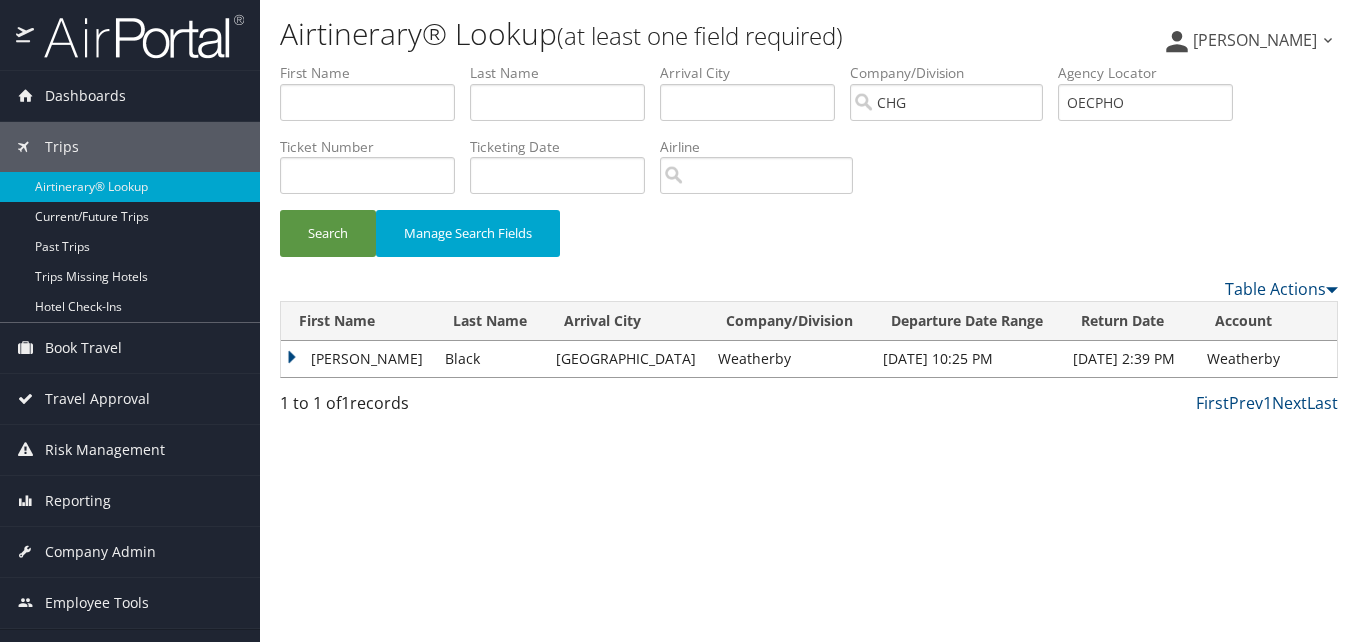 click on "Brandee" at bounding box center (358, 359) 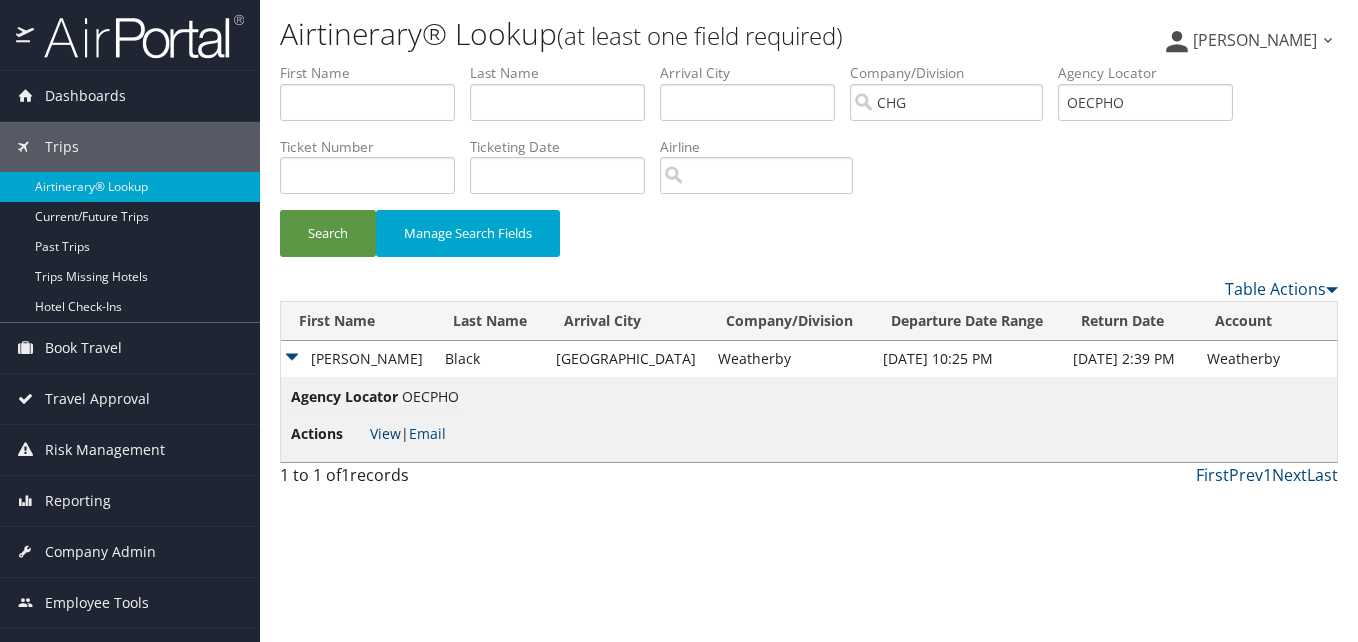click on "View" at bounding box center [385, 433] 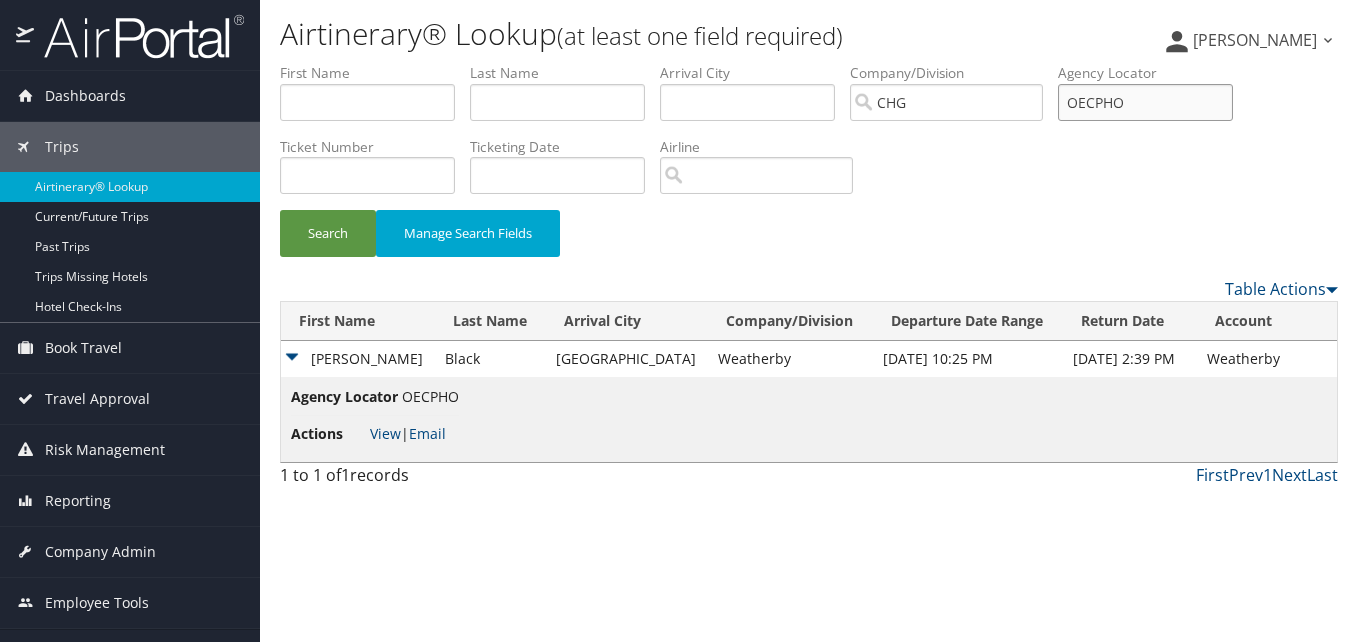 click on "OECPHO" at bounding box center [1145, 102] 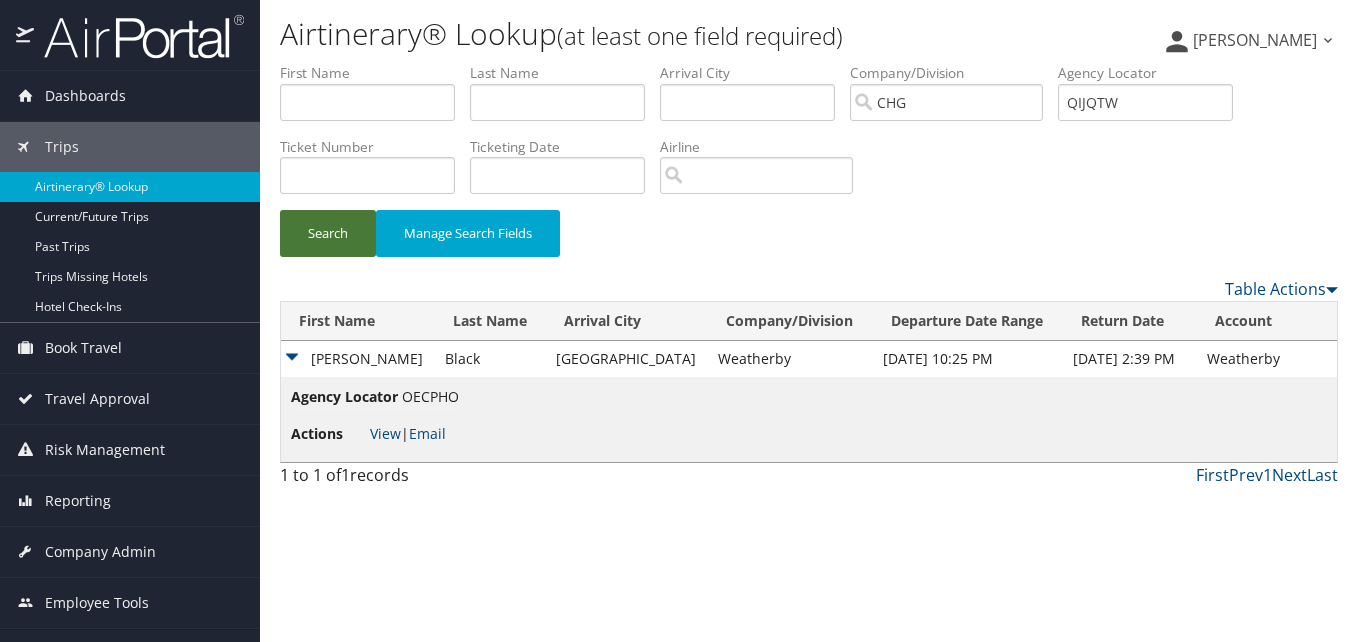 click on "Search" at bounding box center [328, 233] 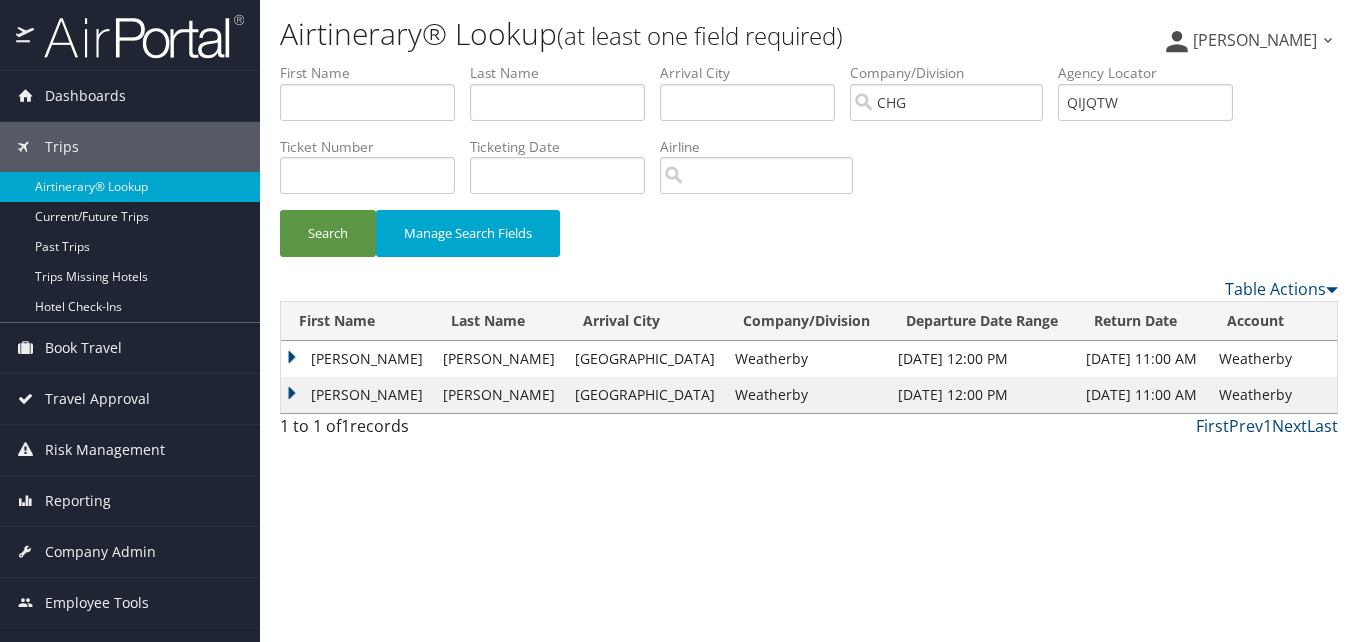 click on "Hugo" at bounding box center [357, 359] 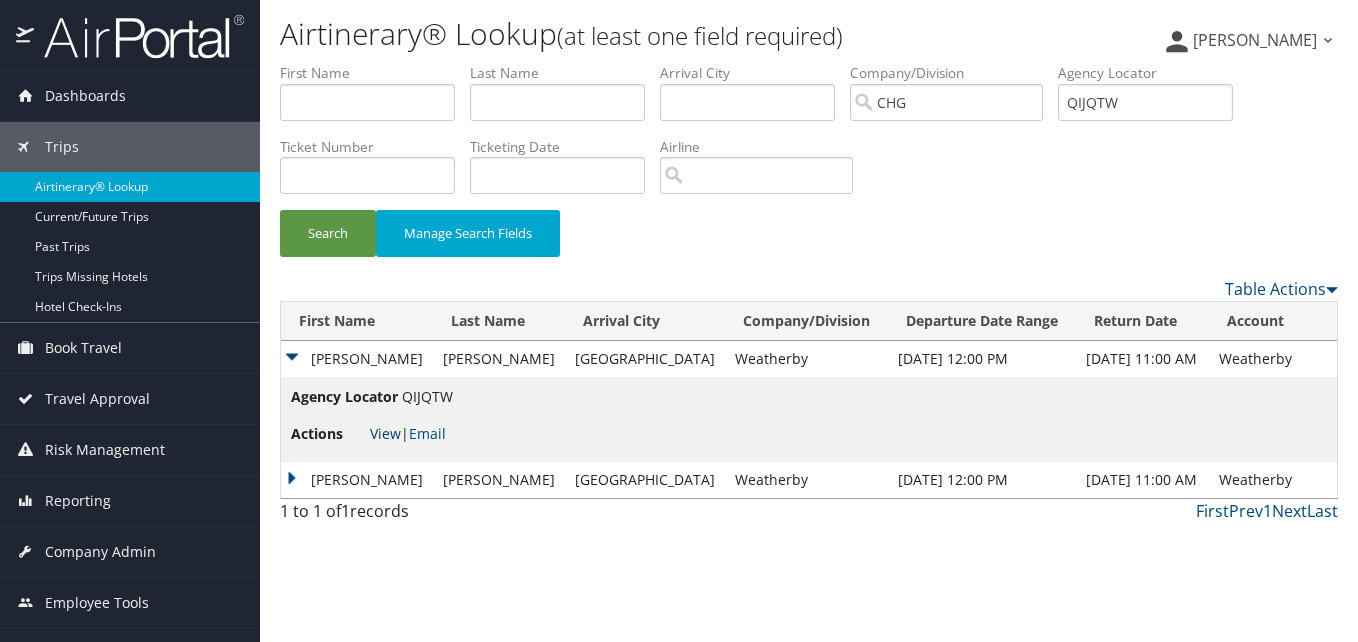 click on "View" at bounding box center [385, 433] 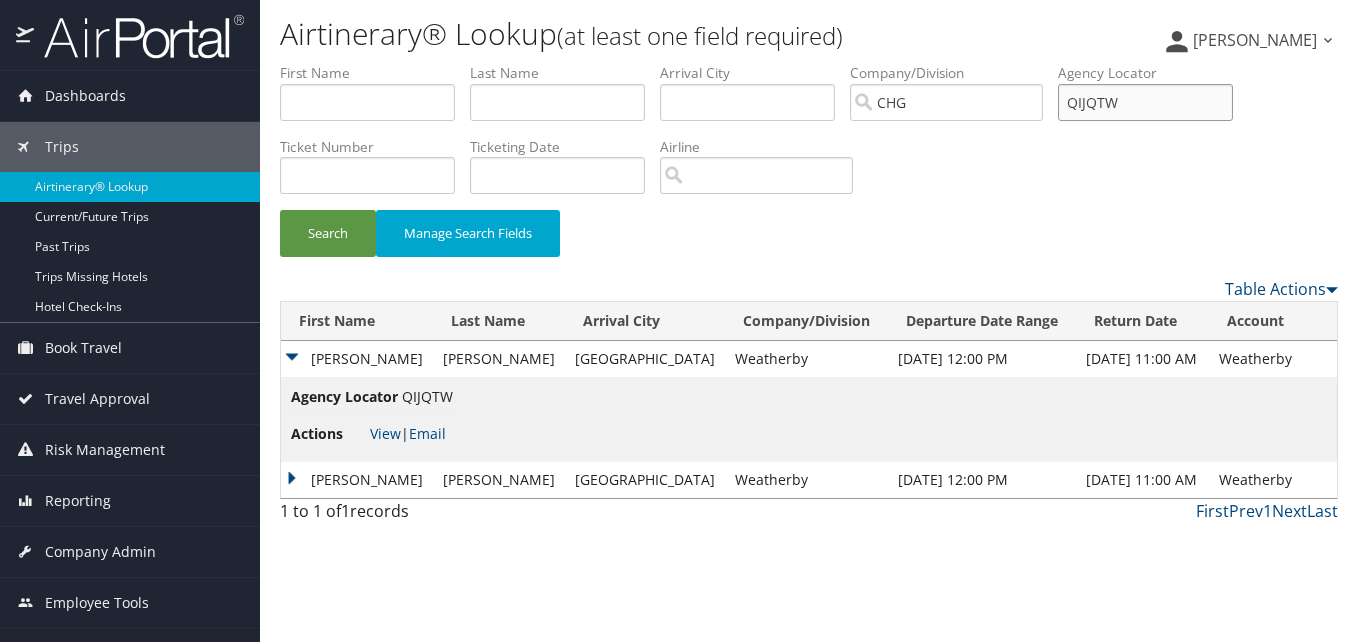 click on "QIJQTW" at bounding box center [1145, 102] 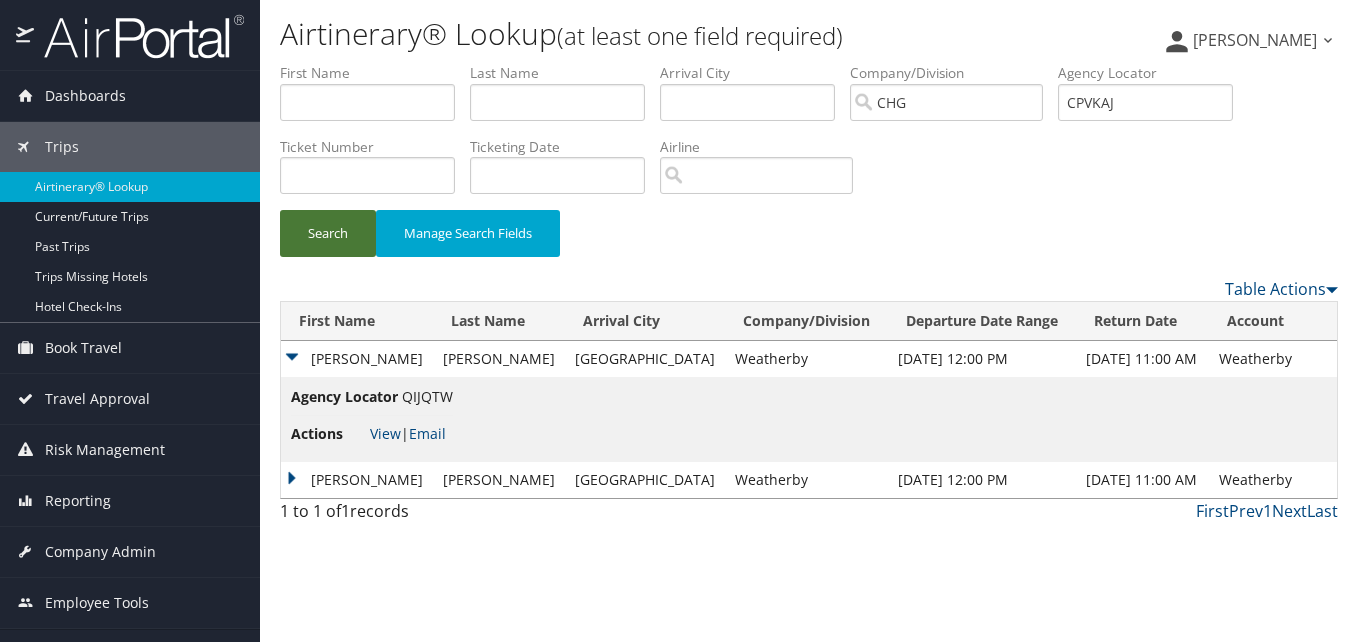 click on "Search" at bounding box center [328, 233] 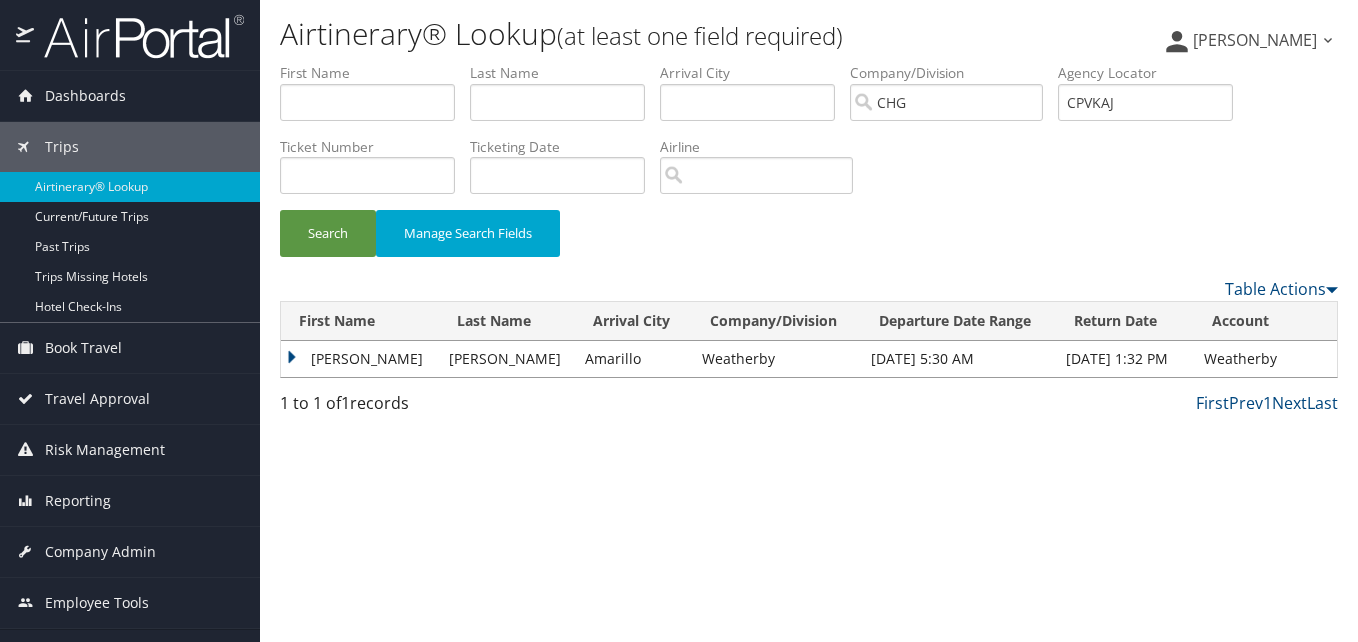 click on "Lawrence" at bounding box center [360, 359] 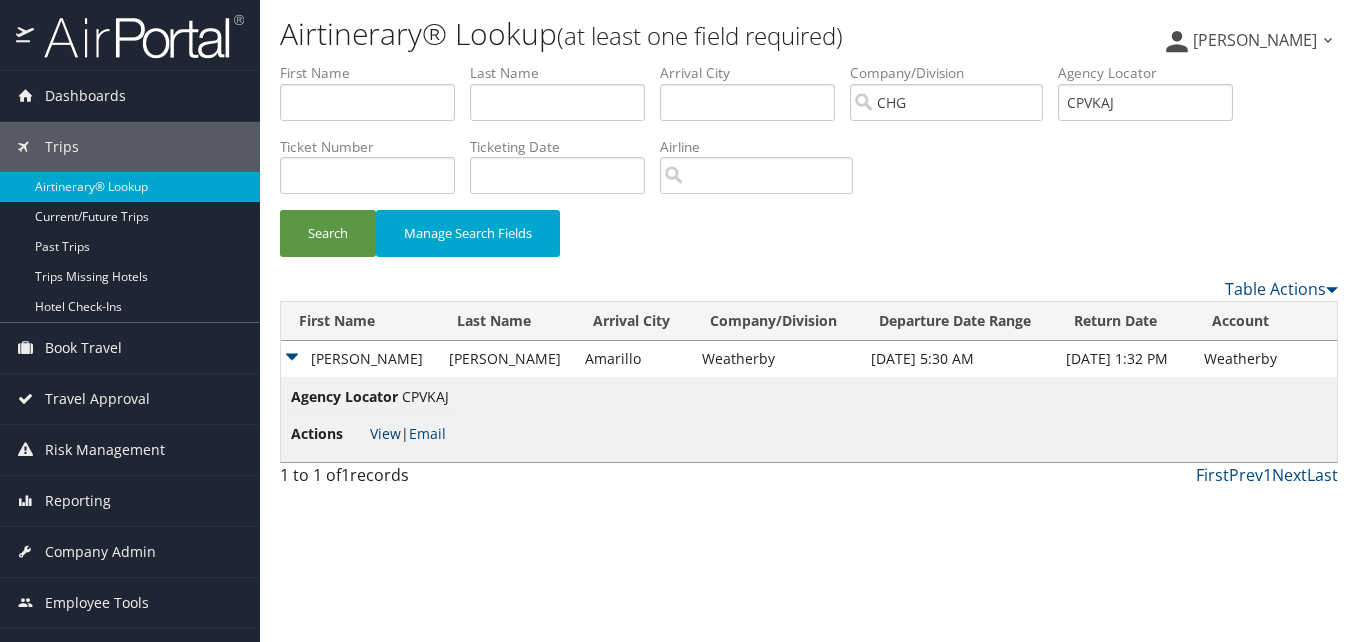 click on "View" at bounding box center [385, 433] 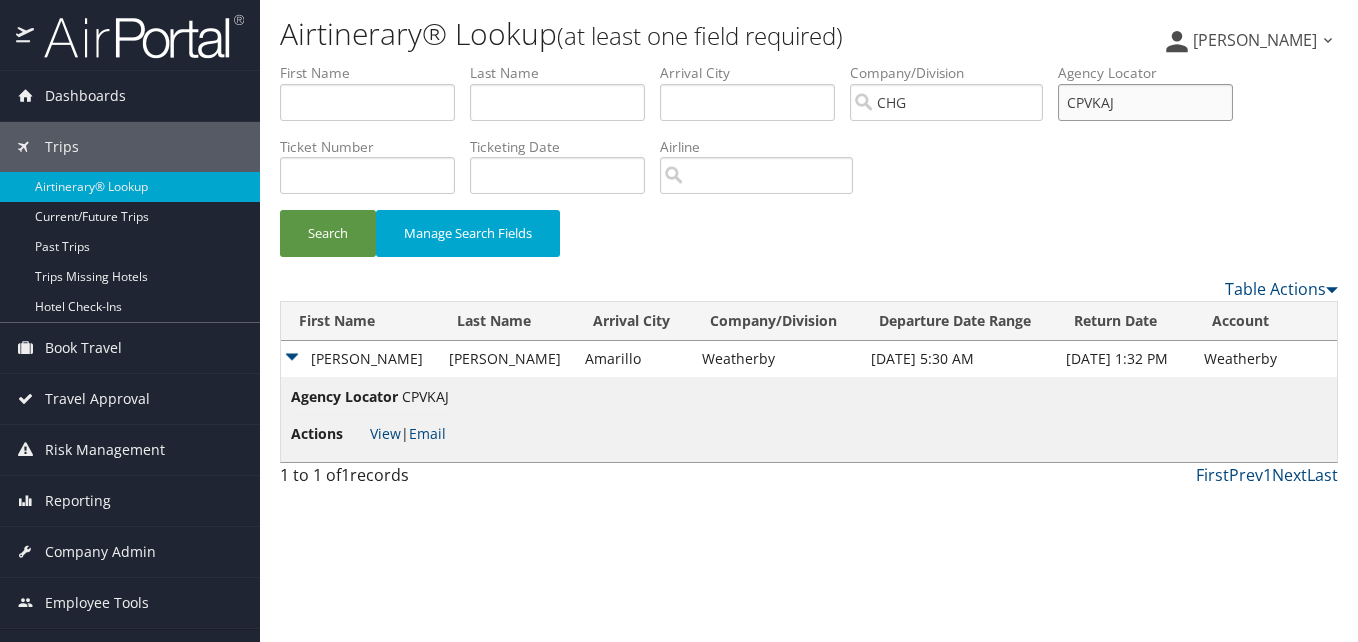 click on "CPVKAJ" at bounding box center (1145, 102) 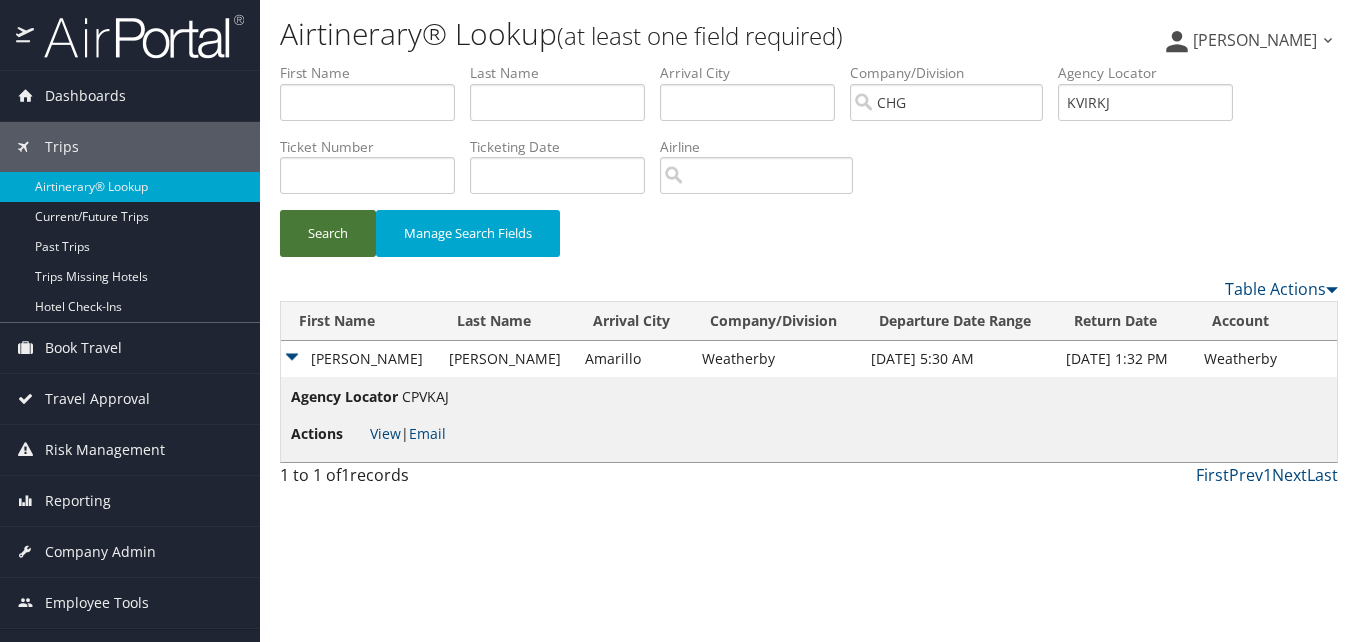 click on "Search" at bounding box center (328, 233) 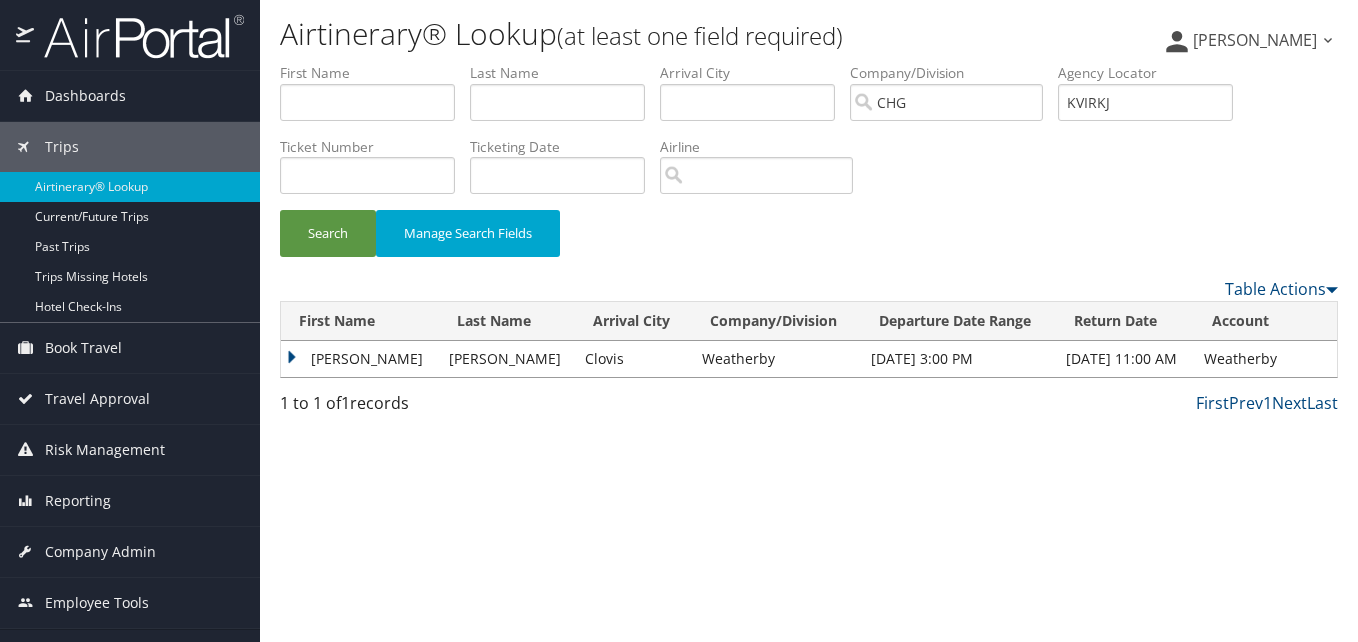click on "Sharon" at bounding box center [360, 359] 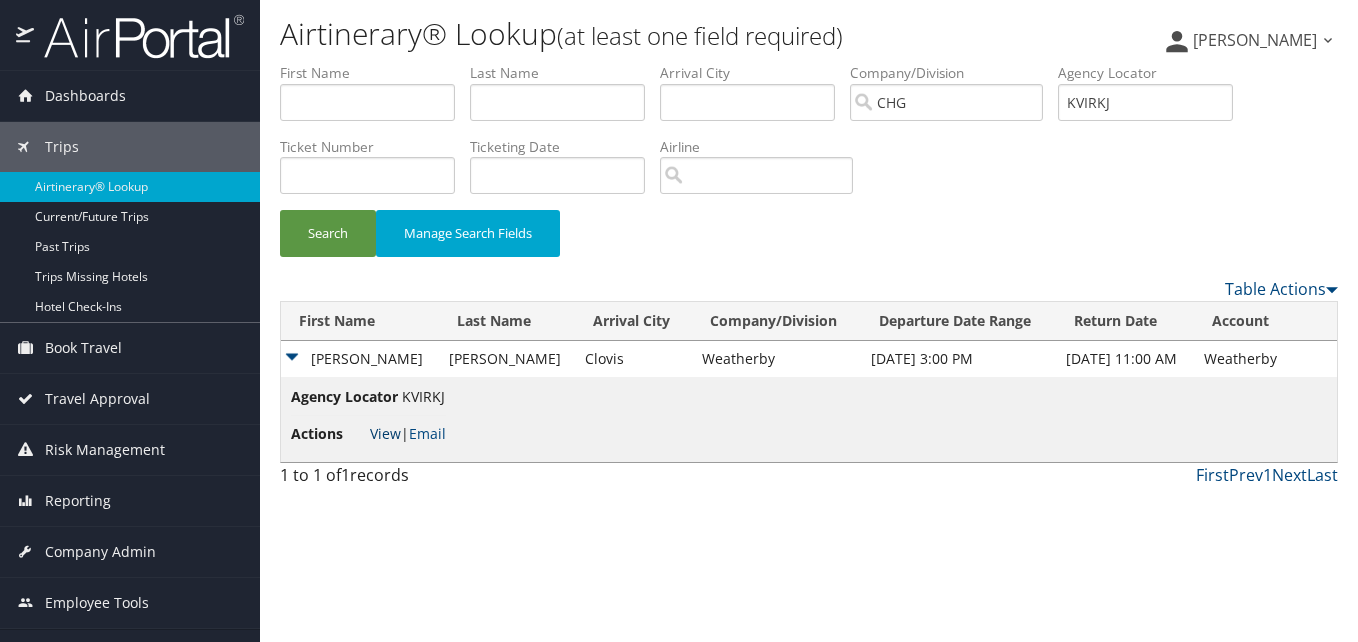click on "View" at bounding box center (385, 433) 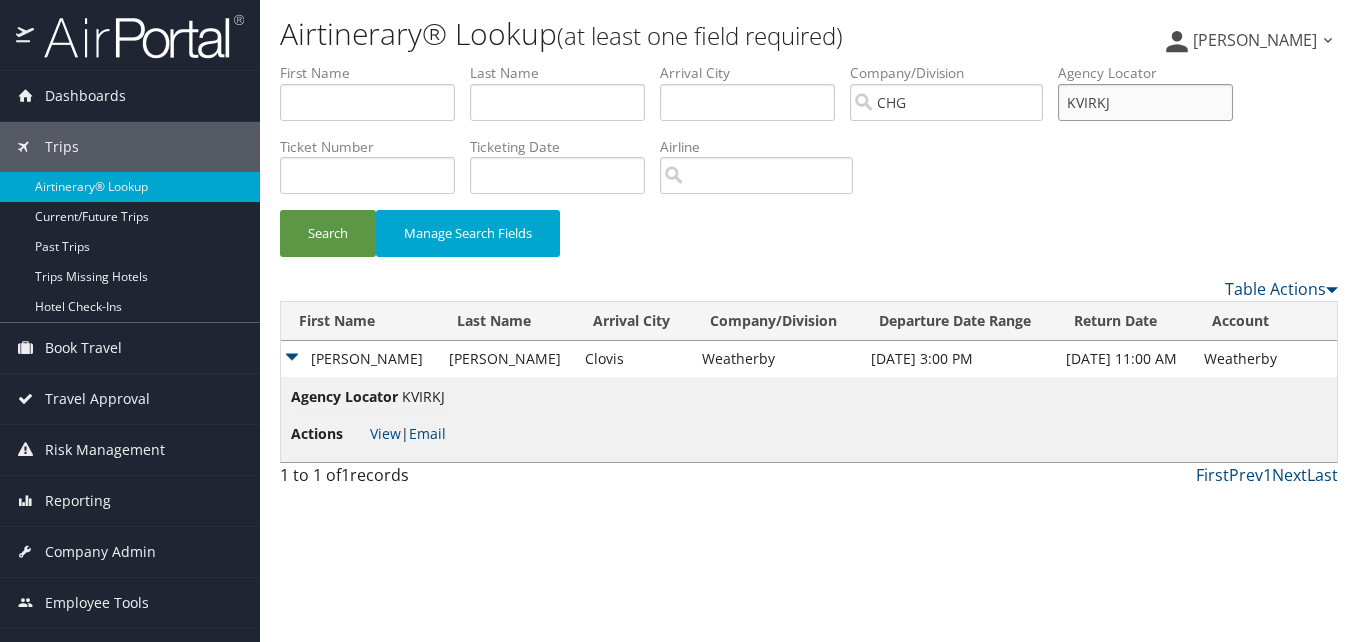 click on "KVIRKJ" at bounding box center [1145, 102] 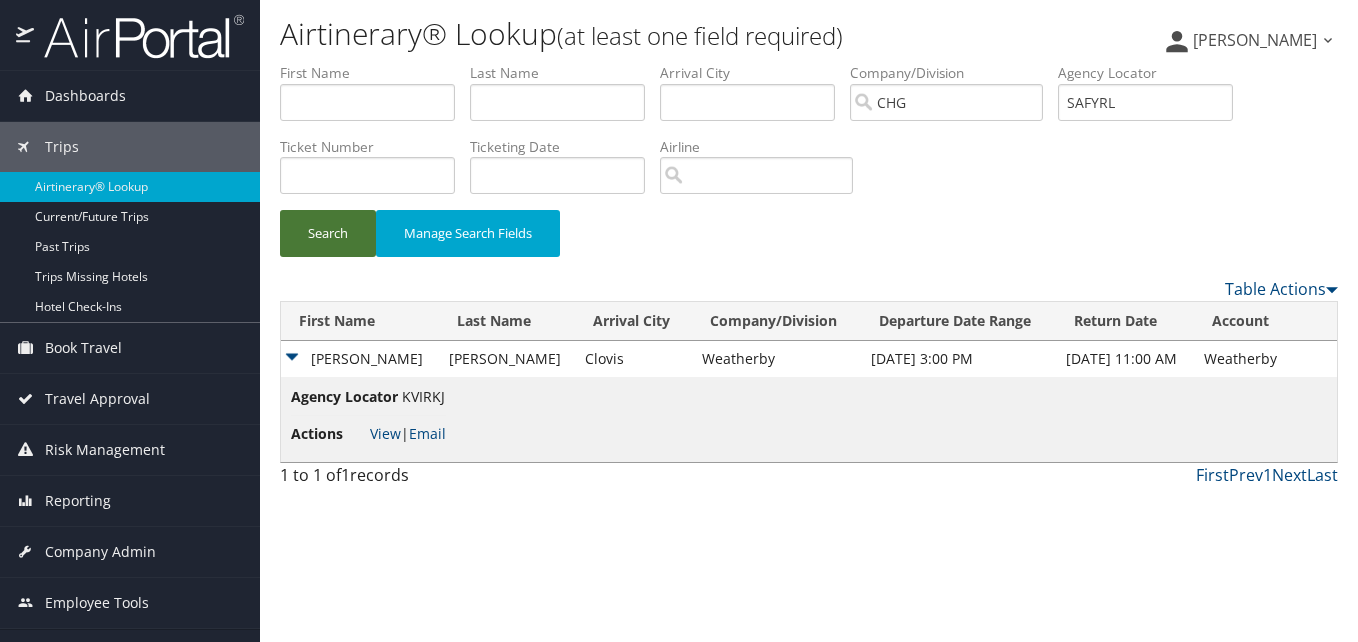 click on "Search" at bounding box center [328, 233] 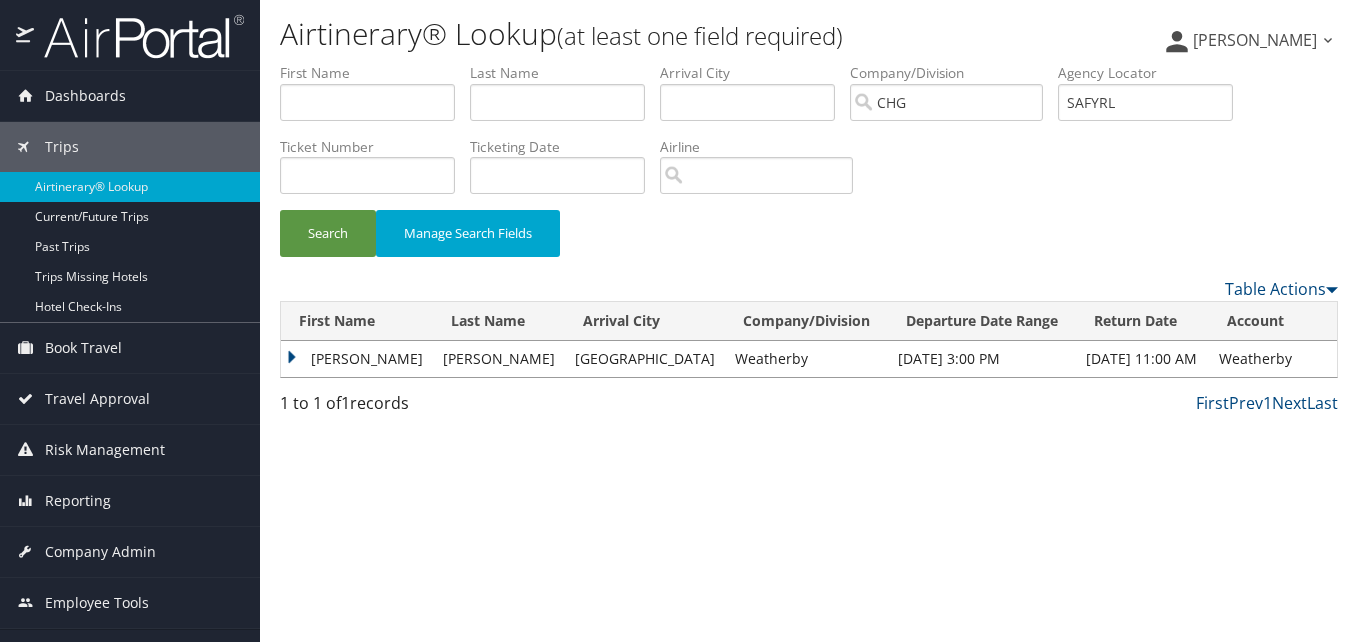 drag, startPoint x: 296, startPoint y: 351, endPoint x: 318, endPoint y: 372, distance: 30.413813 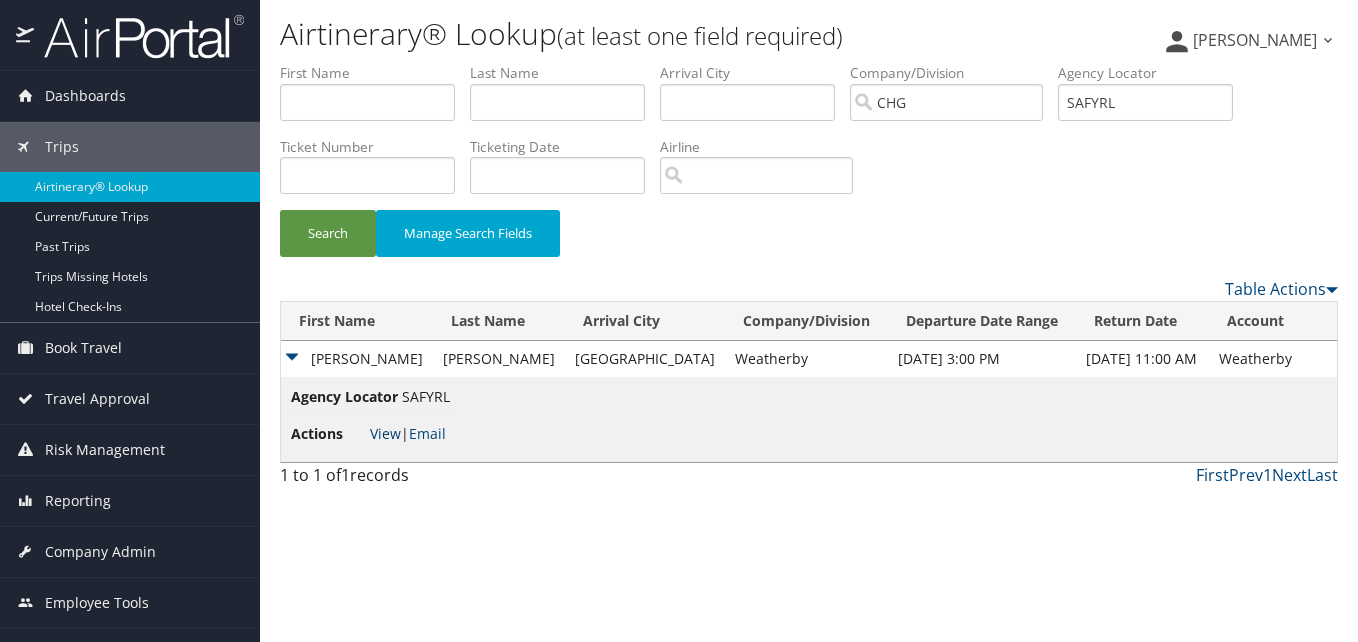 click on "View" at bounding box center [385, 433] 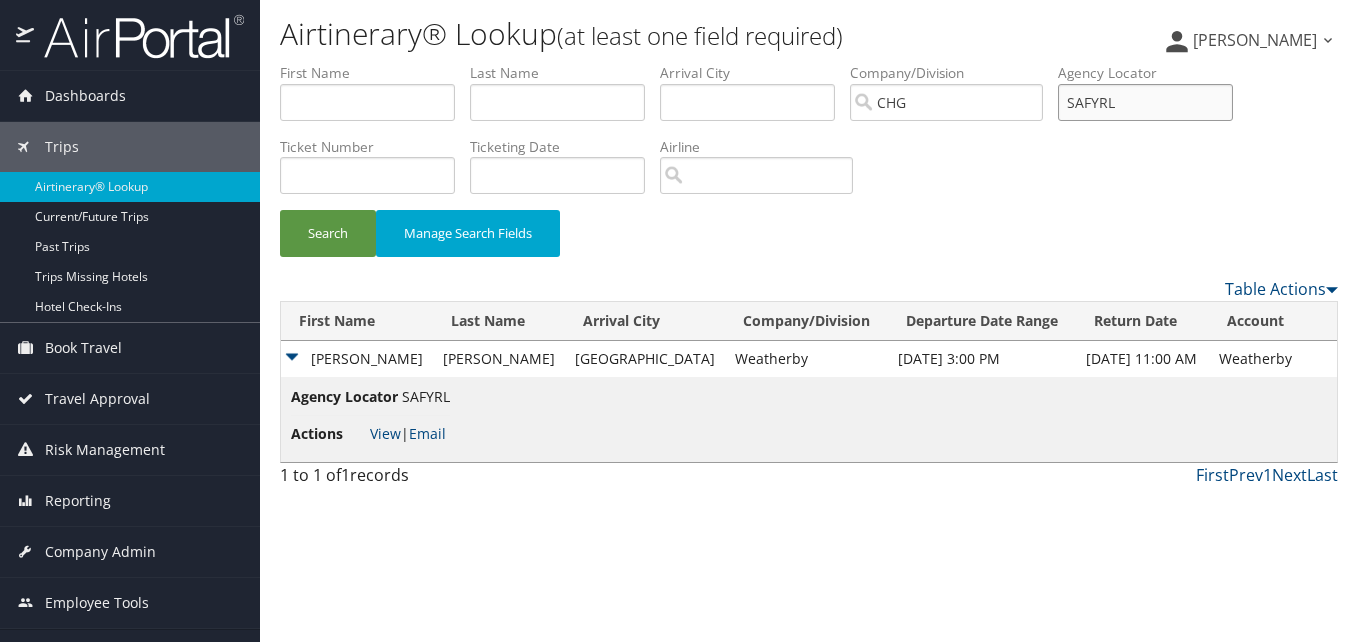 click on "SAFYRL" at bounding box center [1145, 102] 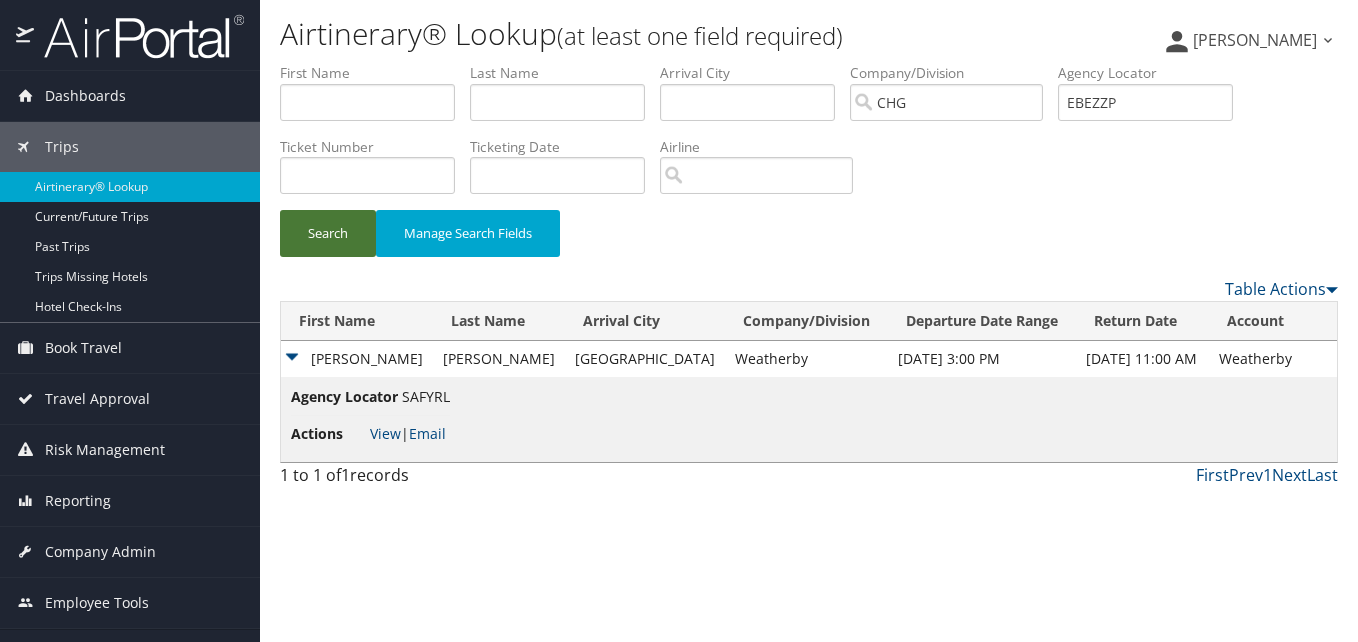 drag, startPoint x: 303, startPoint y: 243, endPoint x: 342, endPoint y: 252, distance: 40.024994 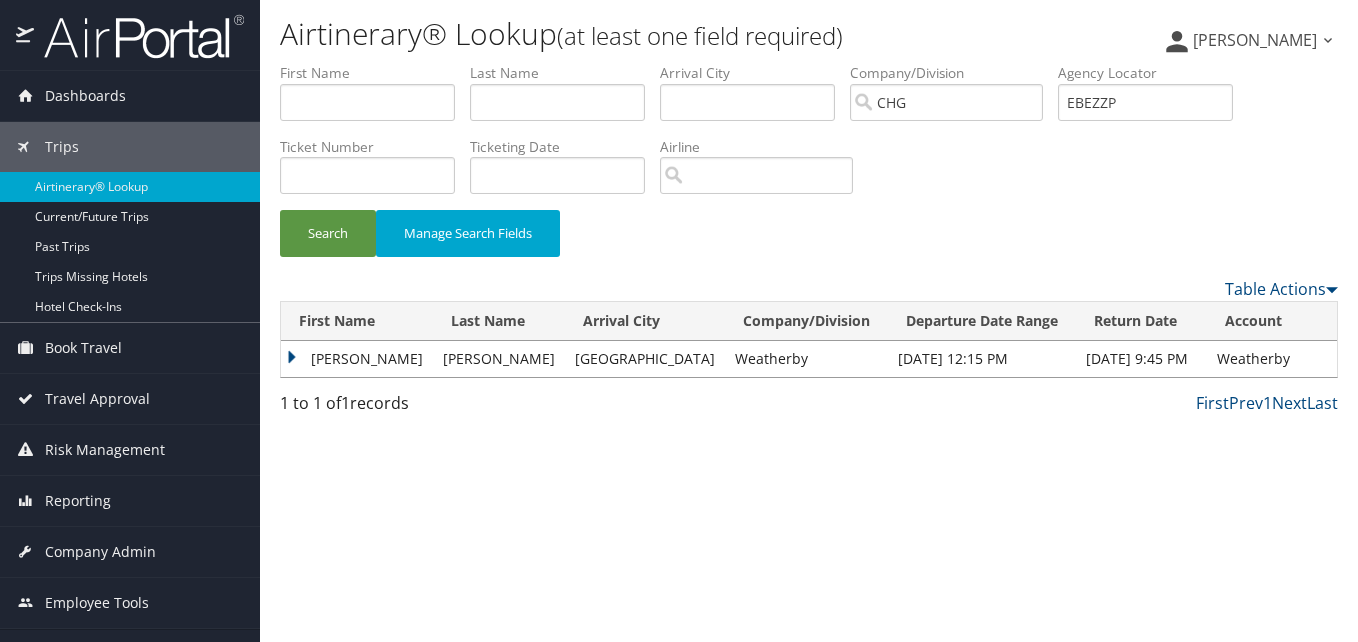 drag, startPoint x: 293, startPoint y: 355, endPoint x: 310, endPoint y: 367, distance: 20.808653 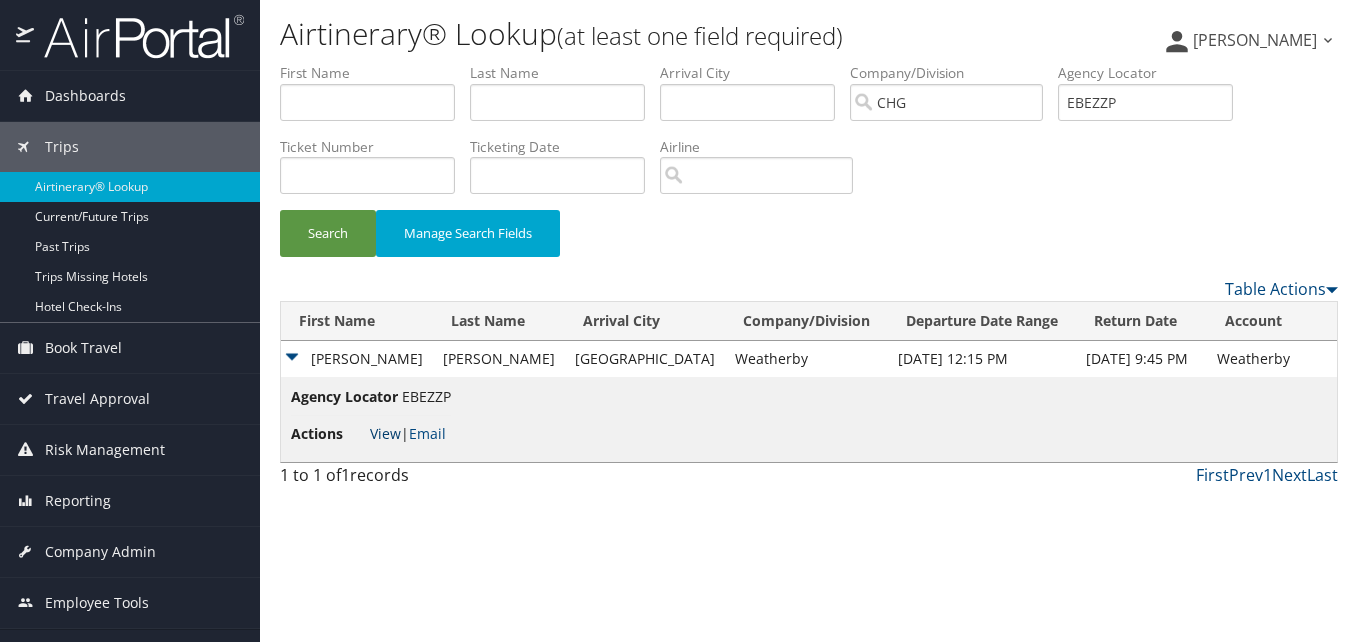 click on "View" at bounding box center [385, 433] 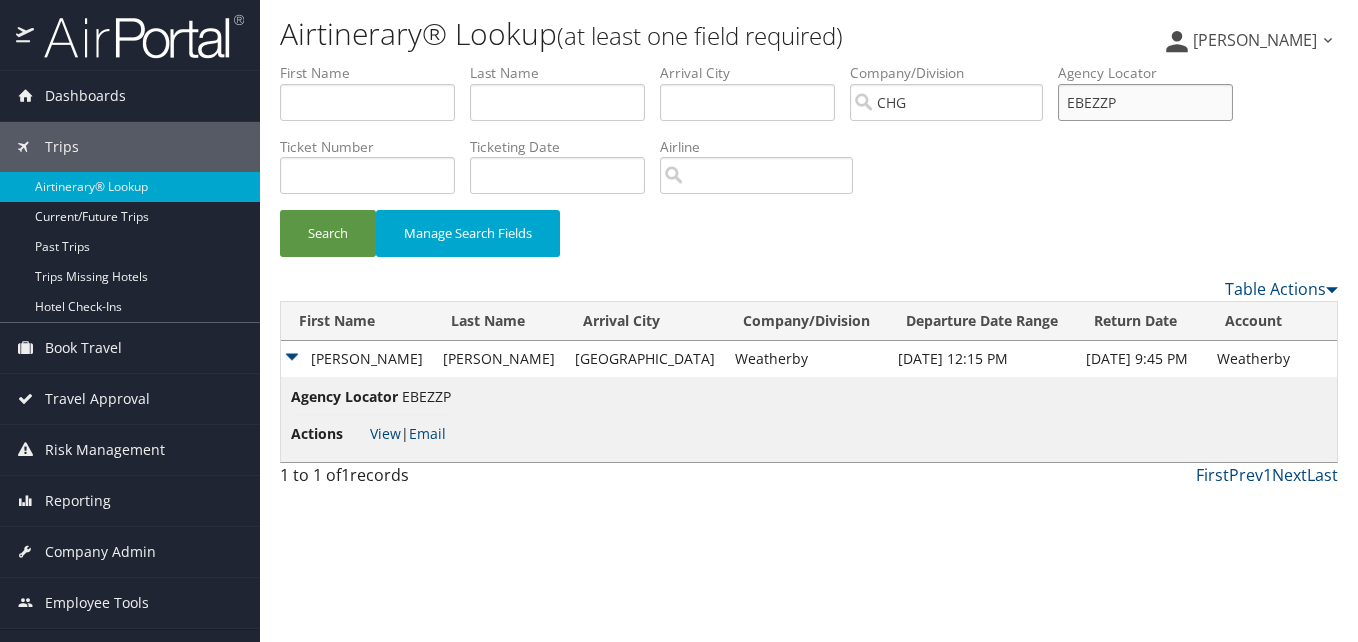 click on "EBEZZP" at bounding box center (1145, 102) 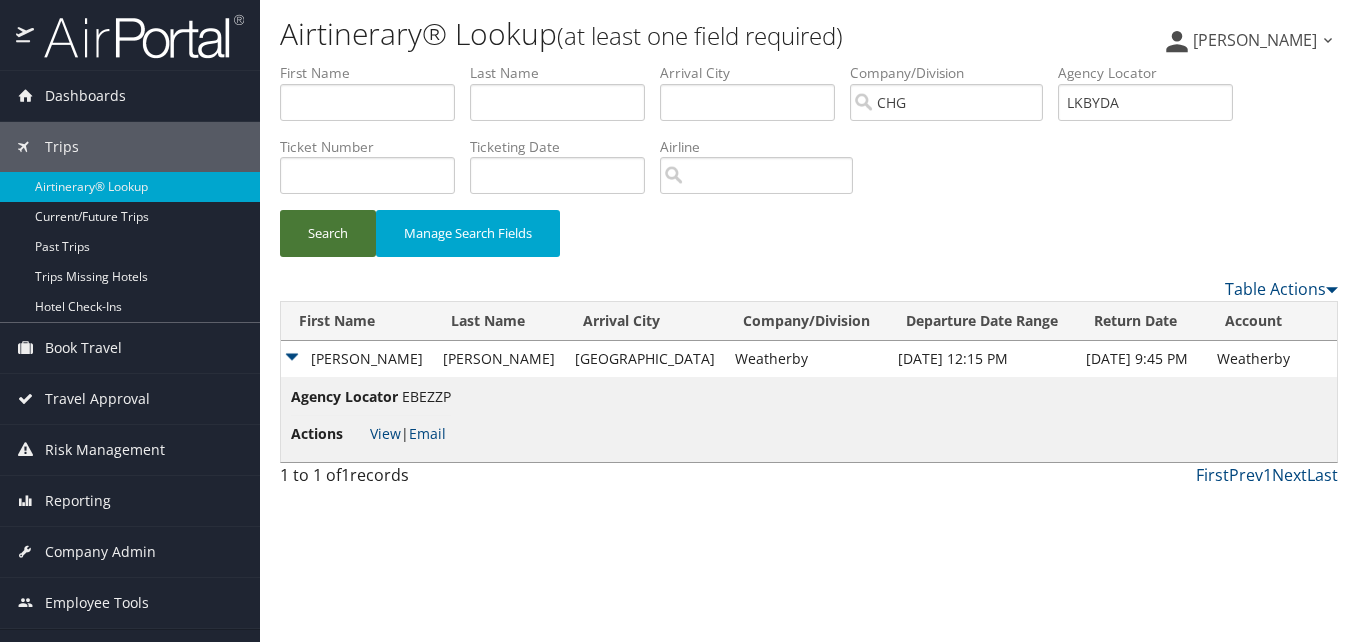 click on "Search" at bounding box center (328, 233) 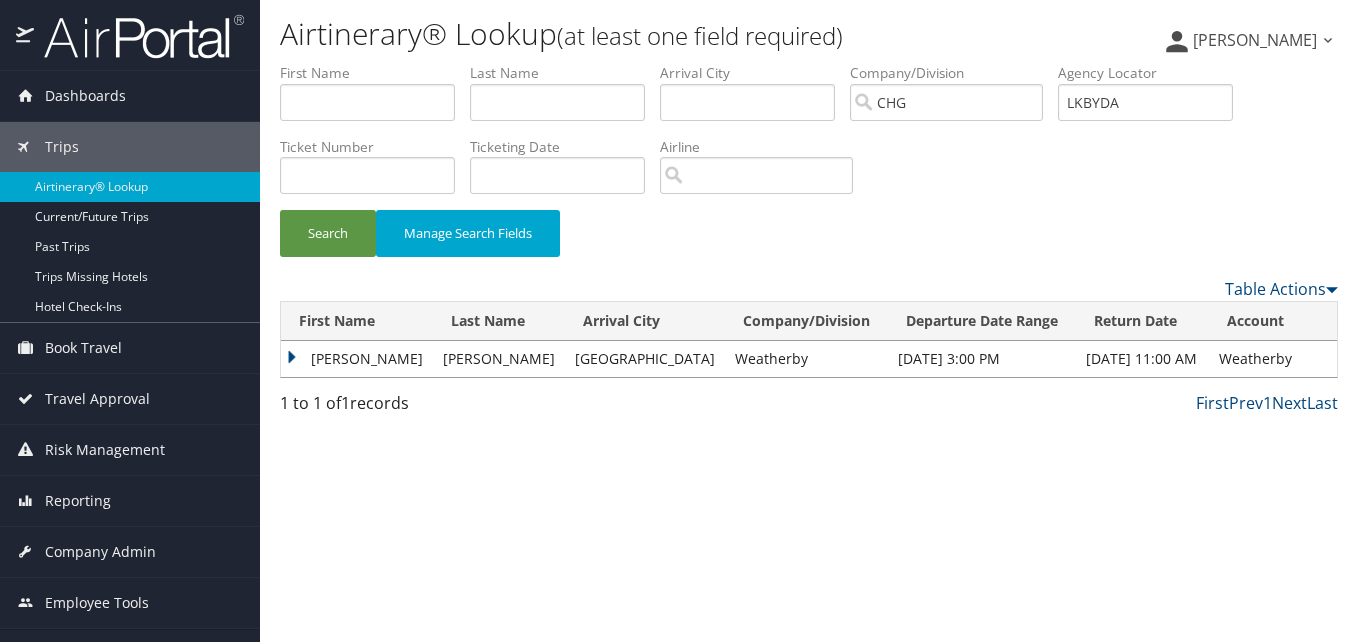 click on "Justin" at bounding box center [357, 359] 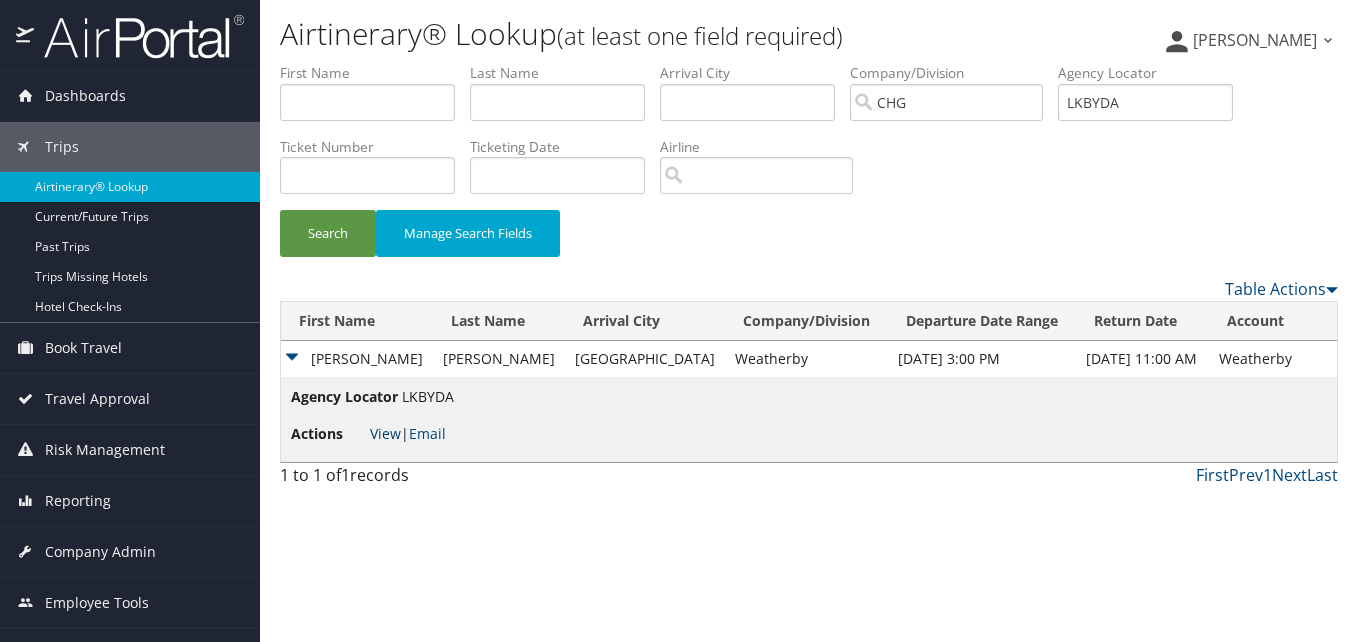 click on "View" at bounding box center (385, 433) 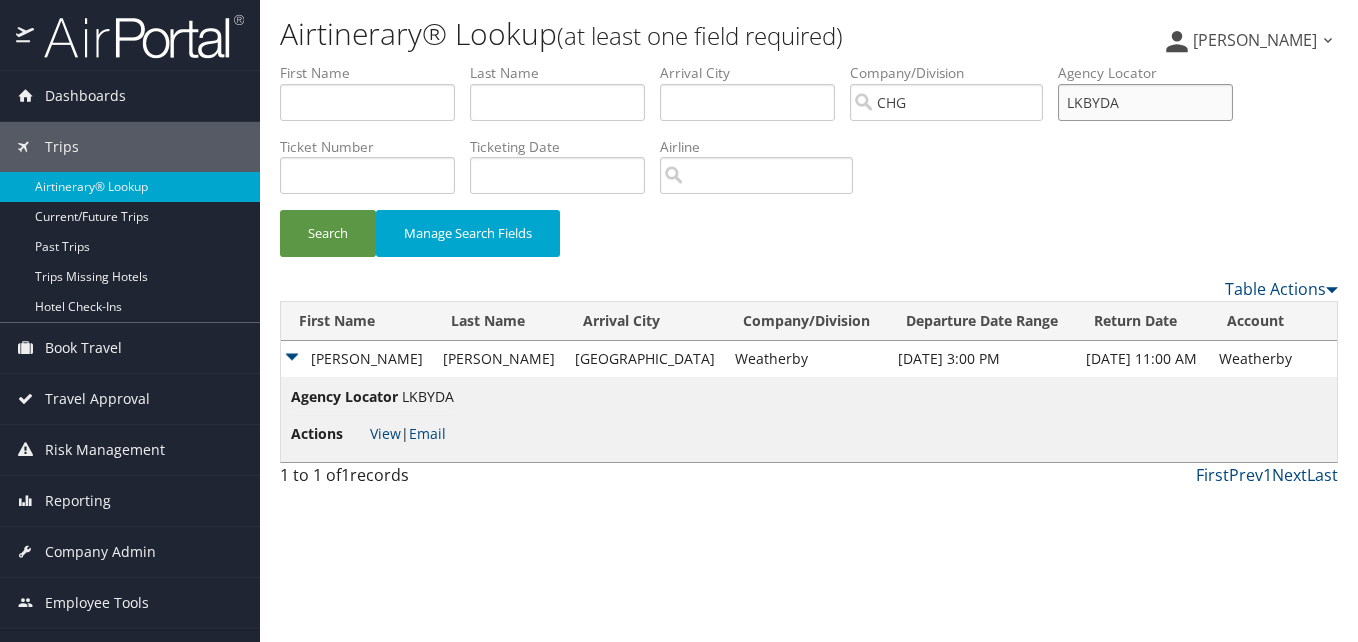 click on "LKBYDA" at bounding box center (1145, 102) 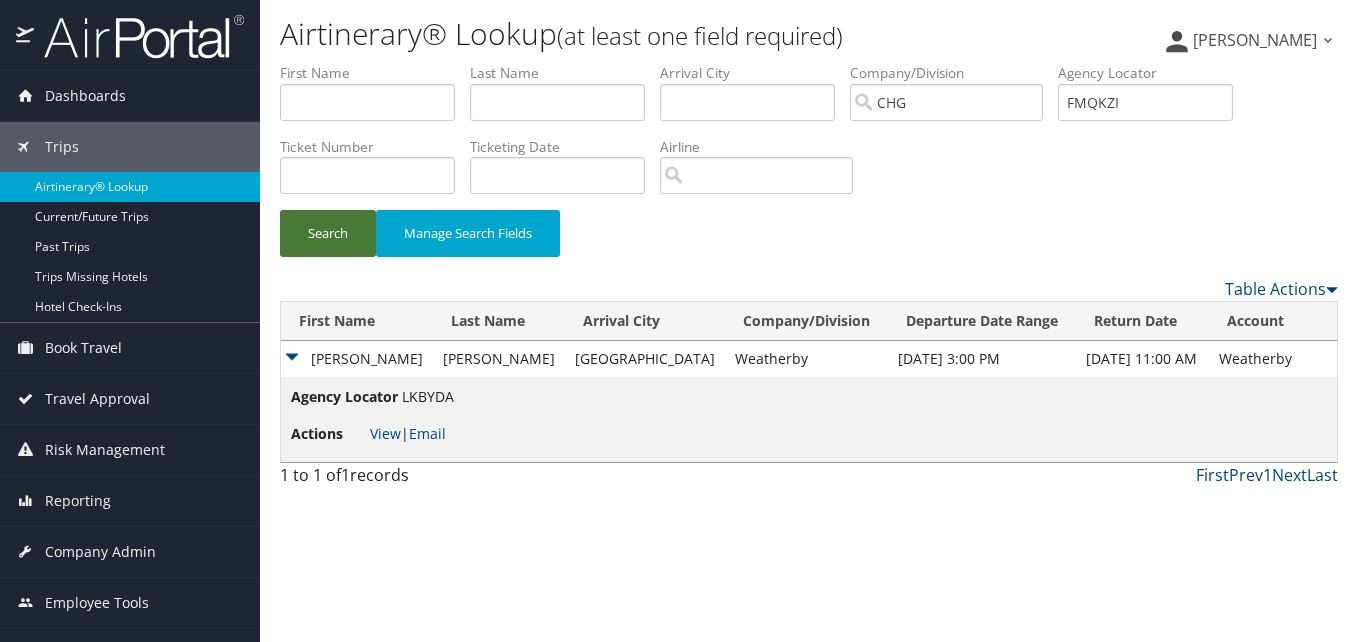 click on "Search" at bounding box center [328, 233] 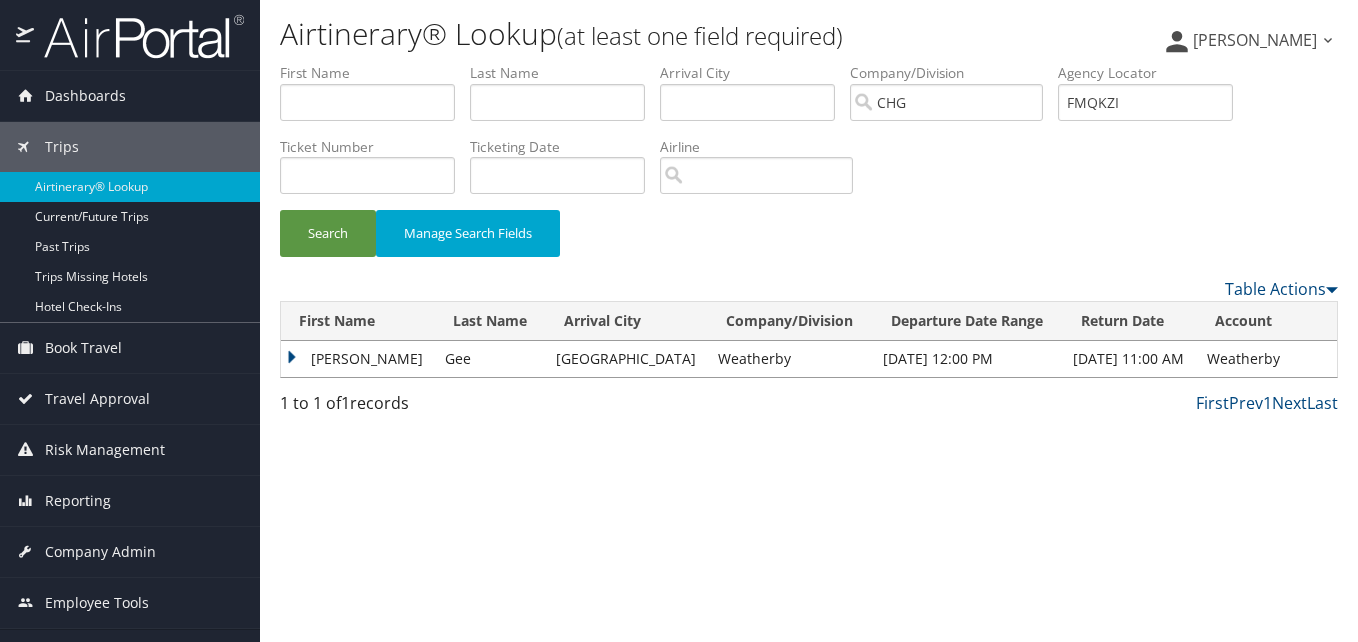 click on "Michelle" at bounding box center (358, 359) 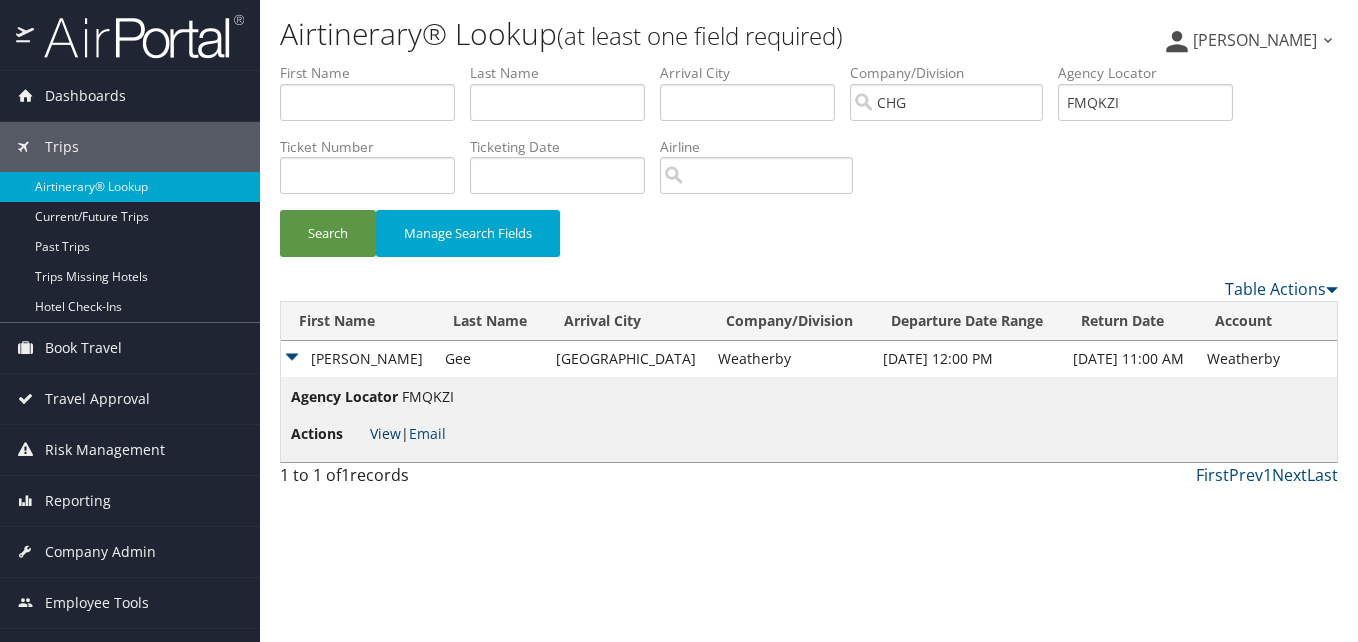 click on "View" at bounding box center [385, 433] 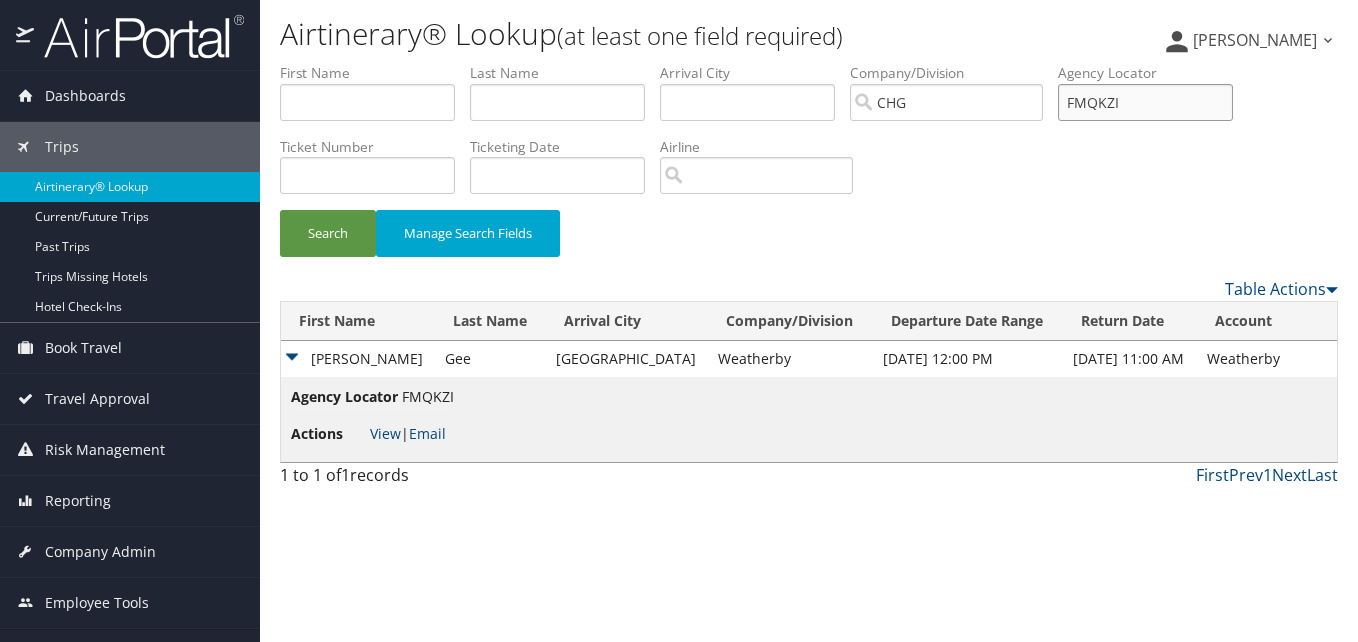 click on "FMQKZI" at bounding box center (1145, 102) 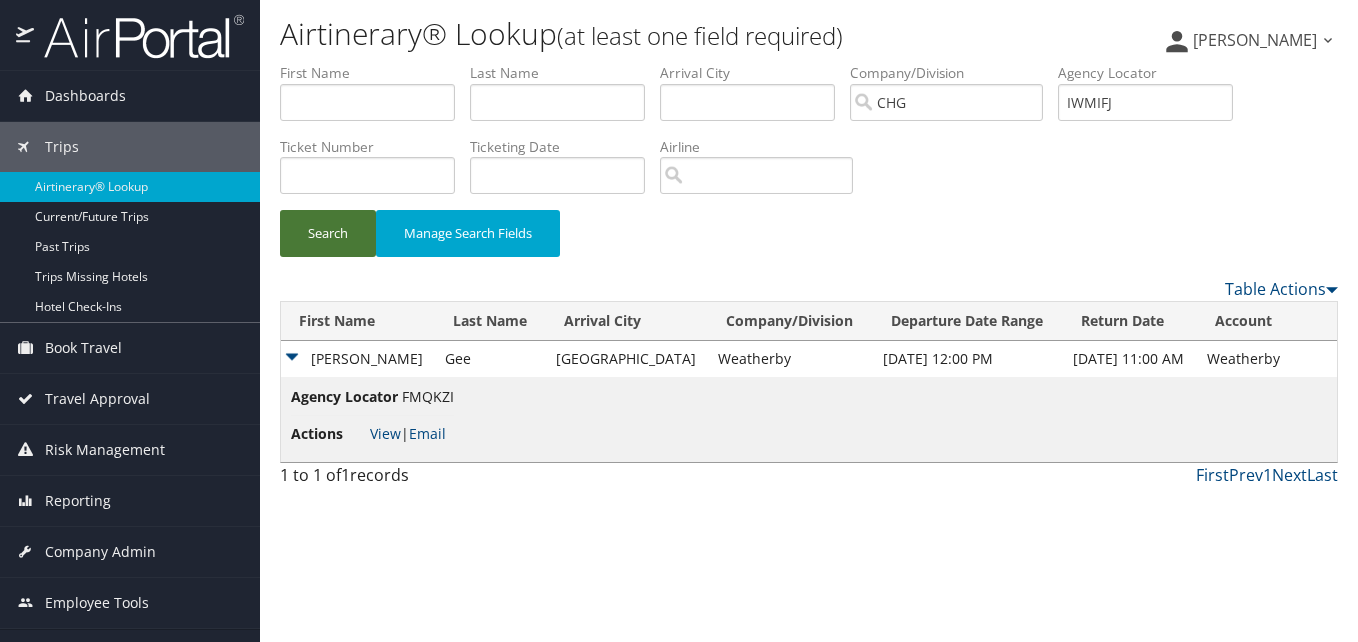 click on "Search" at bounding box center (328, 233) 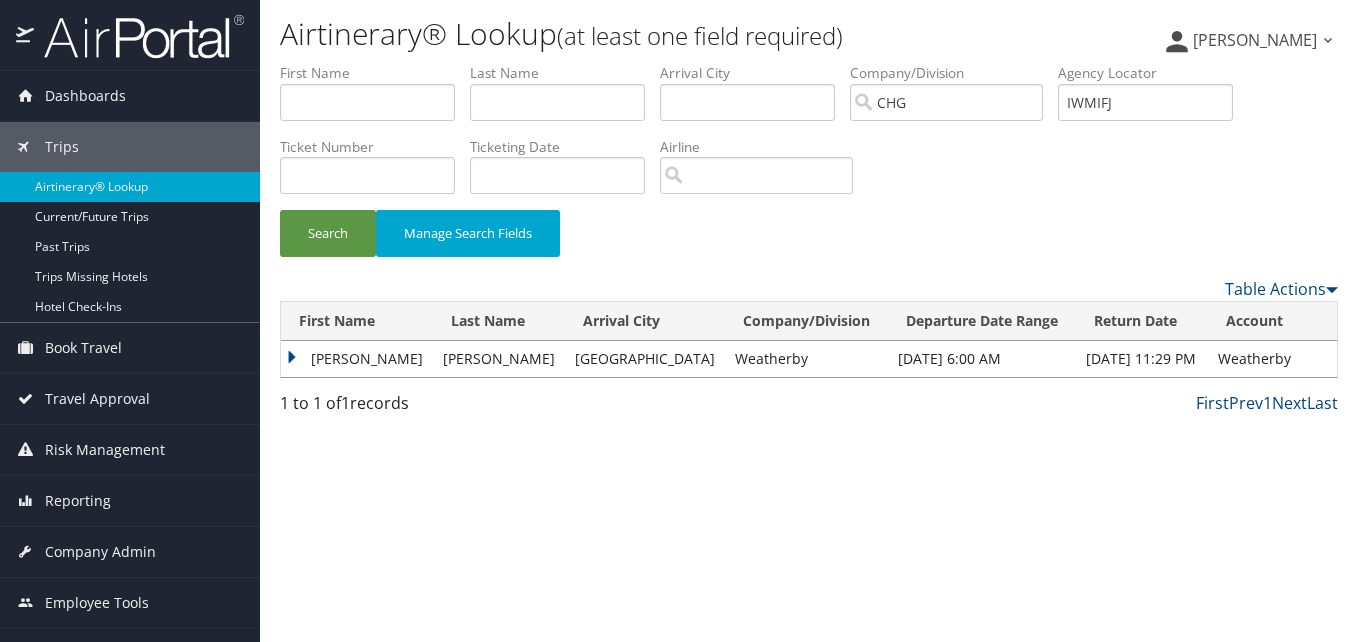 click on "Paul" at bounding box center (357, 359) 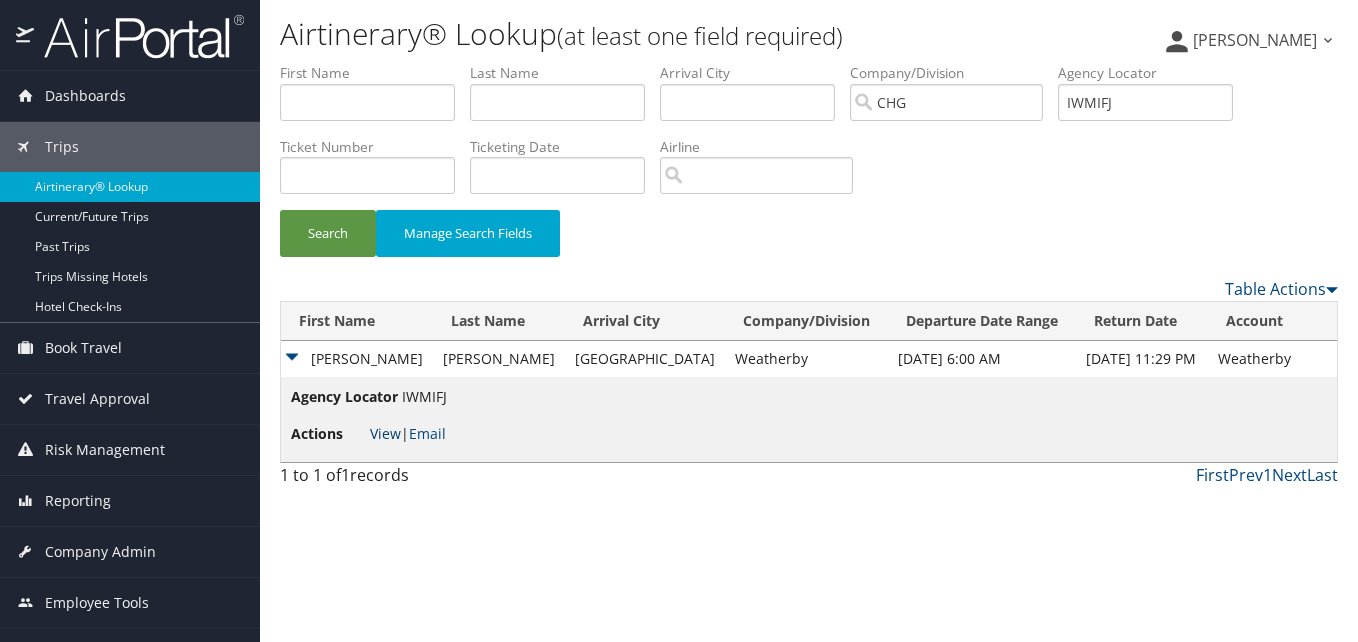 click on "View" at bounding box center [385, 433] 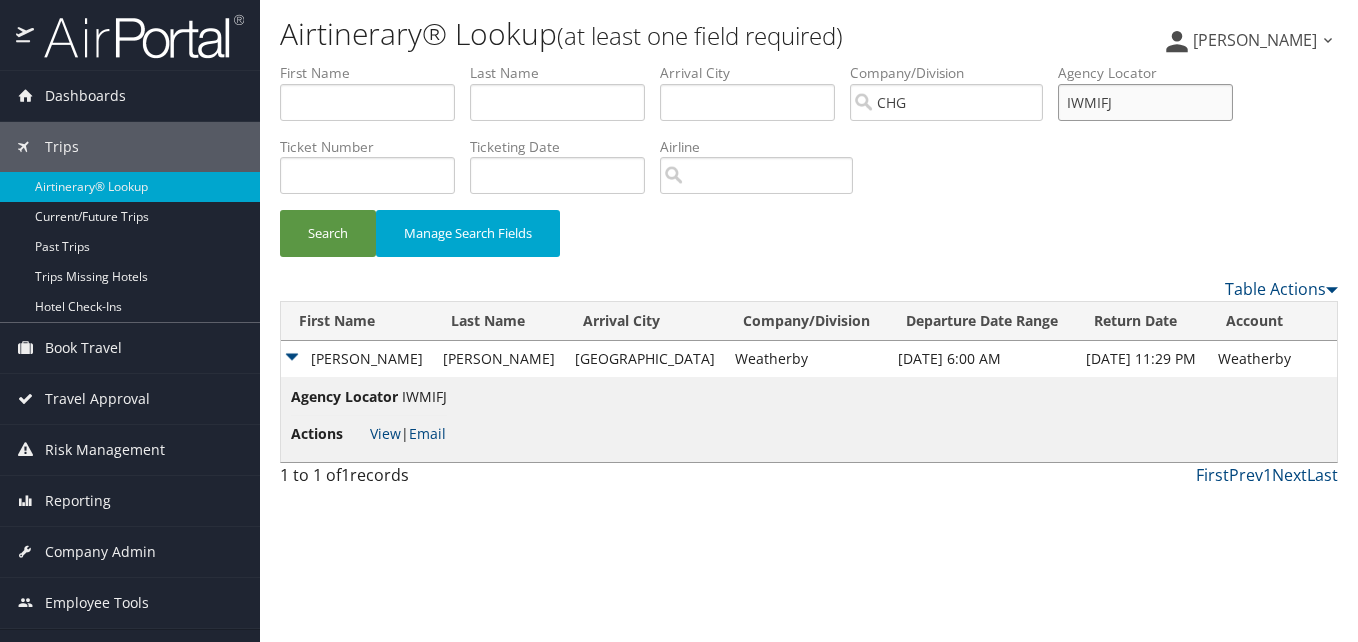 click on "IWMIFJ" at bounding box center (1145, 102) 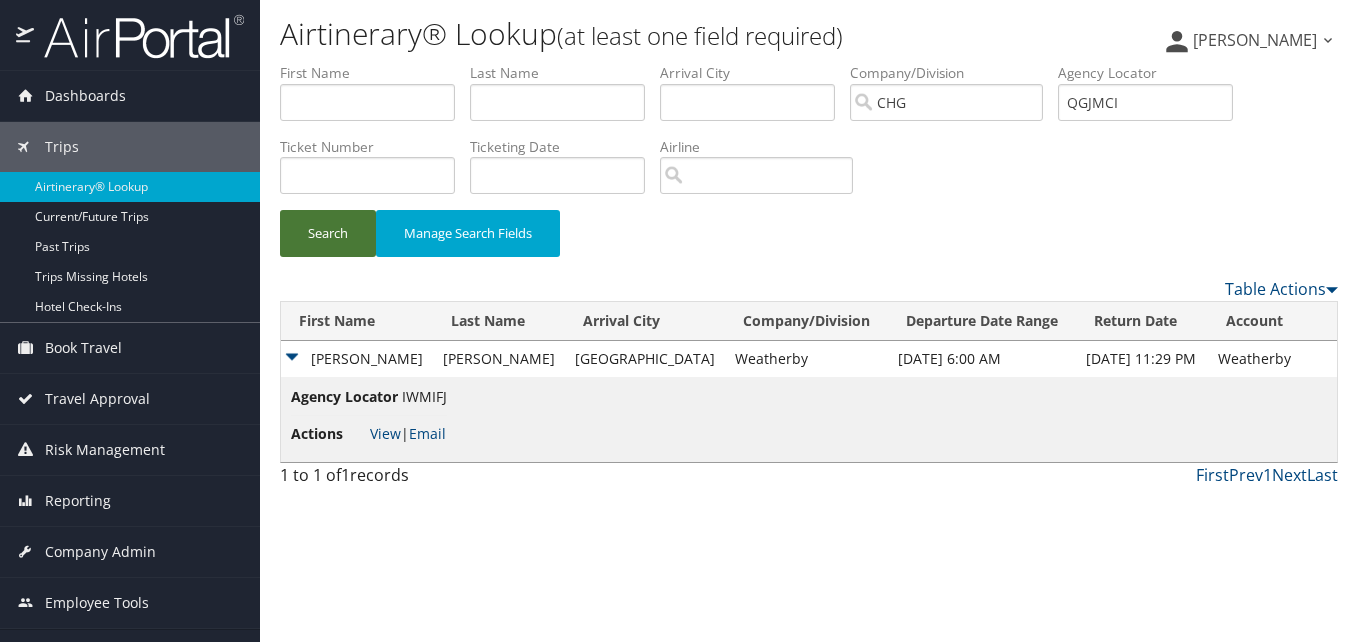 click on "Search" at bounding box center (328, 233) 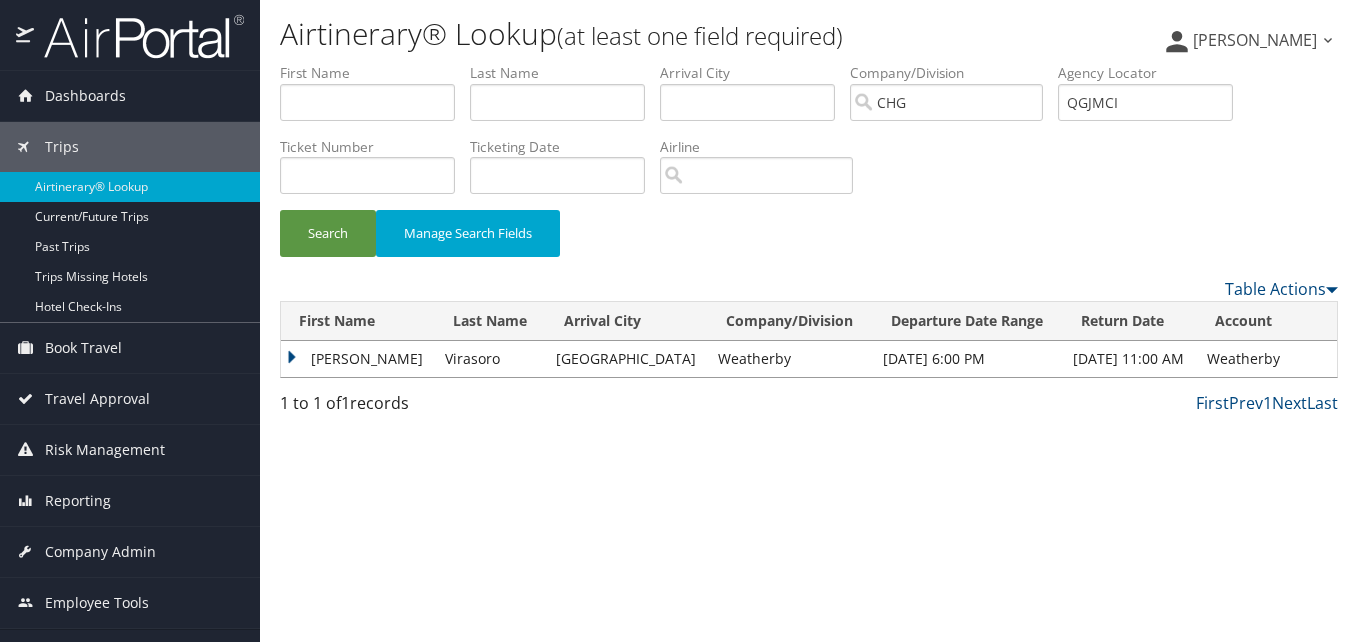 click on "Ramon" at bounding box center (358, 359) 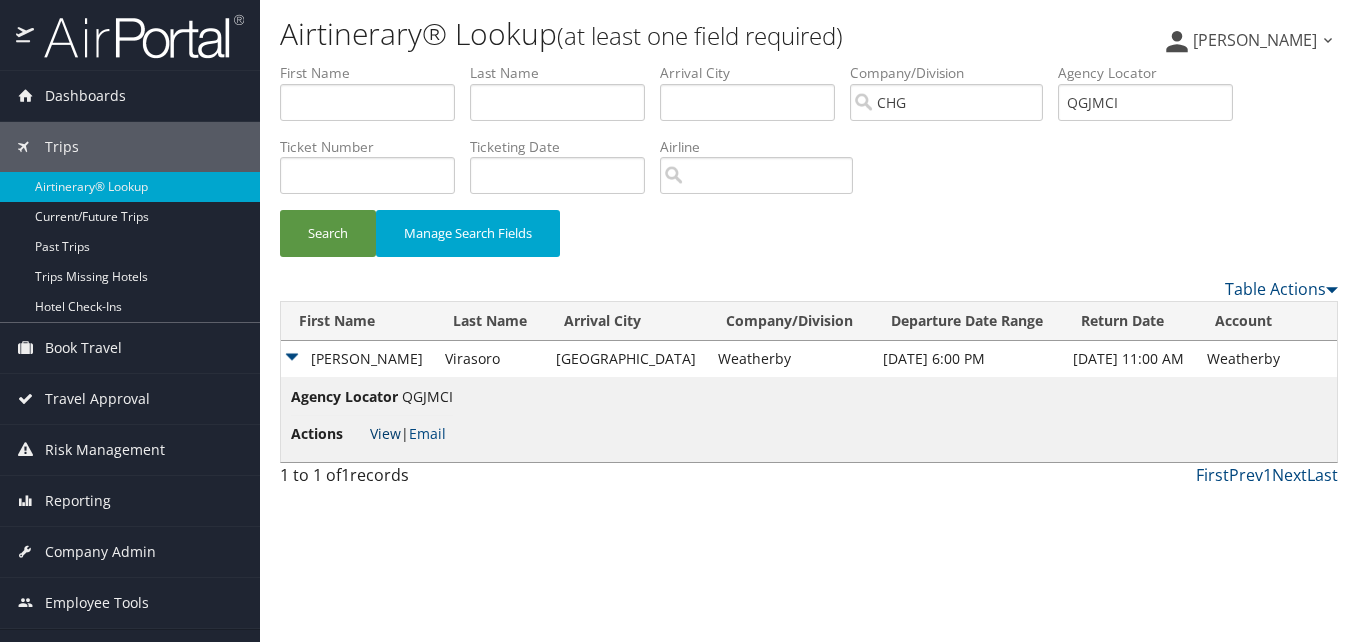click on "View" at bounding box center (385, 433) 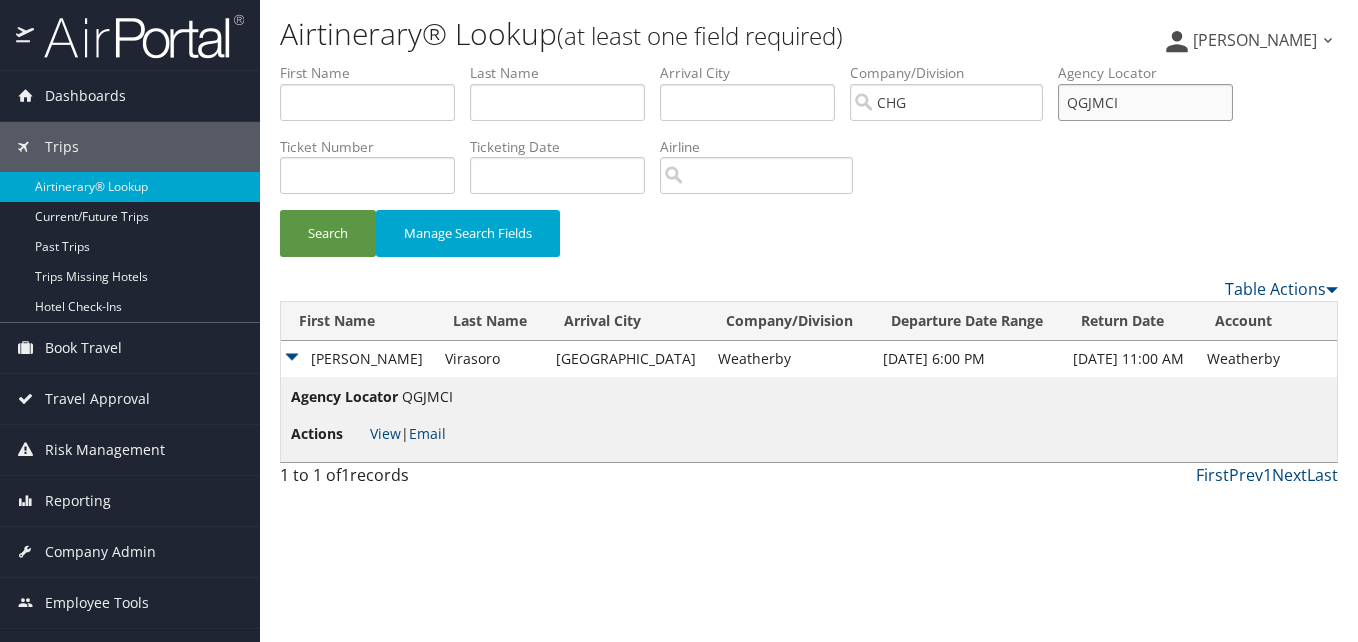 click on "QGJMCI" at bounding box center [1145, 102] 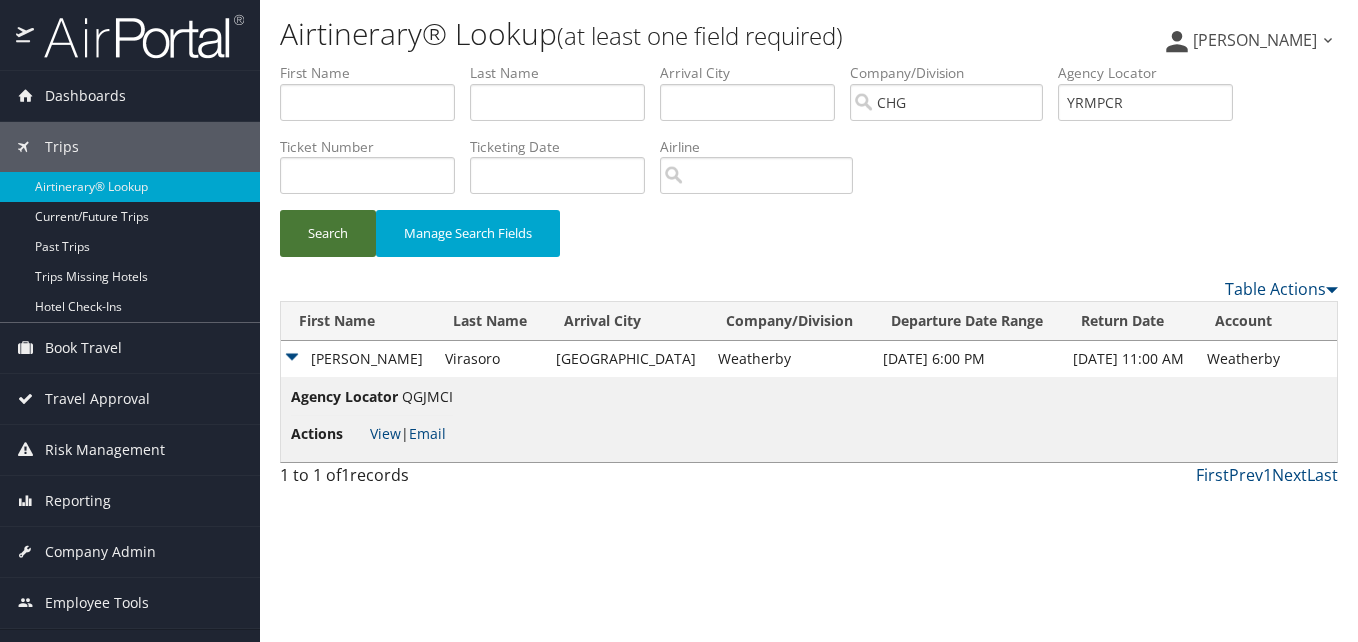 click on "Search" at bounding box center [328, 233] 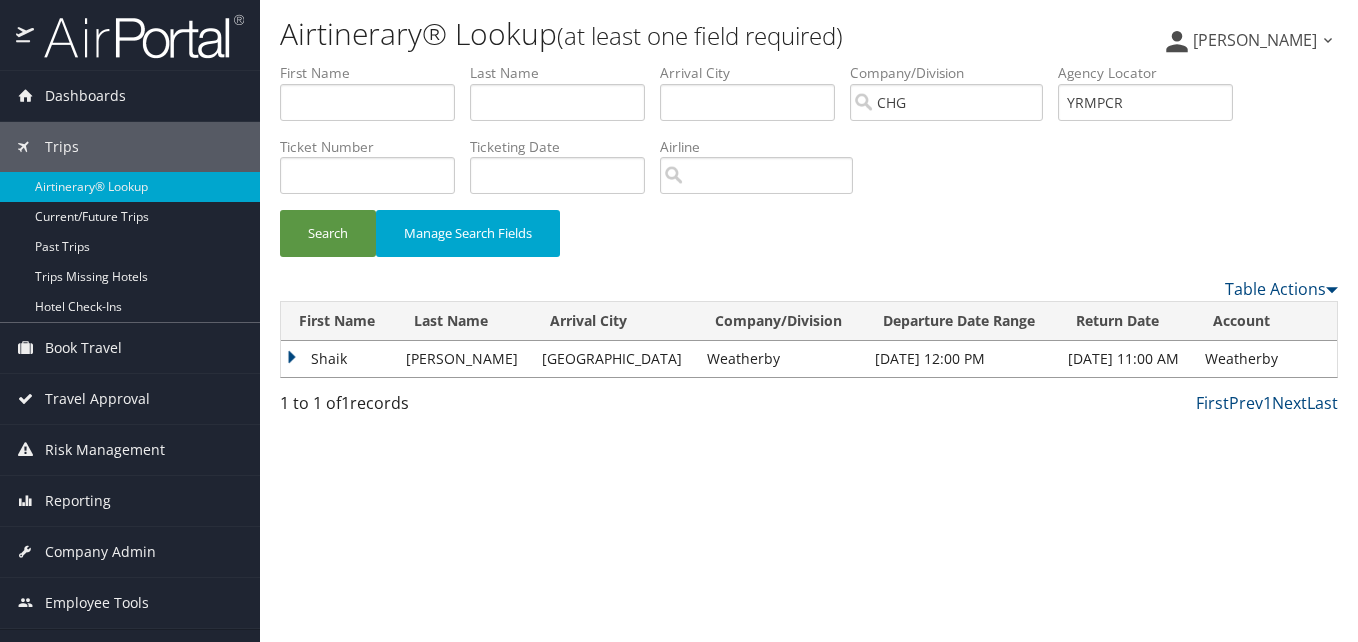 click on "Shaik" at bounding box center (338, 359) 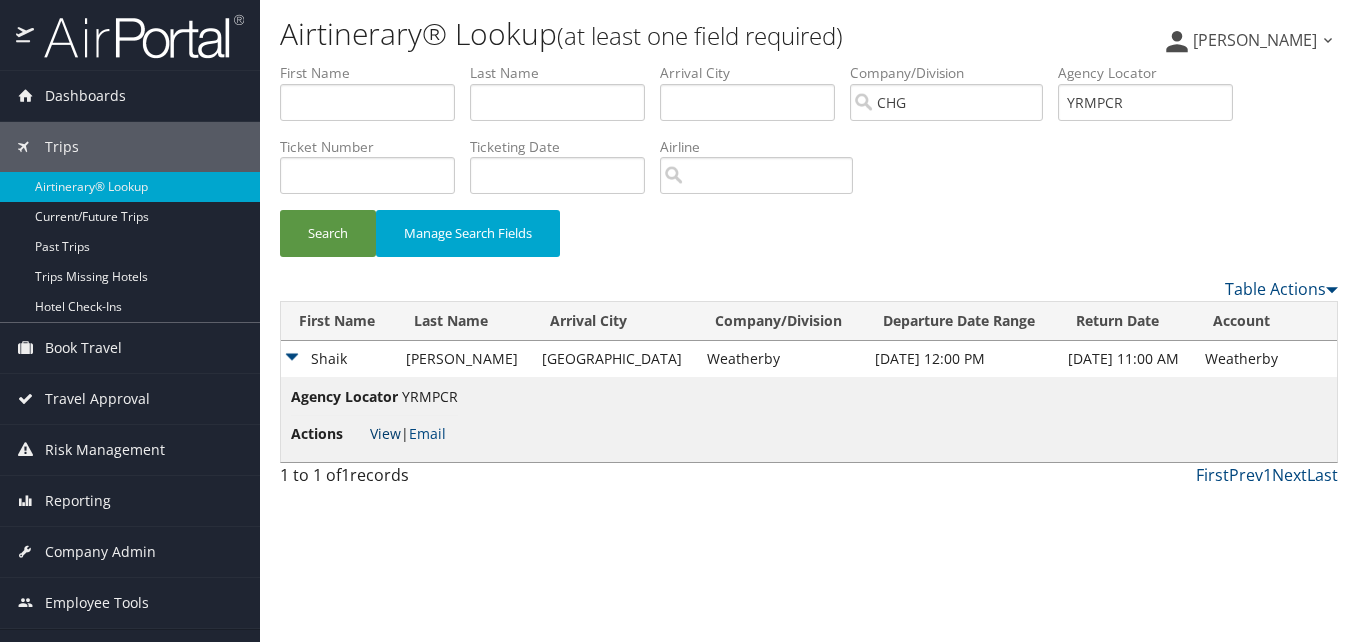 click on "View" at bounding box center (385, 433) 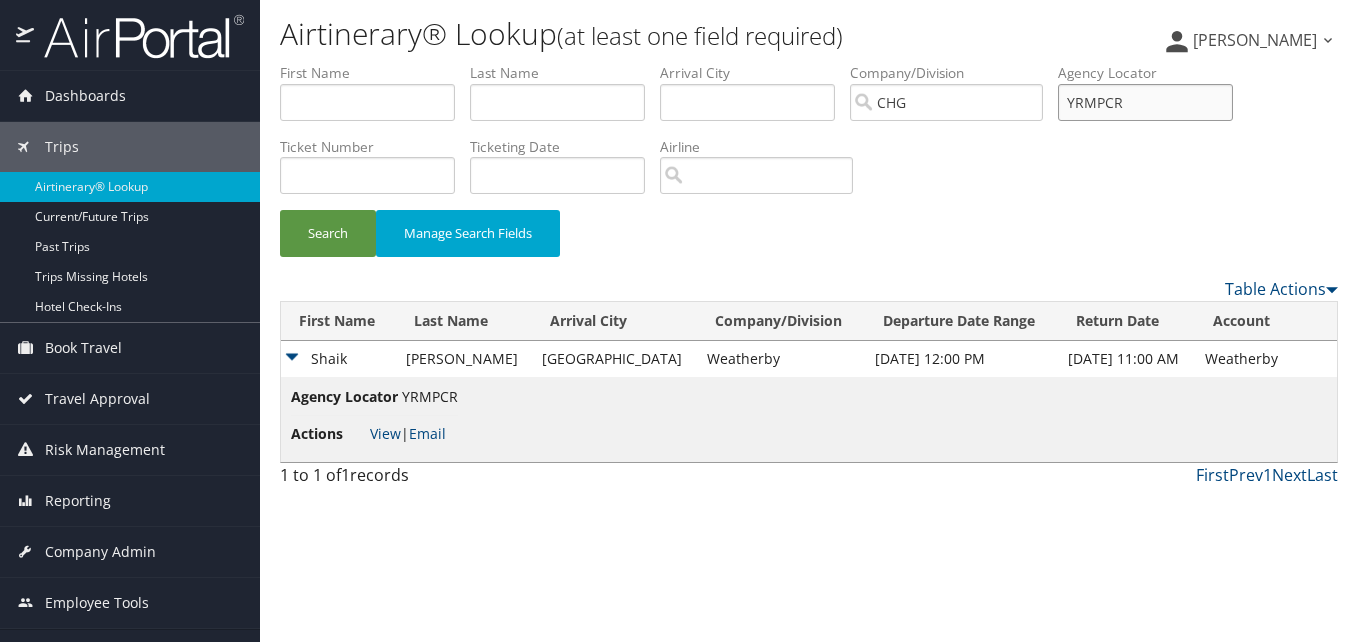 click on "YRMPCR" at bounding box center [1145, 102] 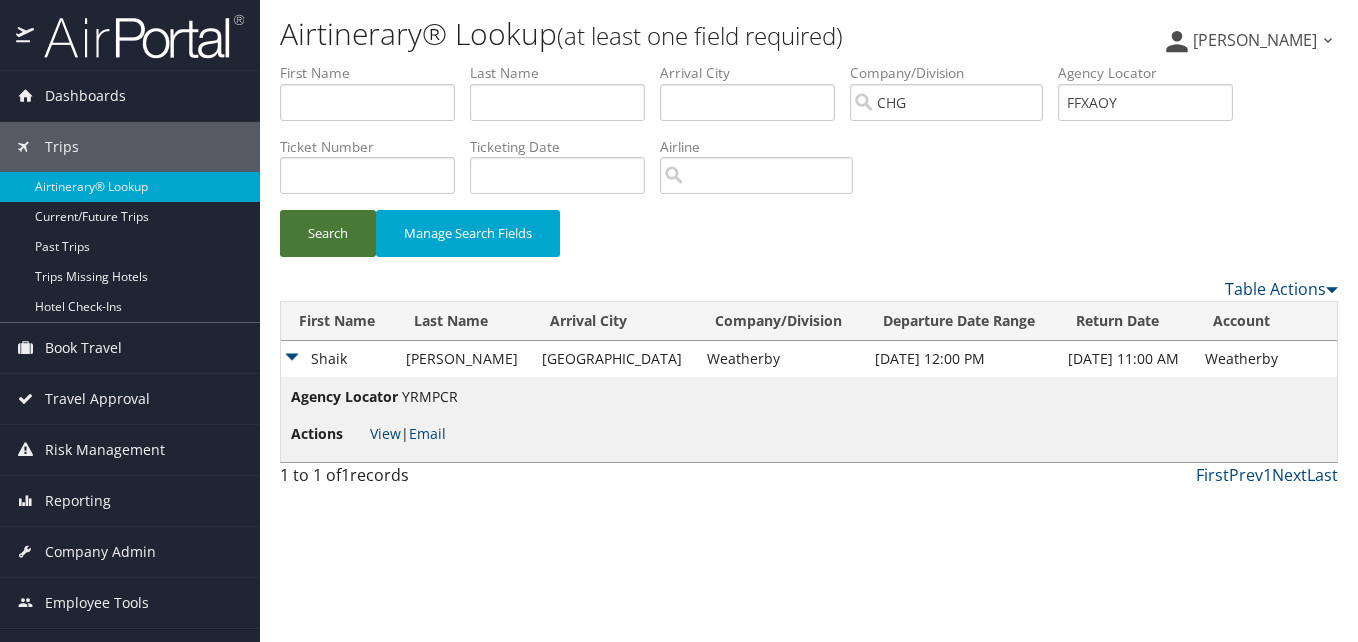 click on "Search" at bounding box center (328, 233) 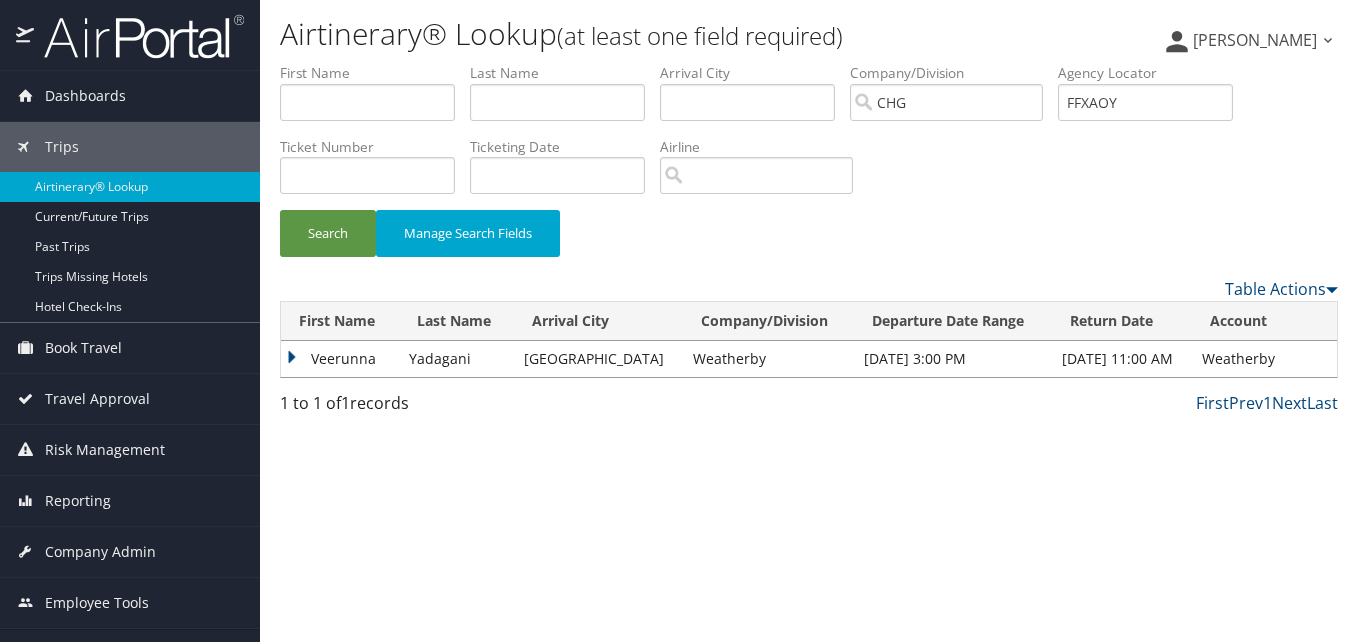 click on "Veerunna" at bounding box center (340, 359) 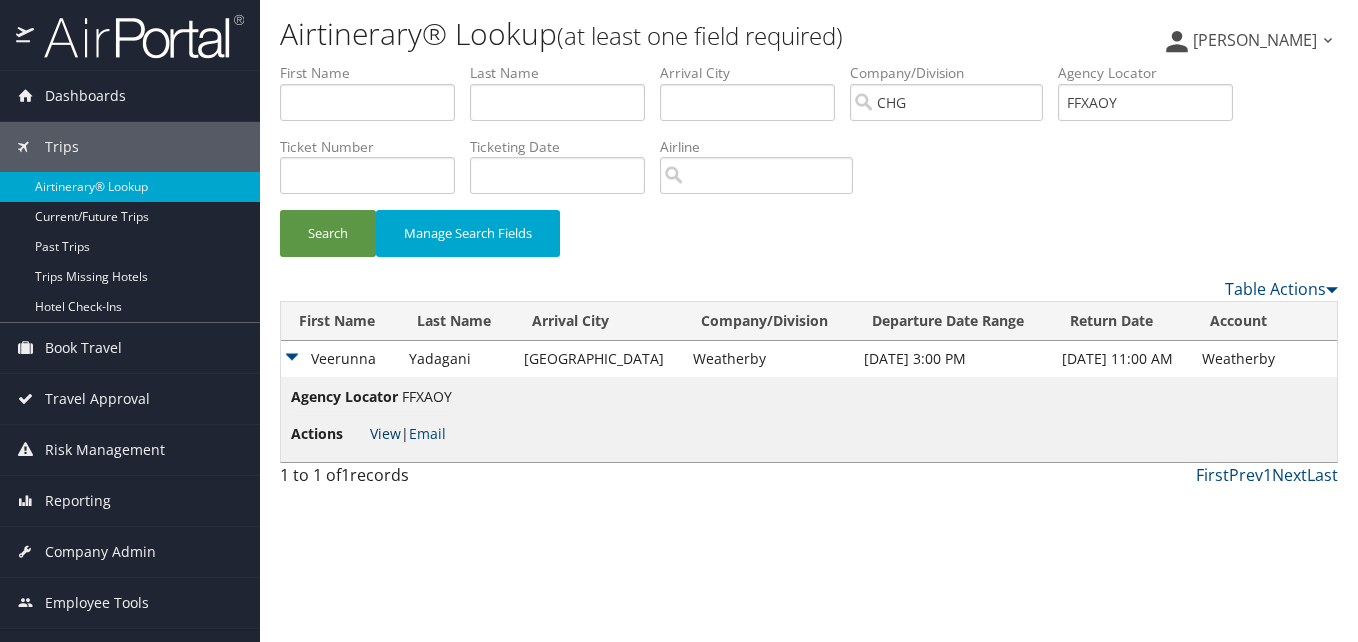 click on "View" at bounding box center [385, 433] 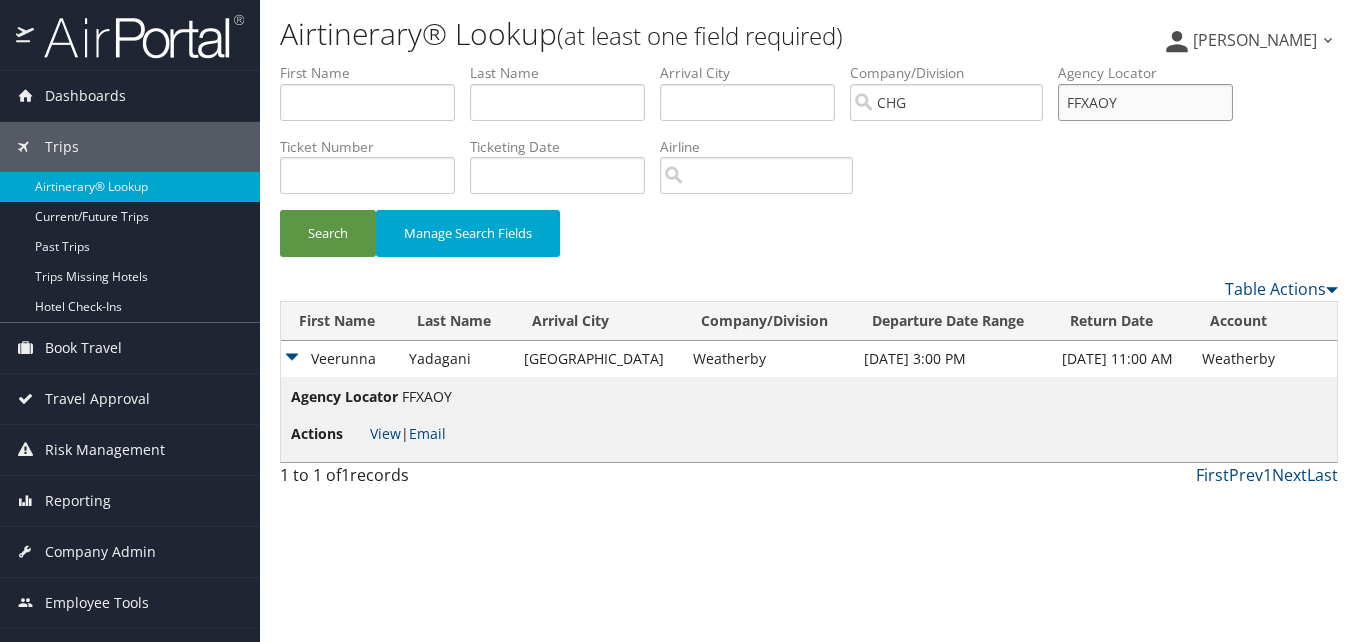click on "FFXAOY" at bounding box center (1145, 102) 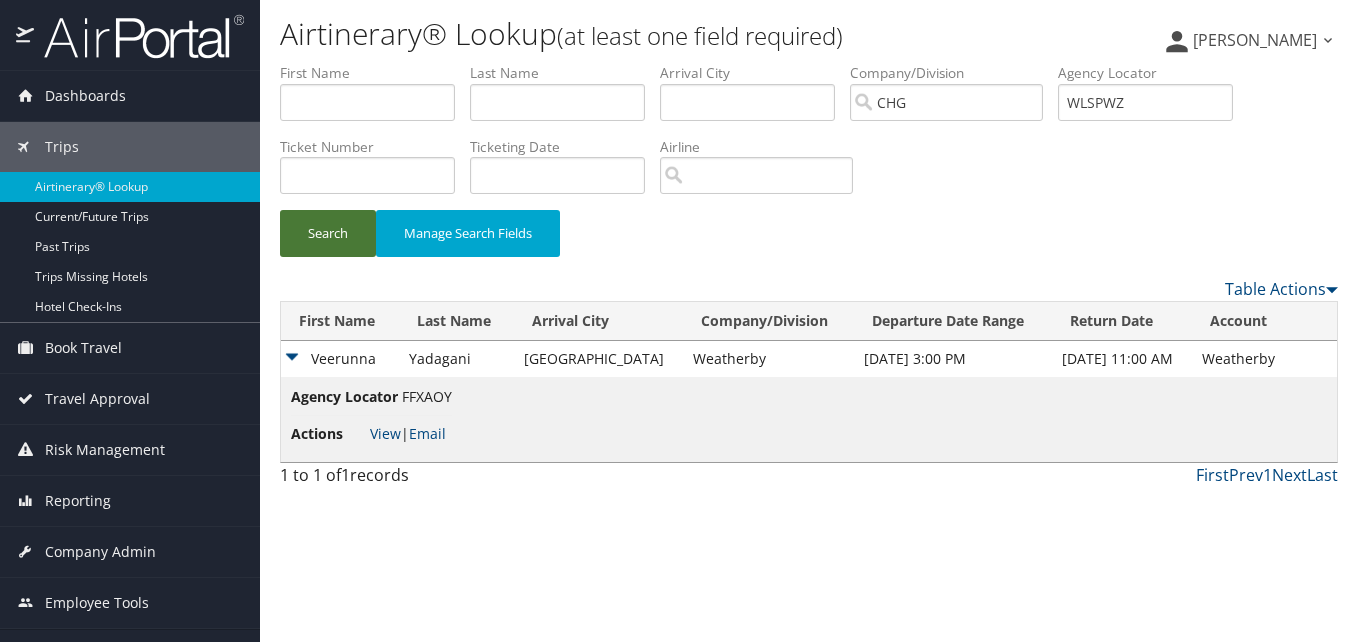 click on "Search" at bounding box center (328, 233) 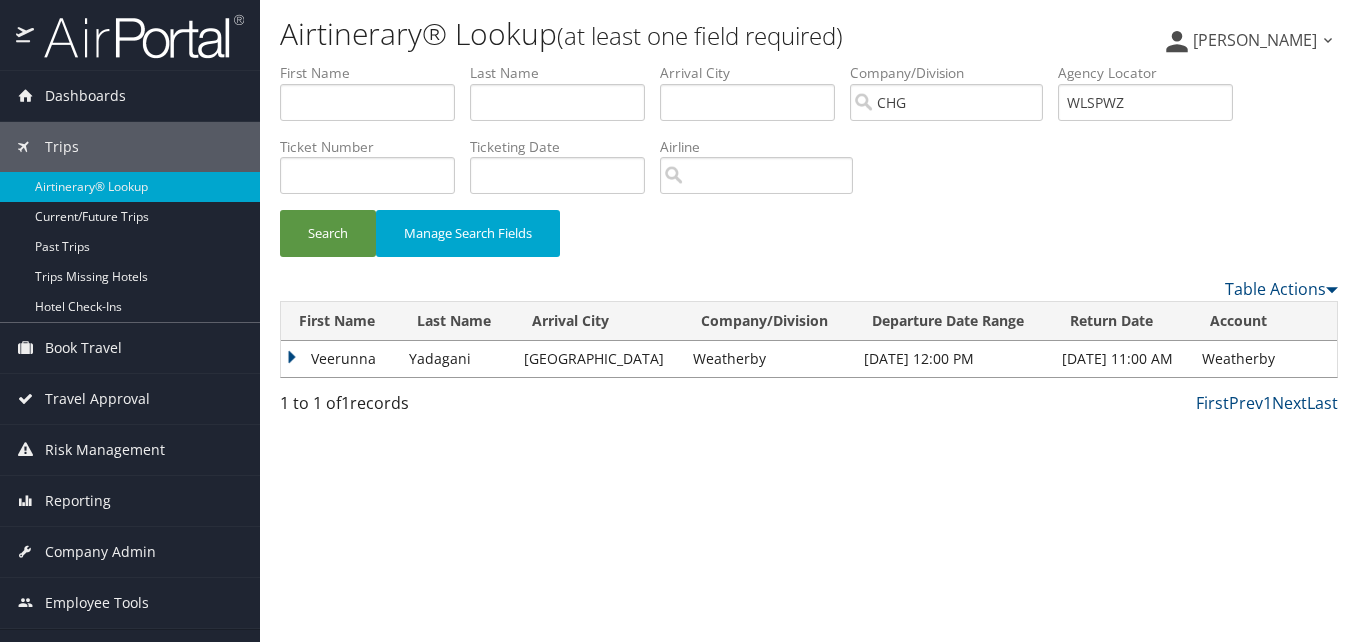 click on "Veerunna" at bounding box center (340, 359) 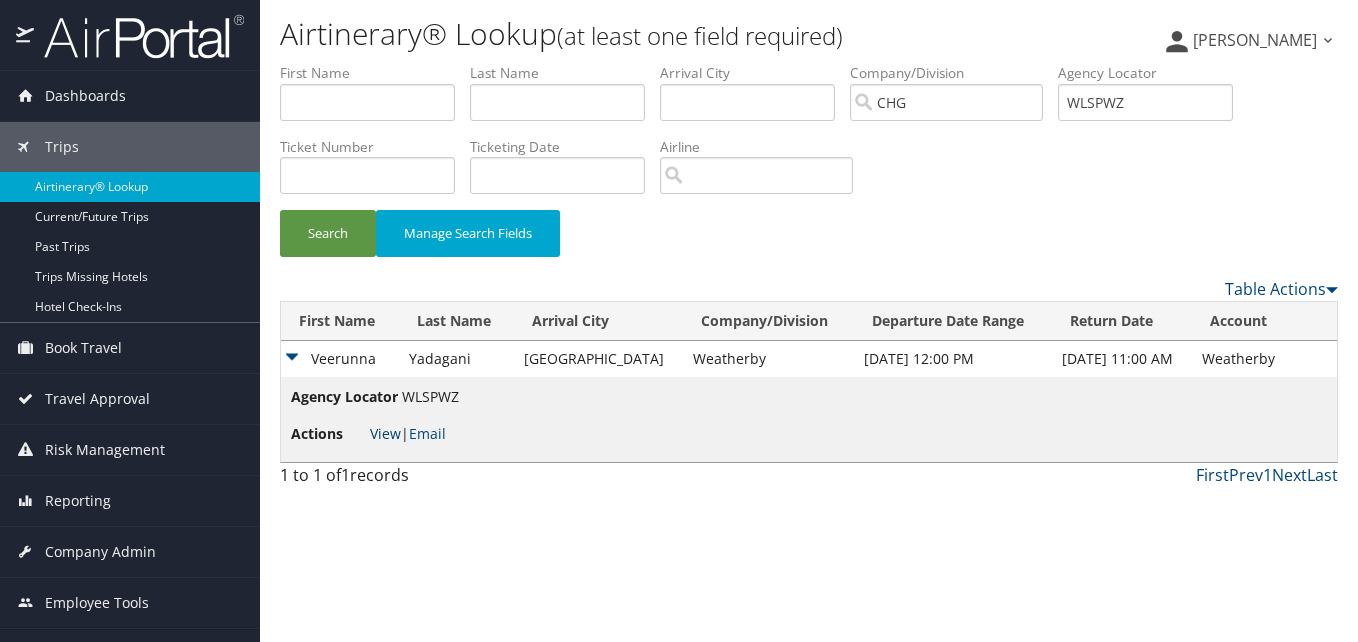 click on "View" at bounding box center (385, 433) 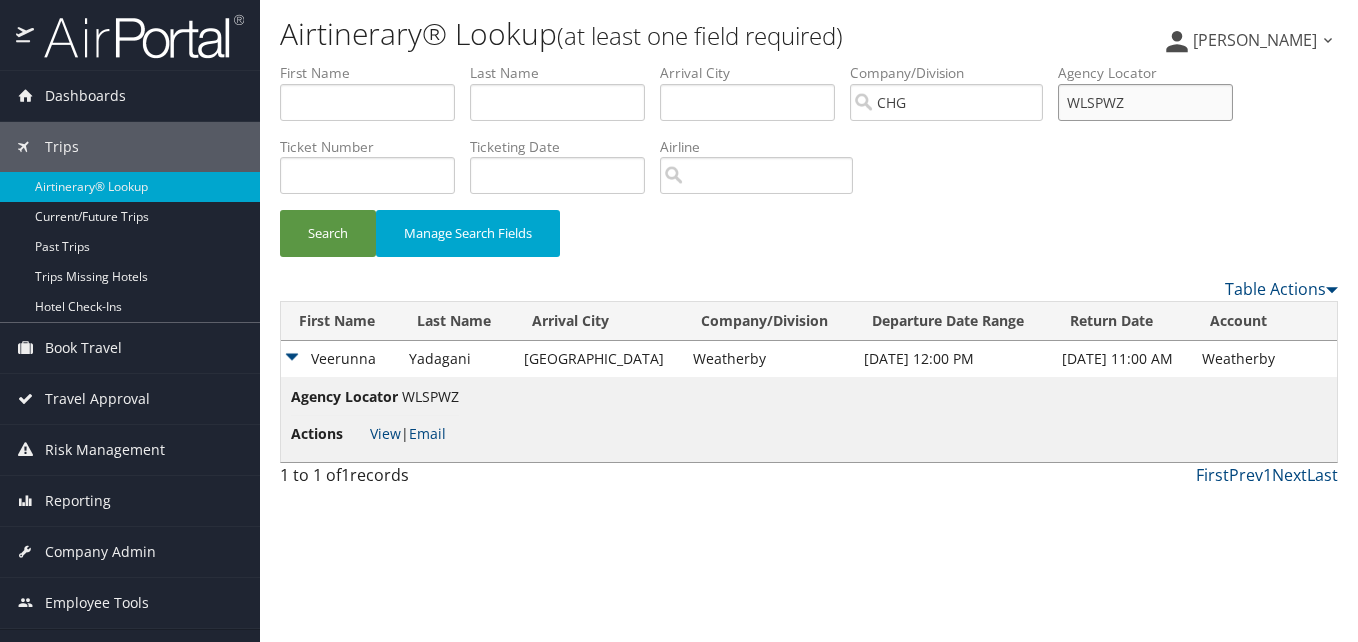 click on "WLSPWZ" at bounding box center (1145, 102) 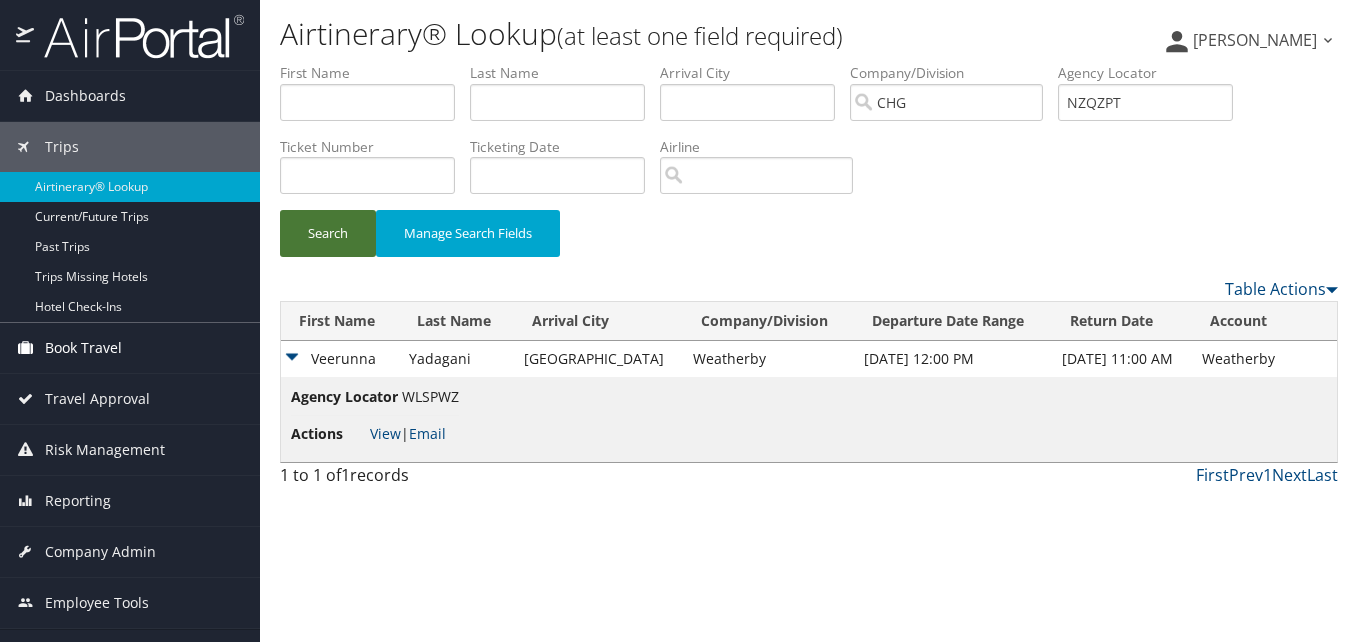 drag, startPoint x: 350, startPoint y: 228, endPoint x: 207, endPoint y: 325, distance: 172.79468 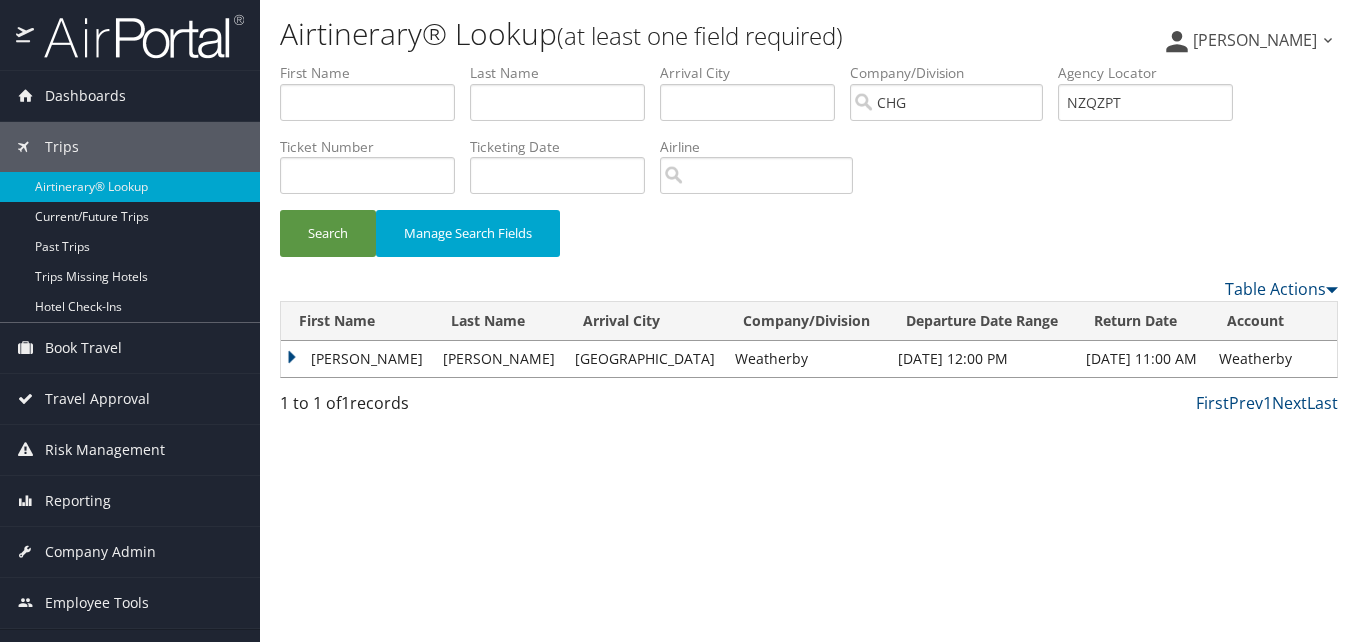 click on "Veronica" at bounding box center [357, 359] 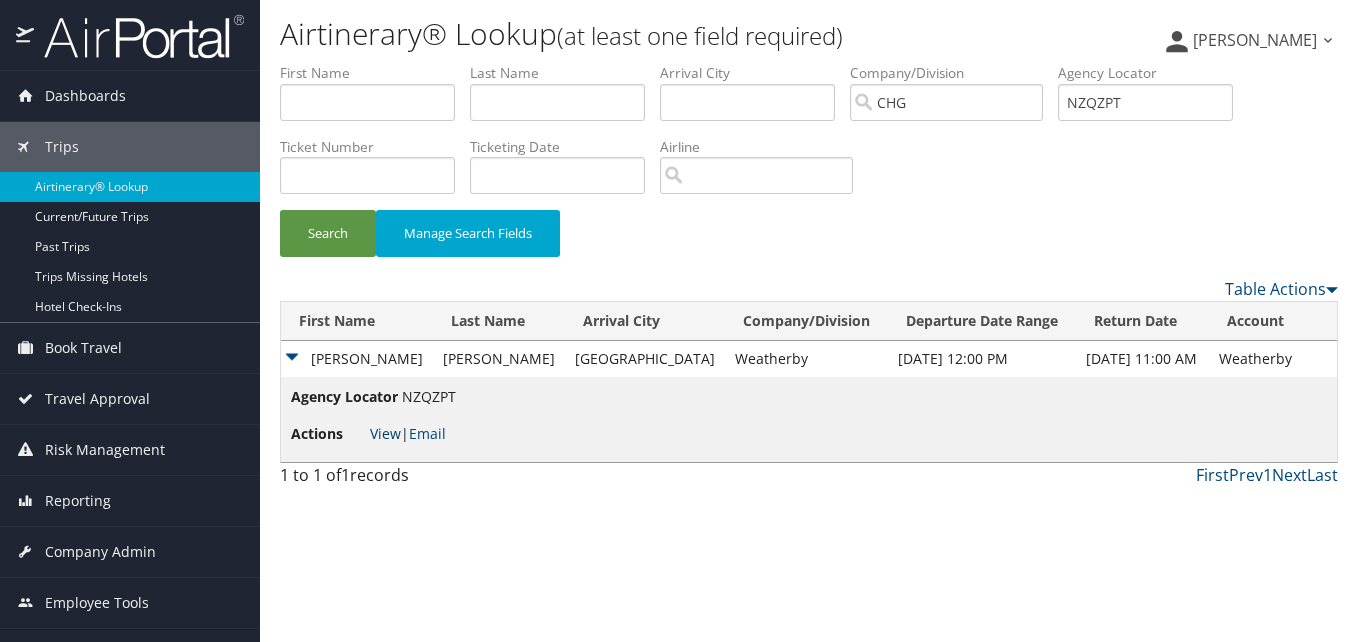 click on "View" at bounding box center (385, 433) 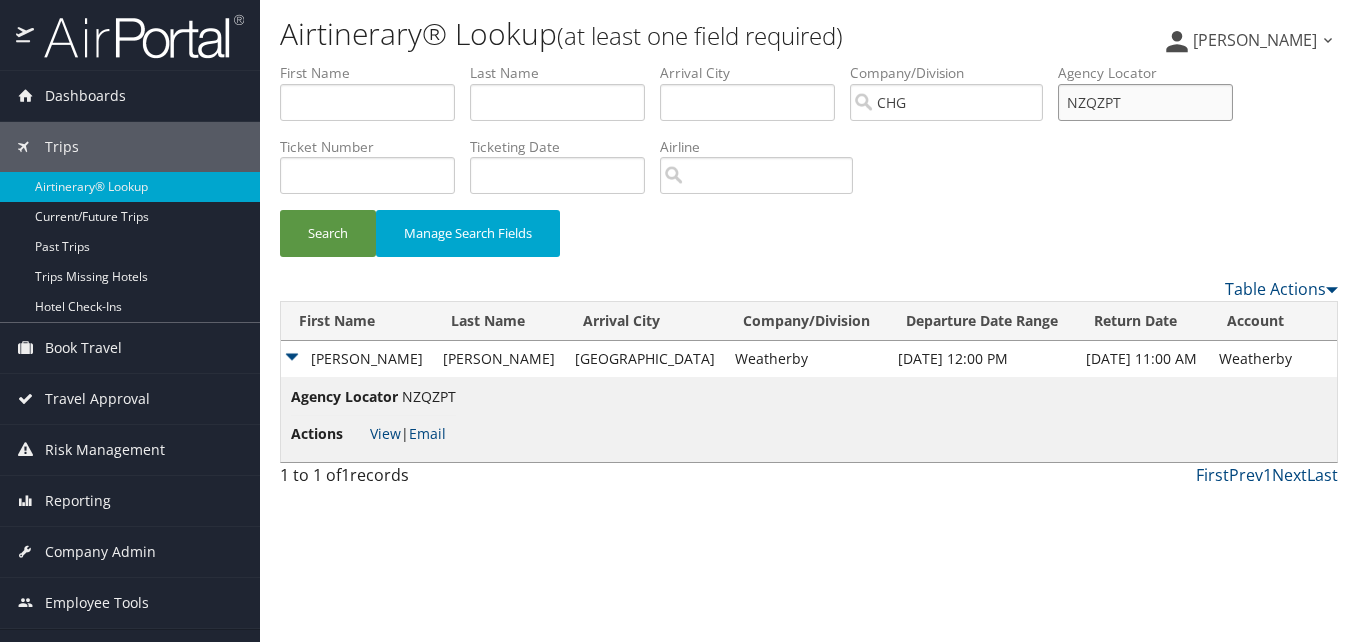 click on "NZQZPT" at bounding box center [1145, 102] 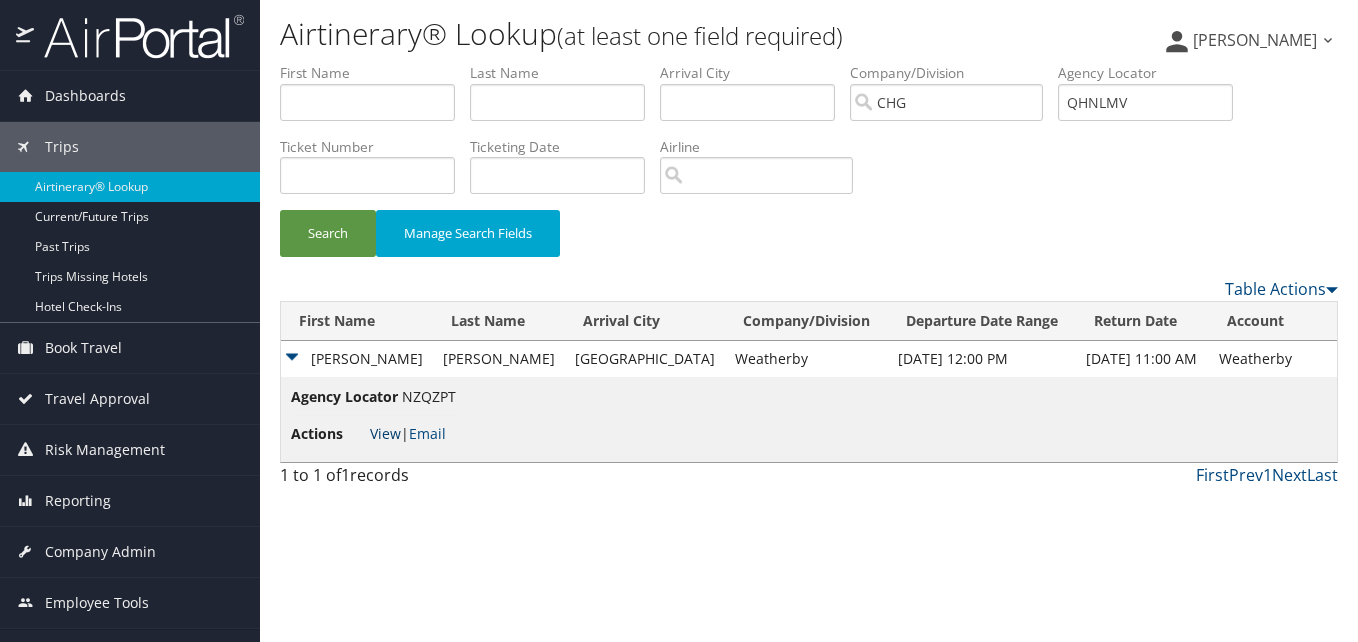 click on "View" at bounding box center [385, 433] 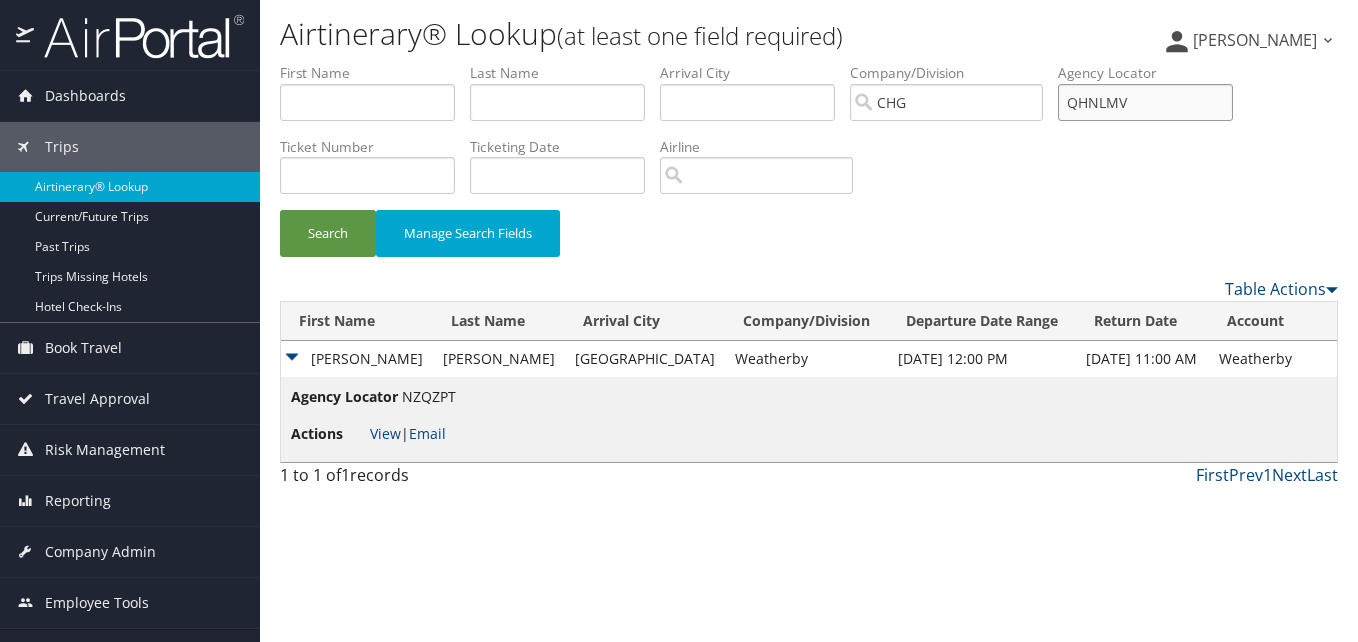 click on "QHNLMV" at bounding box center (1145, 102) 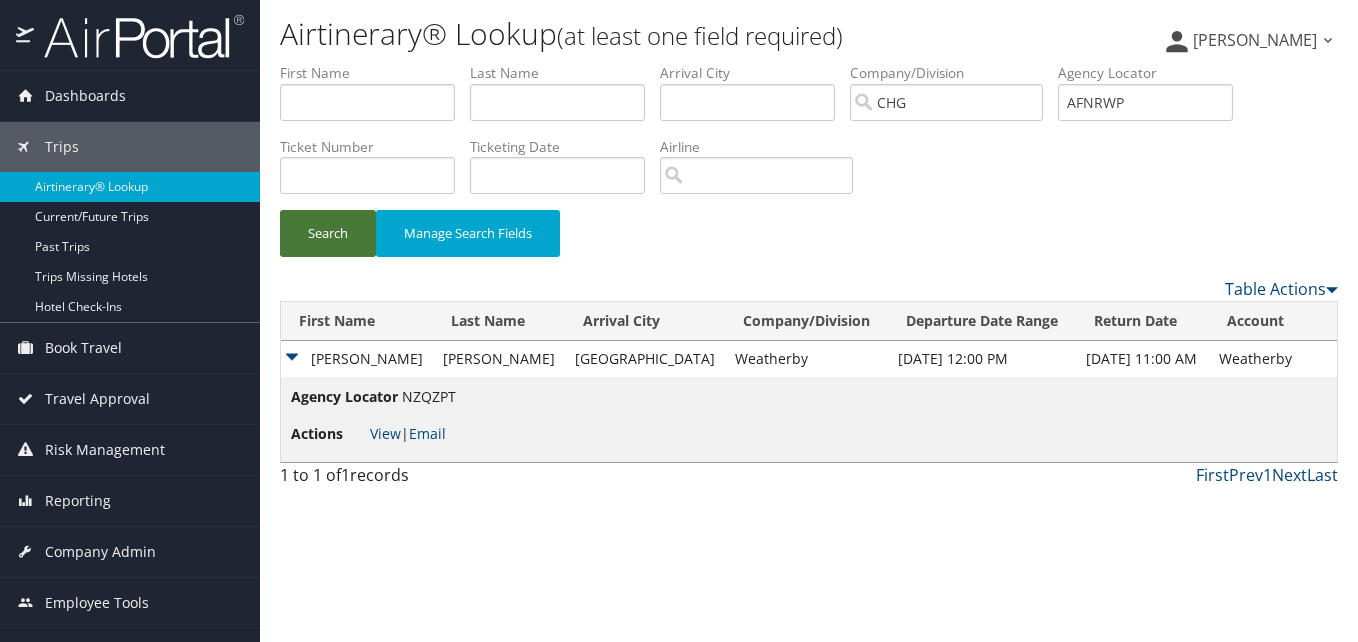 click on "Search" at bounding box center [328, 233] 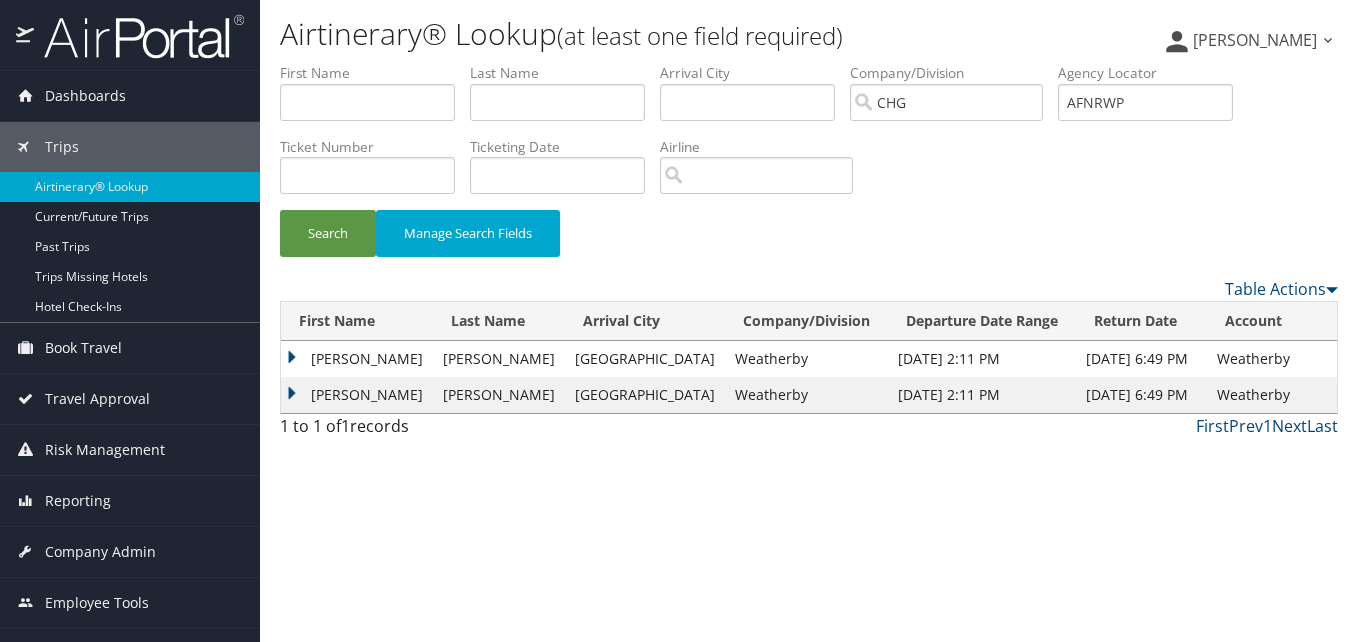 click on "Donald" at bounding box center [357, 359] 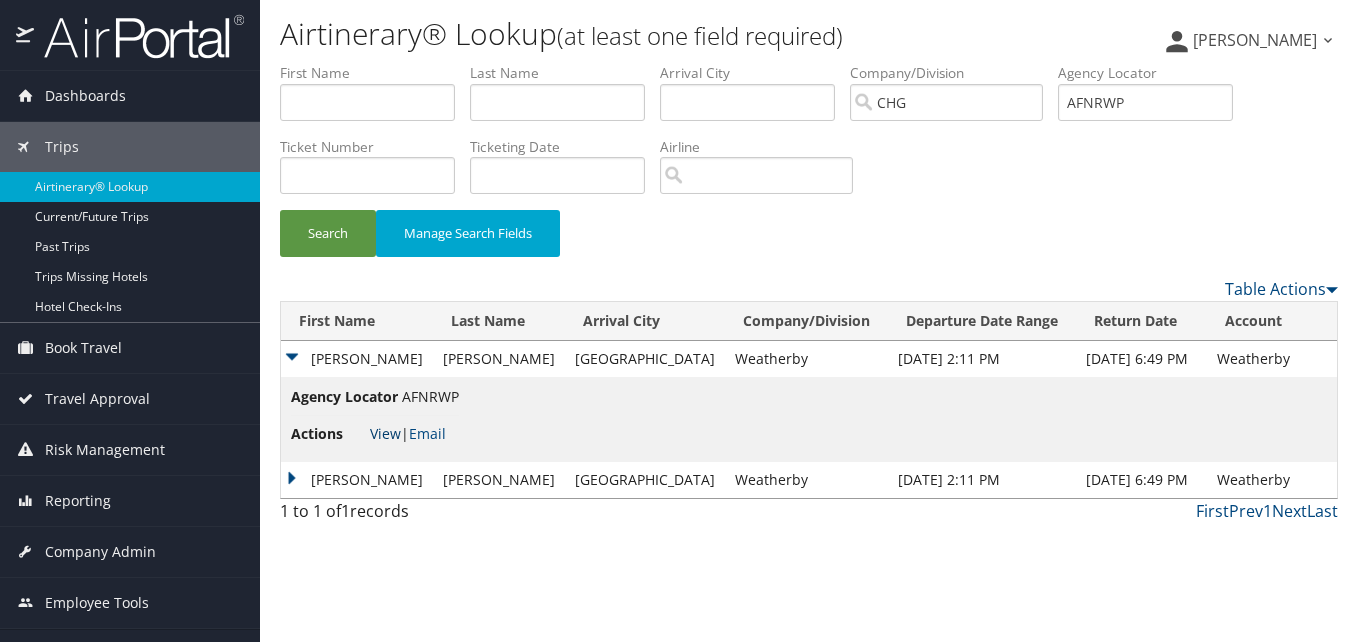 click on "View" at bounding box center (385, 433) 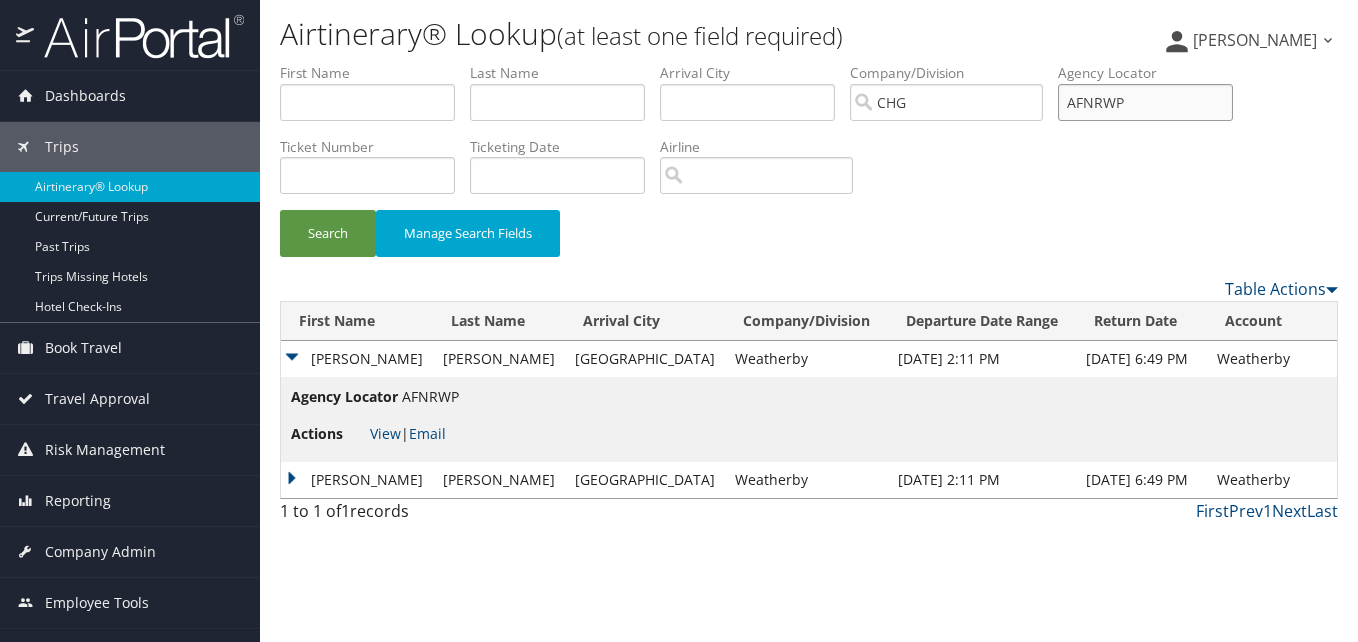 click on "AFNRWP" at bounding box center [1145, 102] 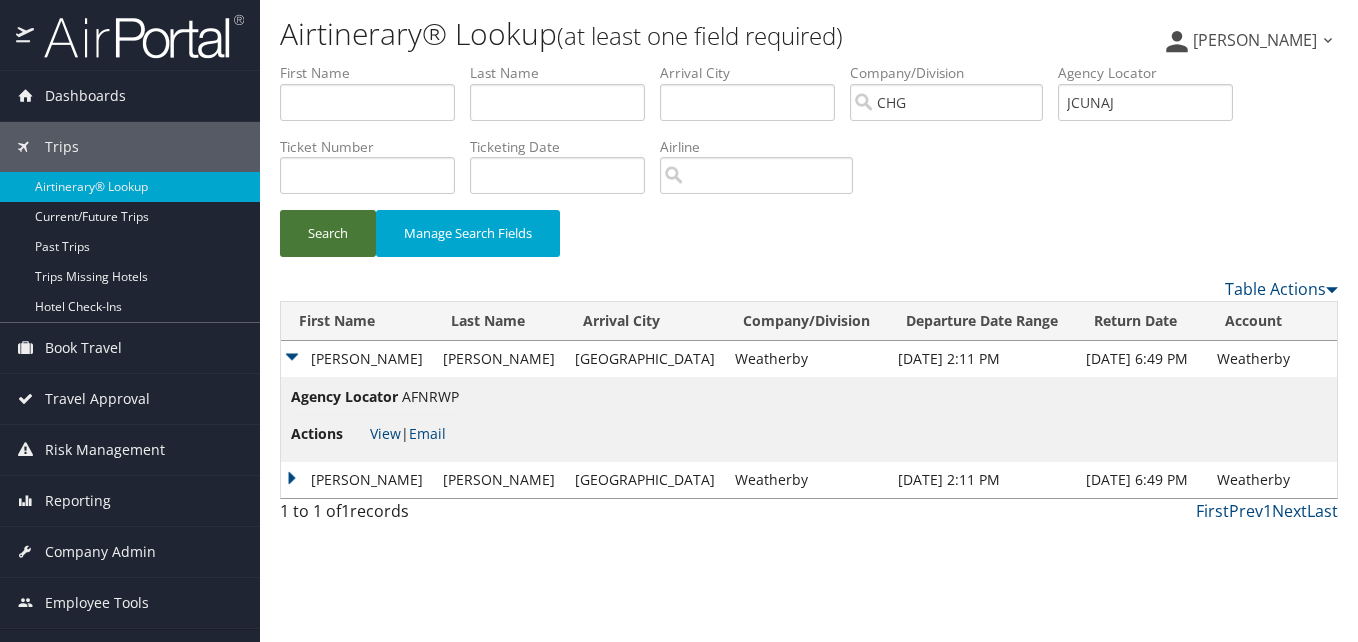 click on "Search" at bounding box center (328, 233) 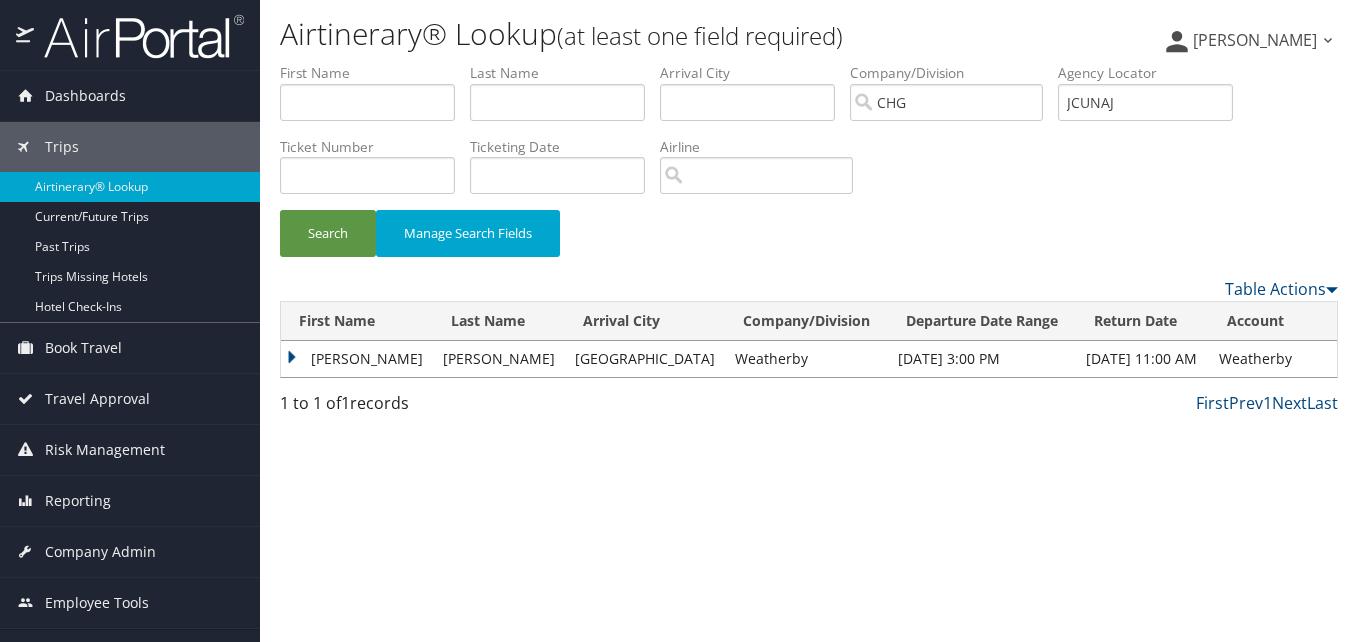 click on "Michelle" at bounding box center [357, 359] 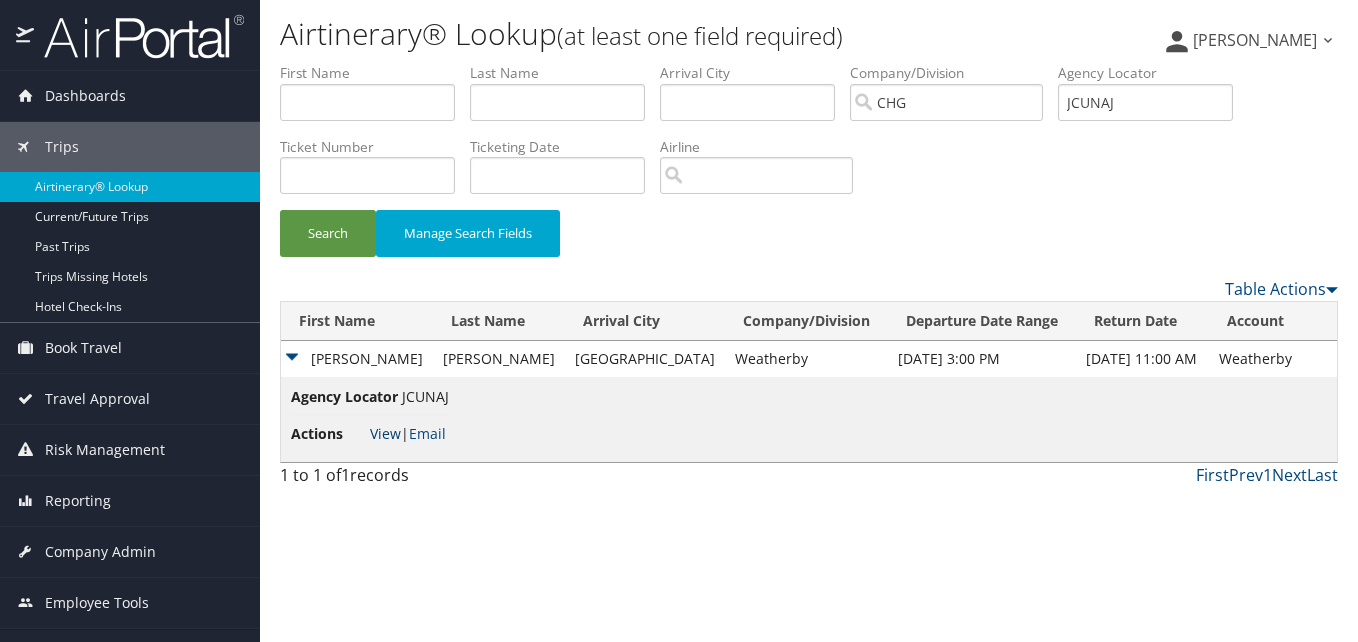 click on "View" at bounding box center (385, 433) 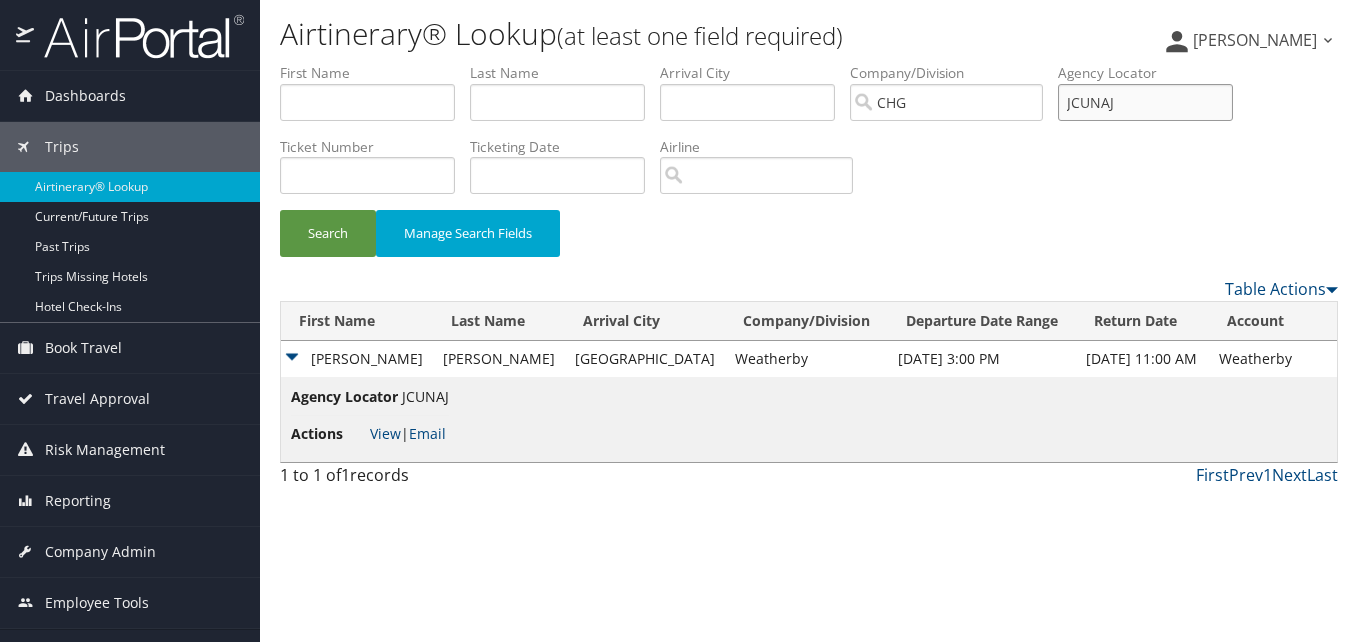 click on "JCUNAJ" at bounding box center [1145, 102] 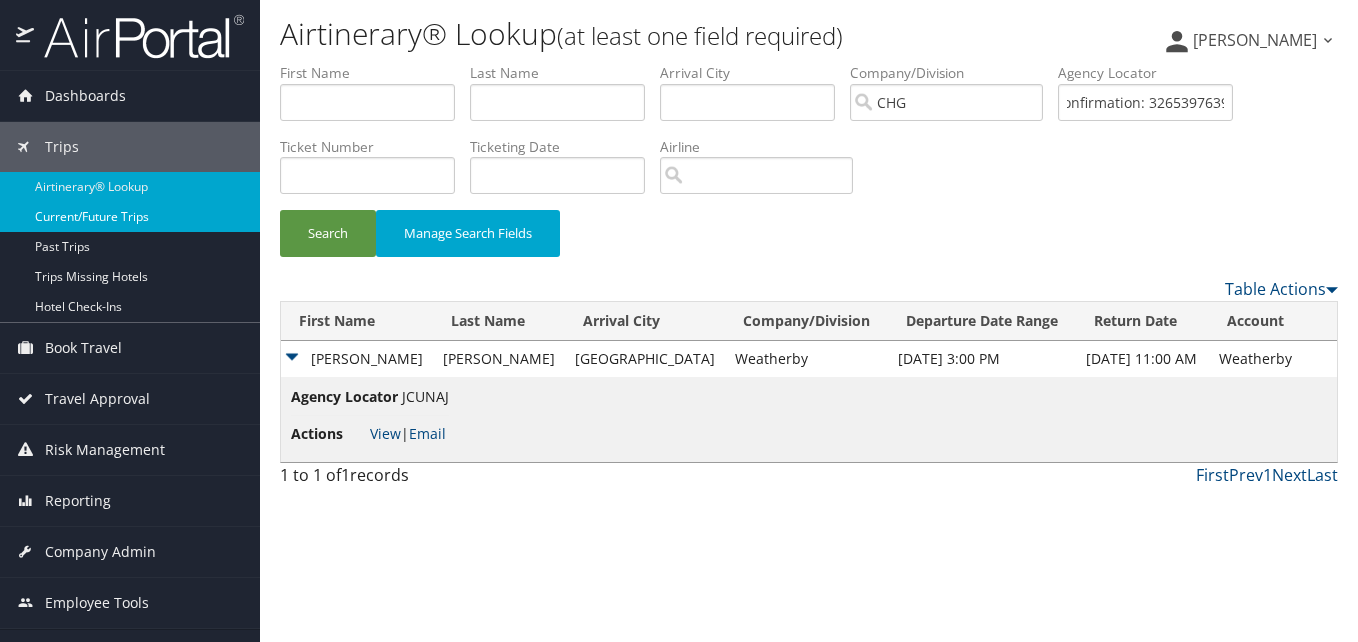 scroll, scrollTop: 0, scrollLeft: 0, axis: both 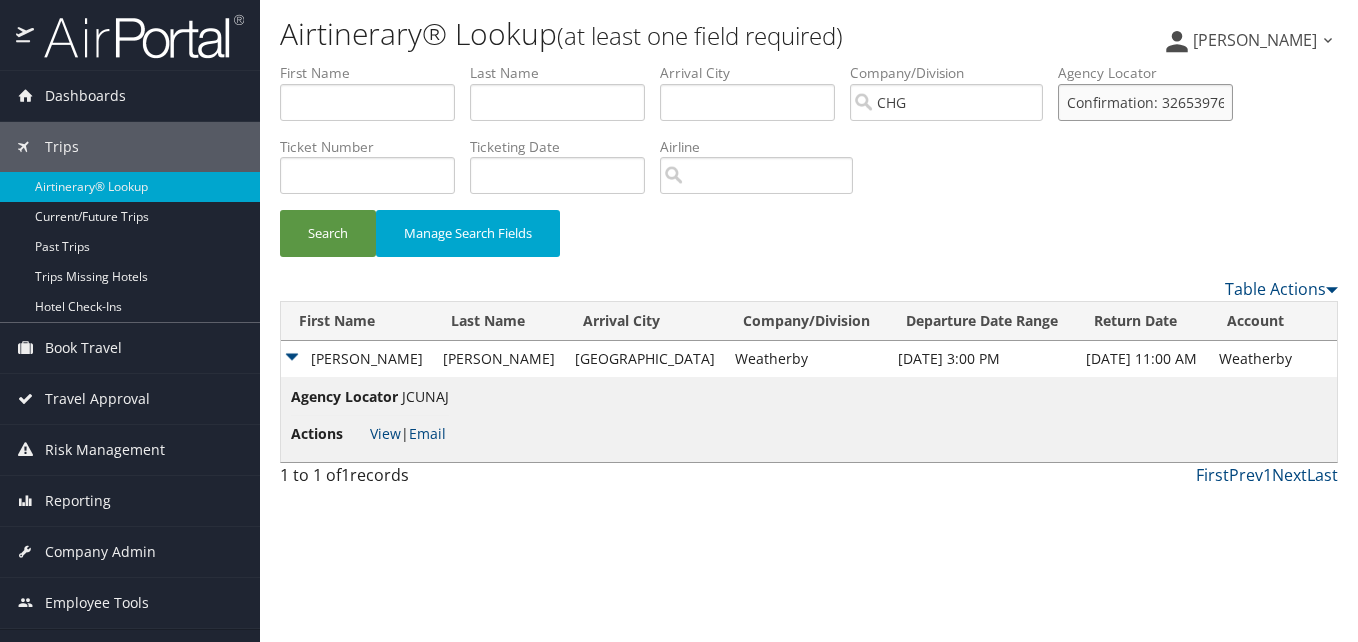 click on "Confirmation: 3265397639" at bounding box center [1145, 102] 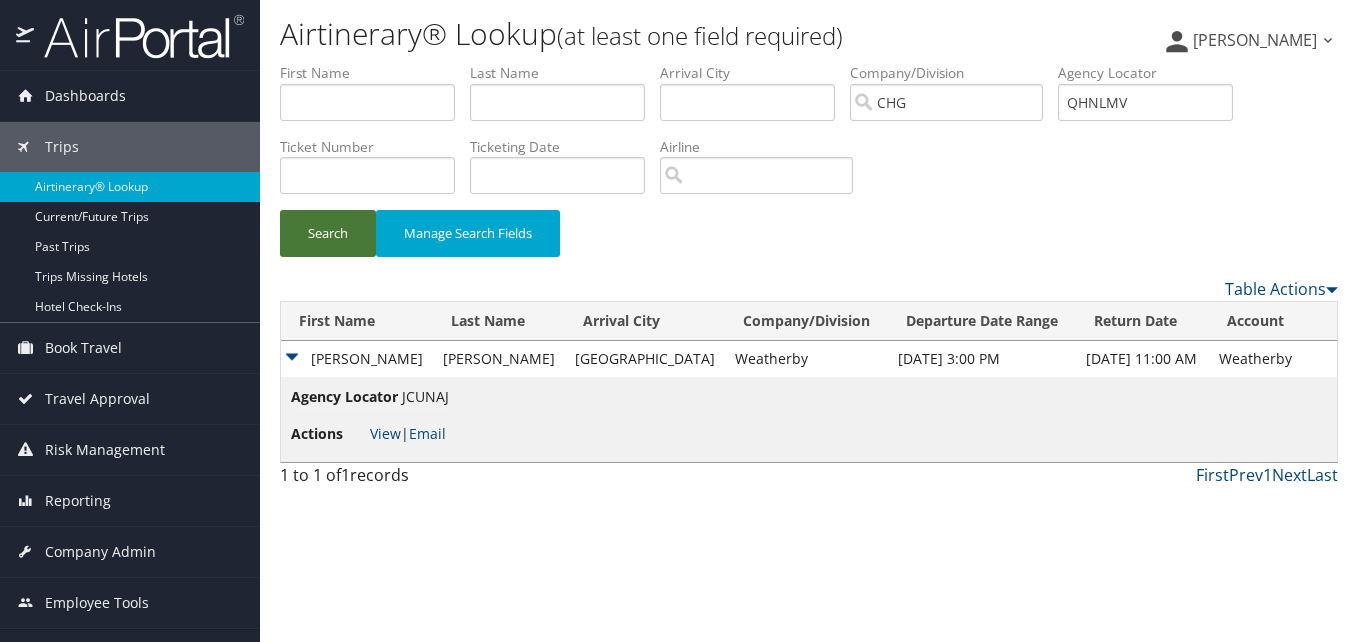 click on "Search" at bounding box center [328, 233] 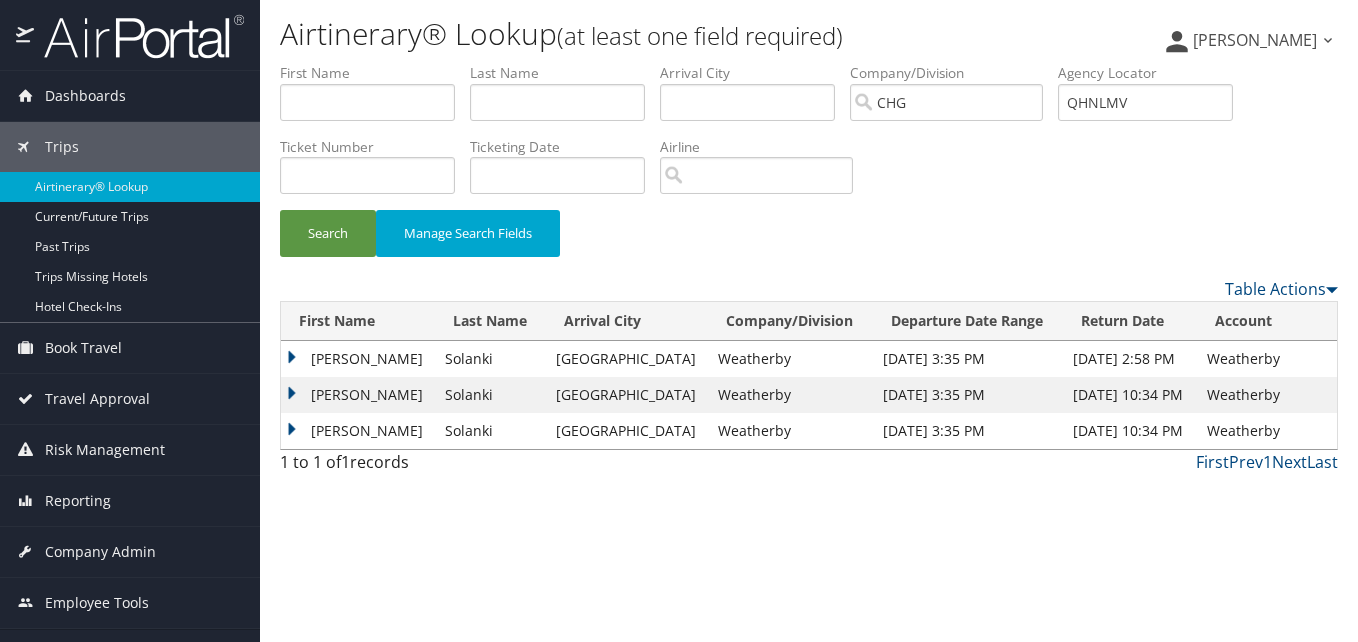 click on "Rajendra" at bounding box center [358, 359] 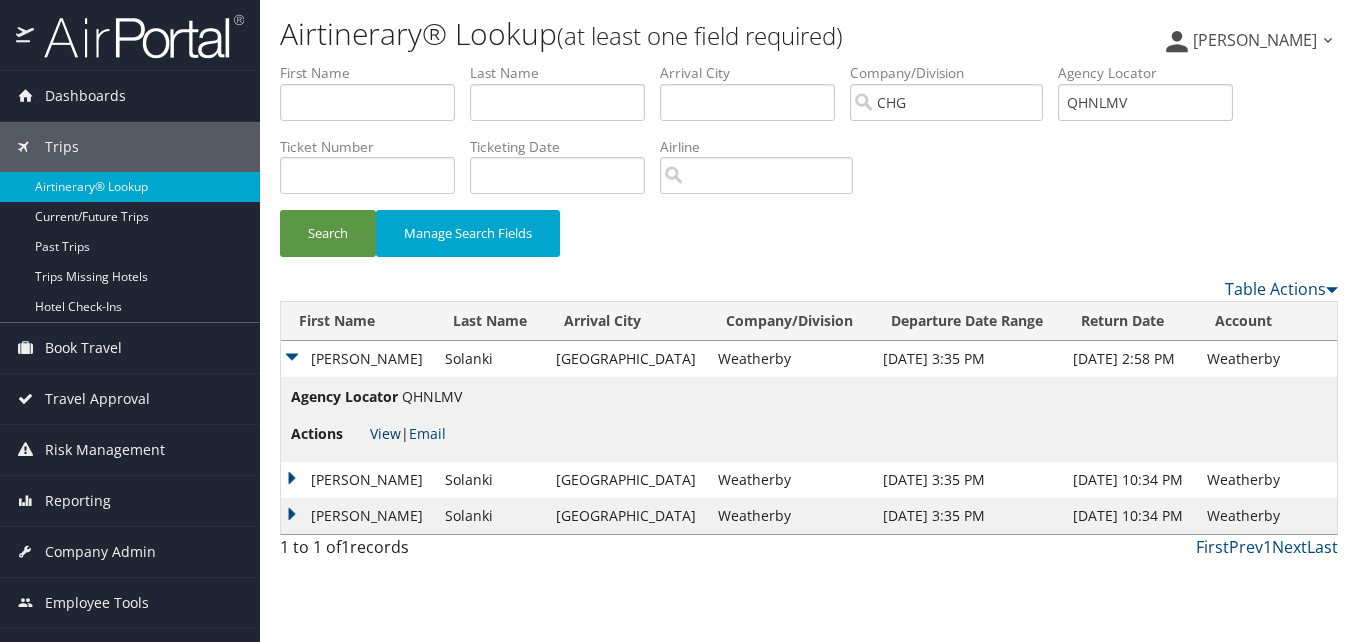 click on "View" at bounding box center (385, 433) 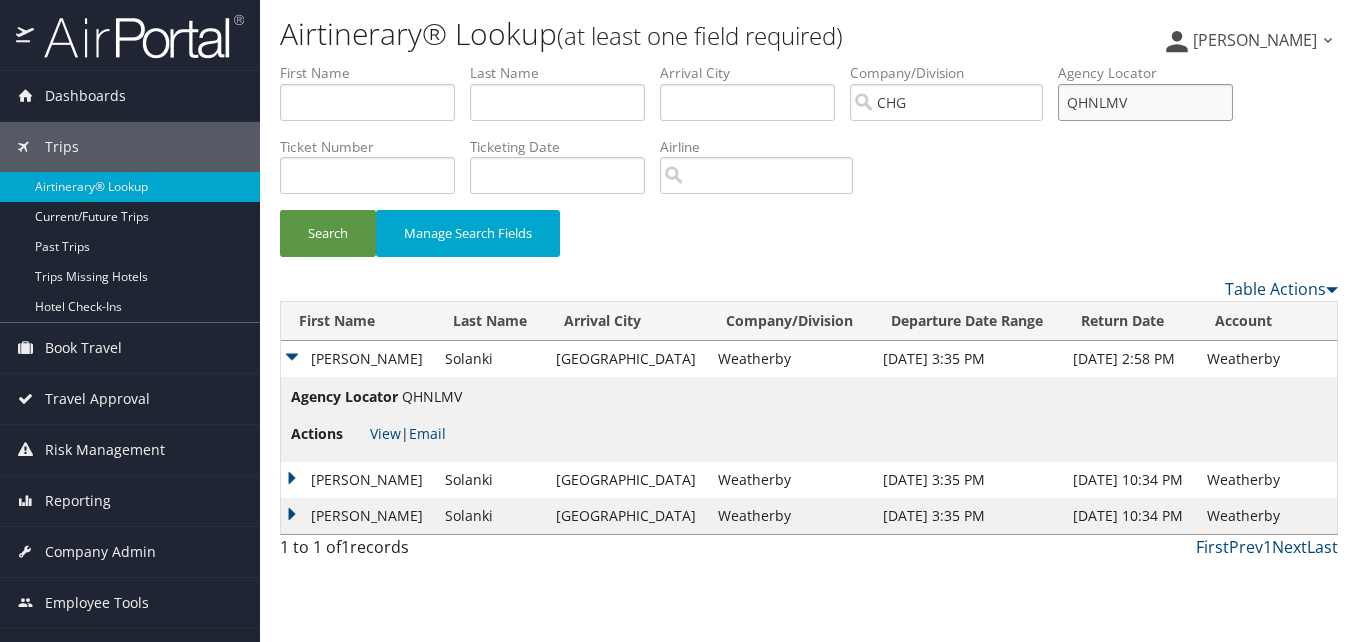 click on "QHNLMV" at bounding box center [1145, 102] 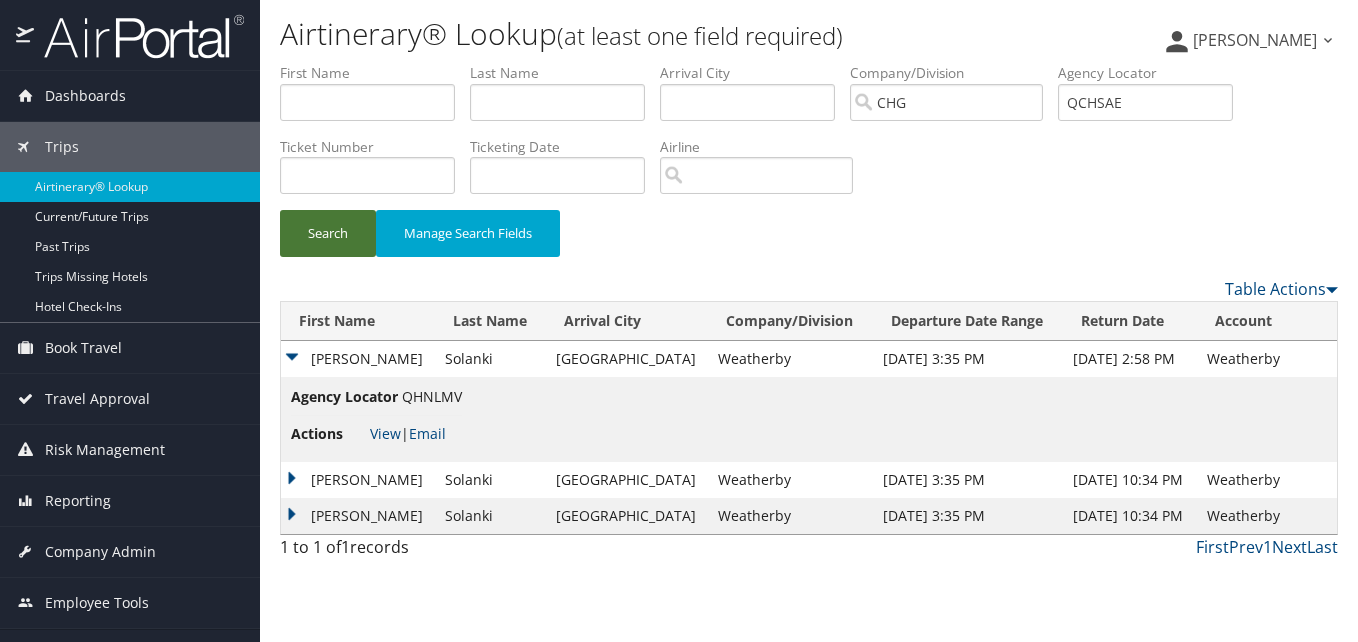 click on "Search" at bounding box center (328, 233) 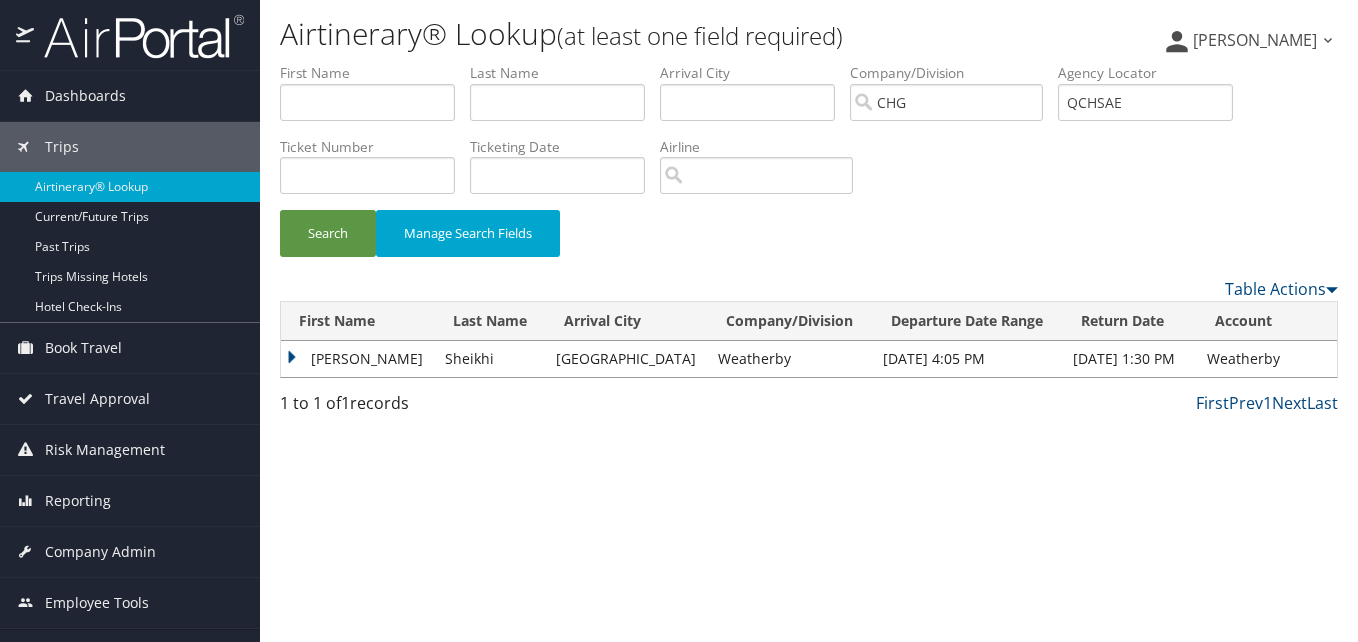 click on "Lila" at bounding box center (358, 359) 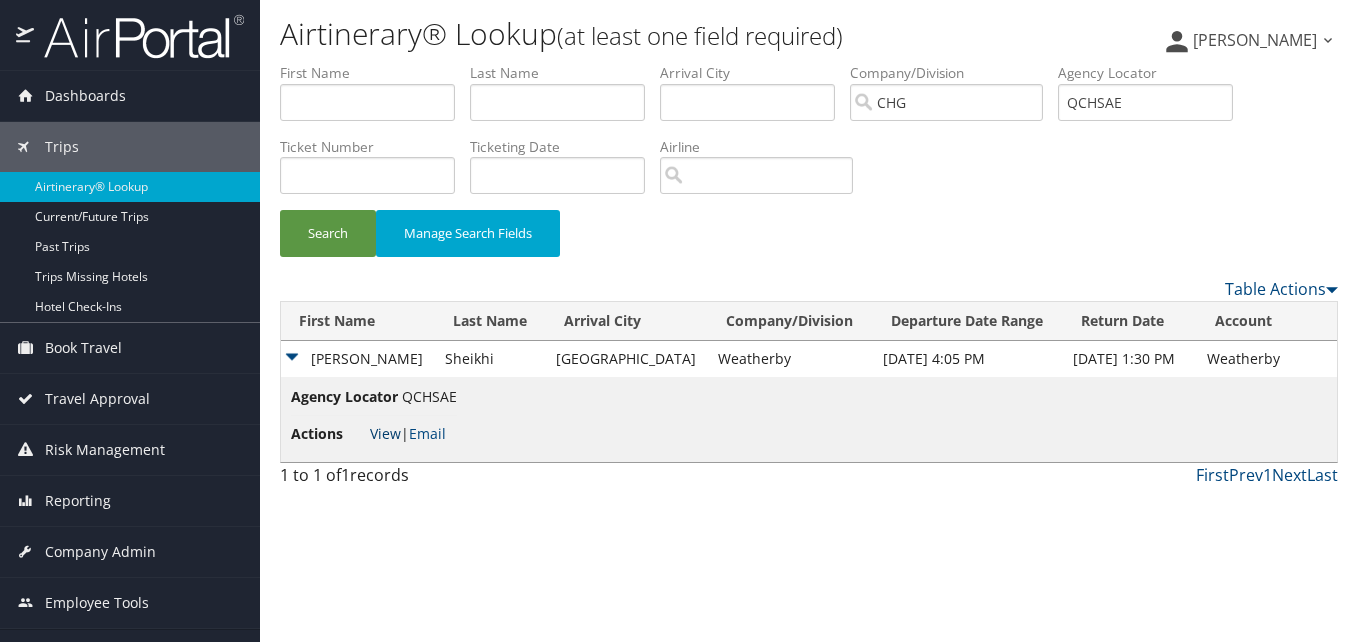 click on "View" at bounding box center (385, 433) 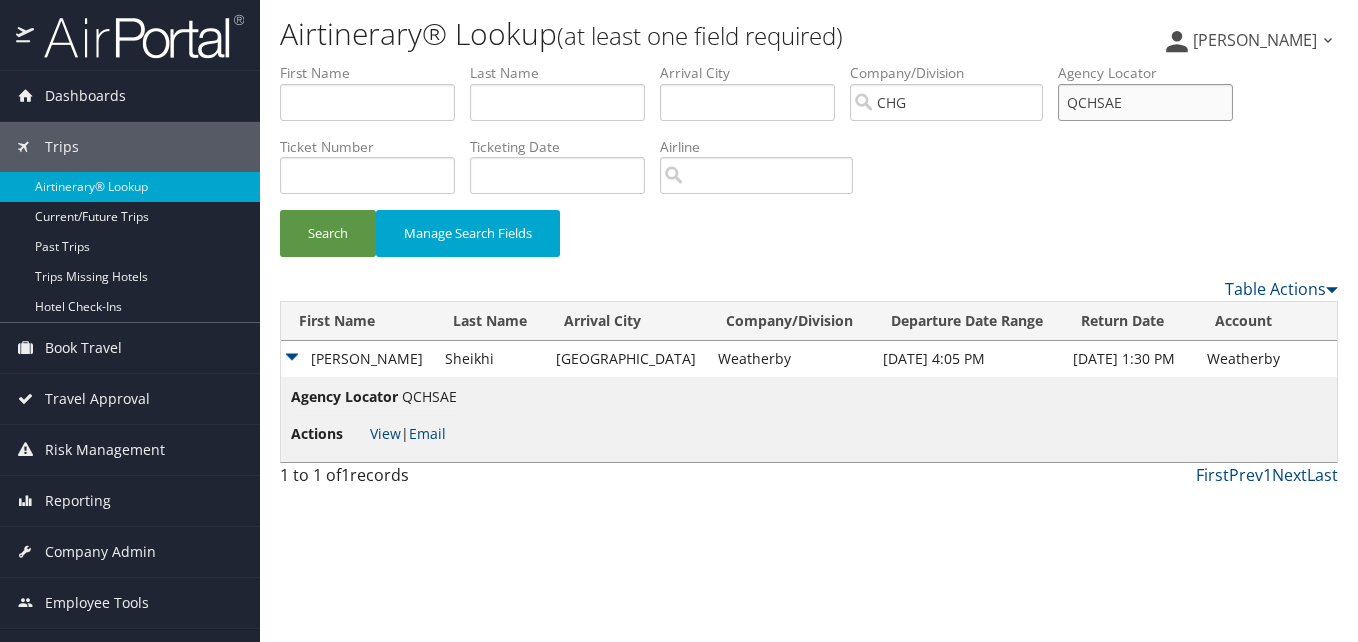 click on "QCHSAE" at bounding box center [1145, 102] 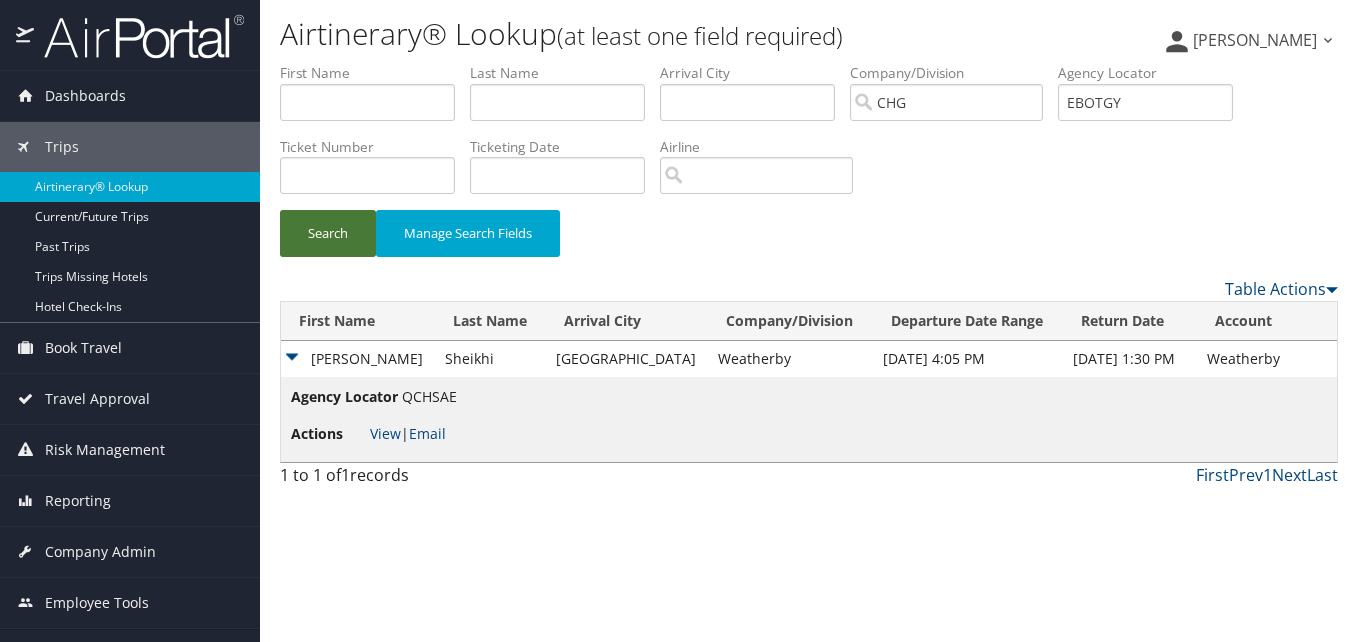 click on "Search" at bounding box center (328, 233) 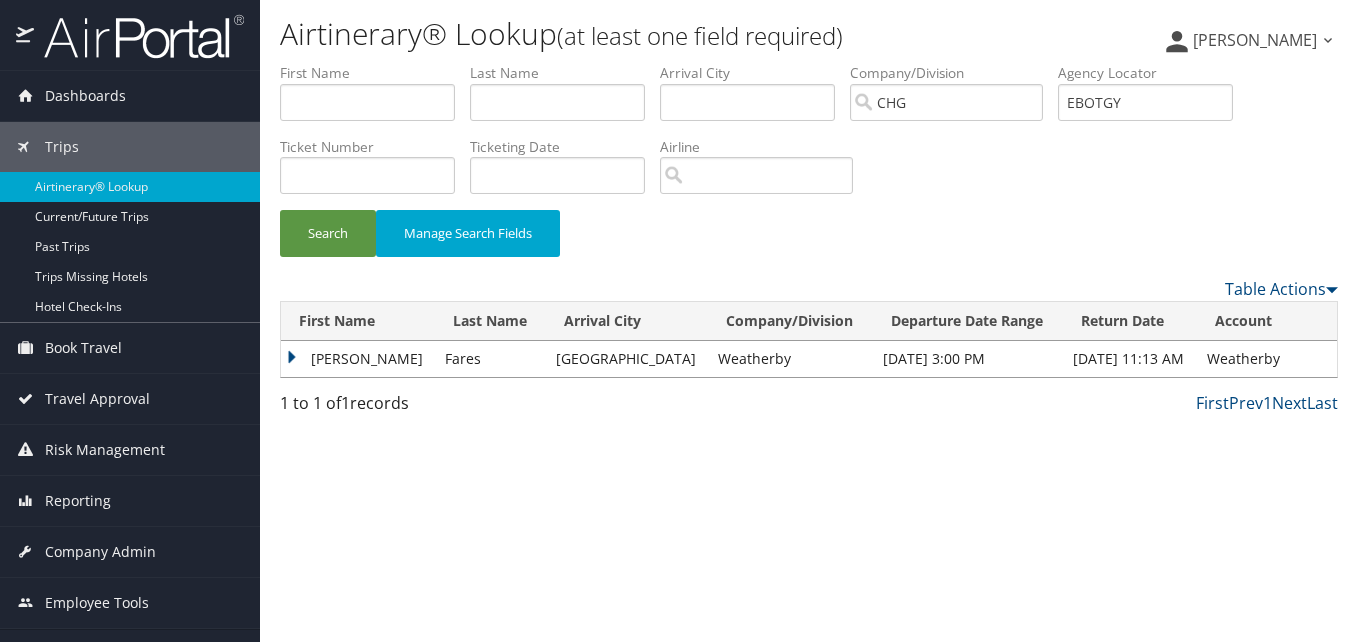 click on "Mary" at bounding box center [358, 359] 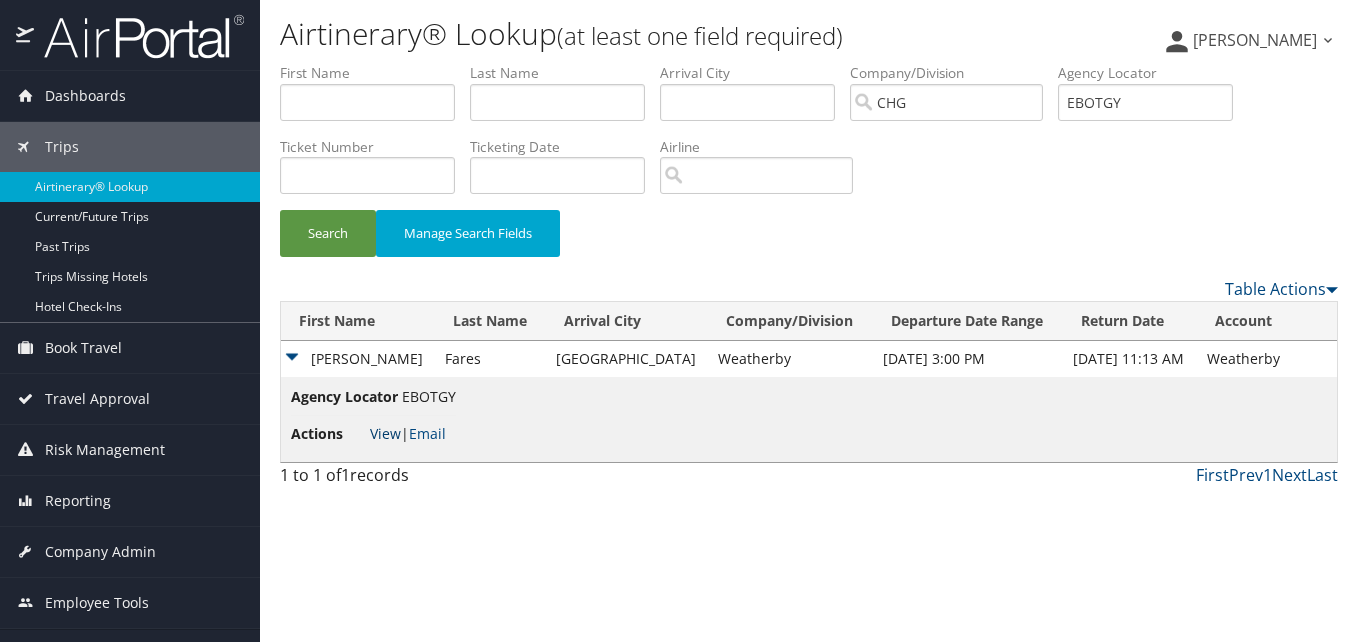 click on "View" at bounding box center [385, 433] 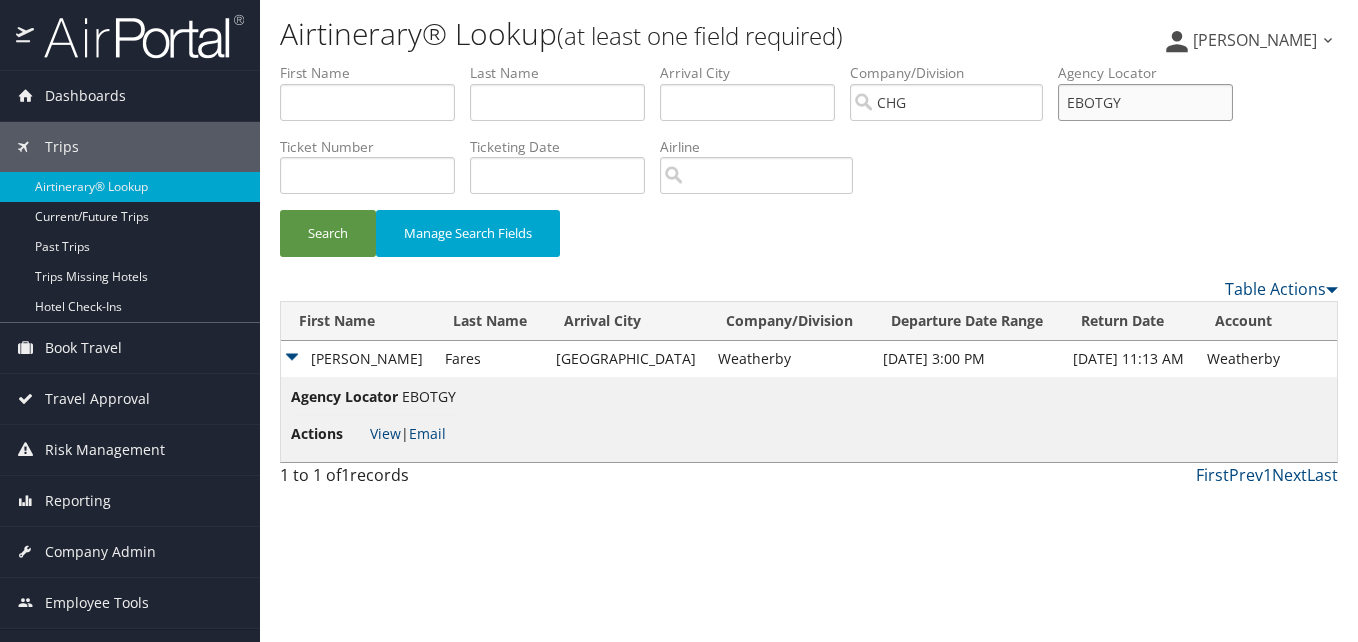 click on "EBOTGY" at bounding box center [1145, 102] 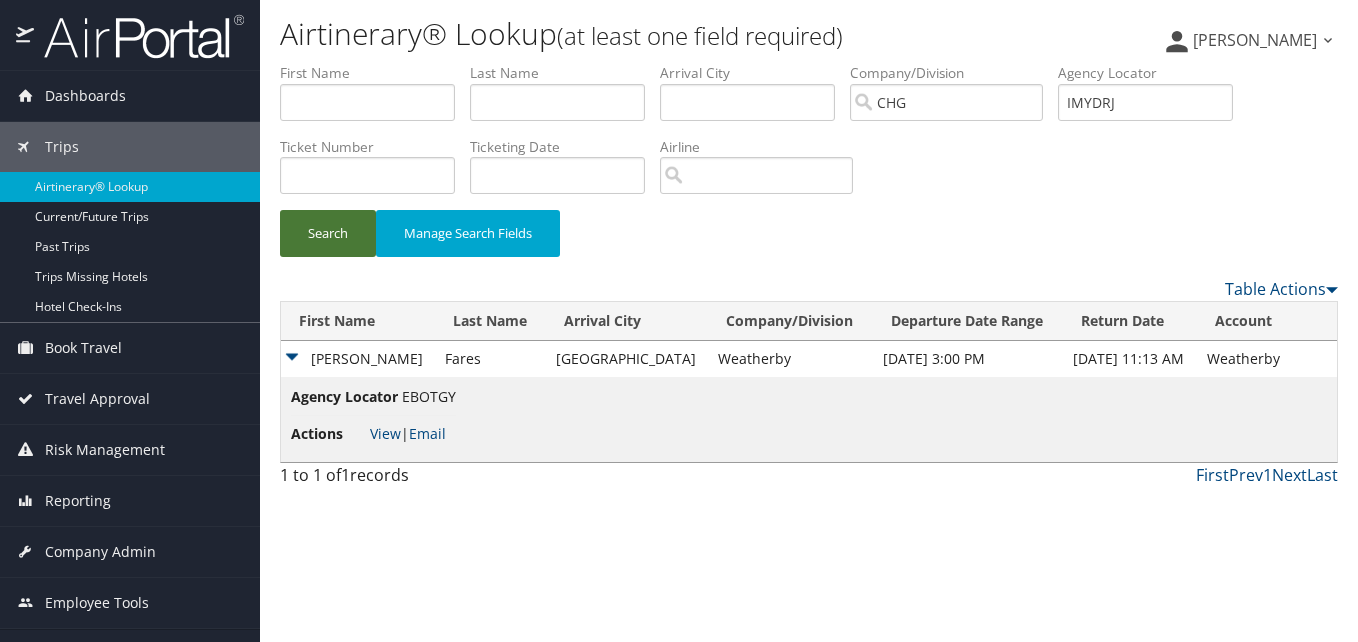 click on "Search" at bounding box center [328, 233] 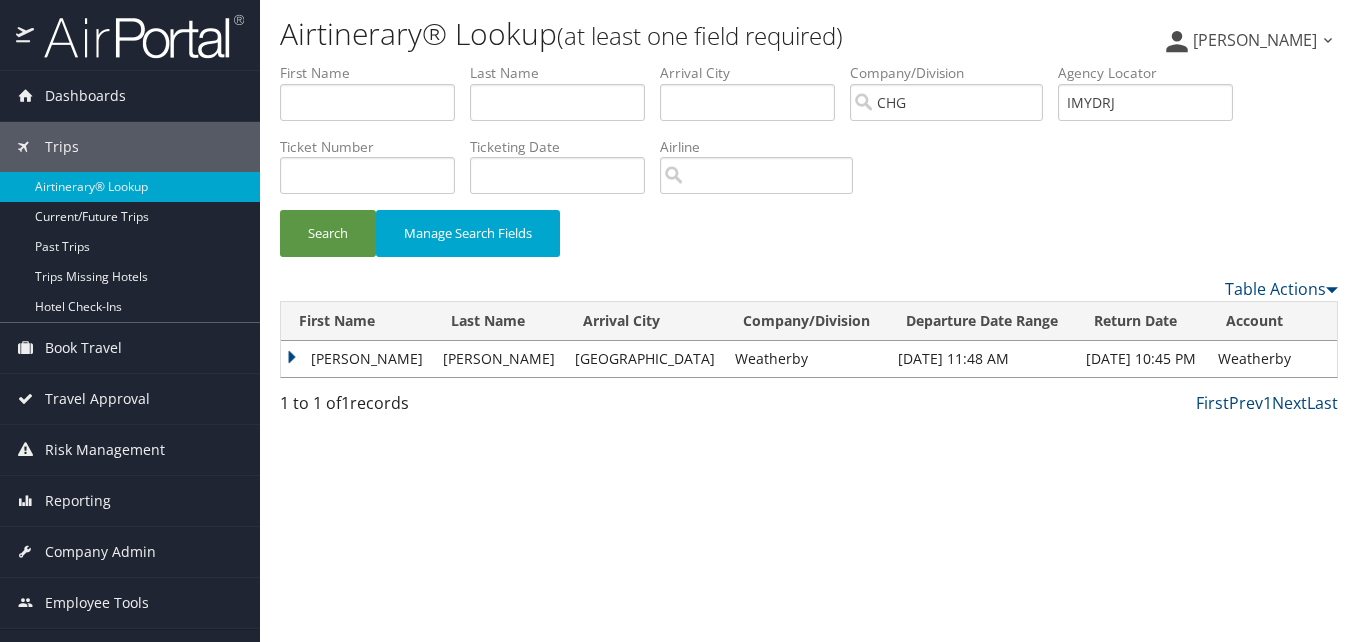 click on "David" at bounding box center (357, 359) 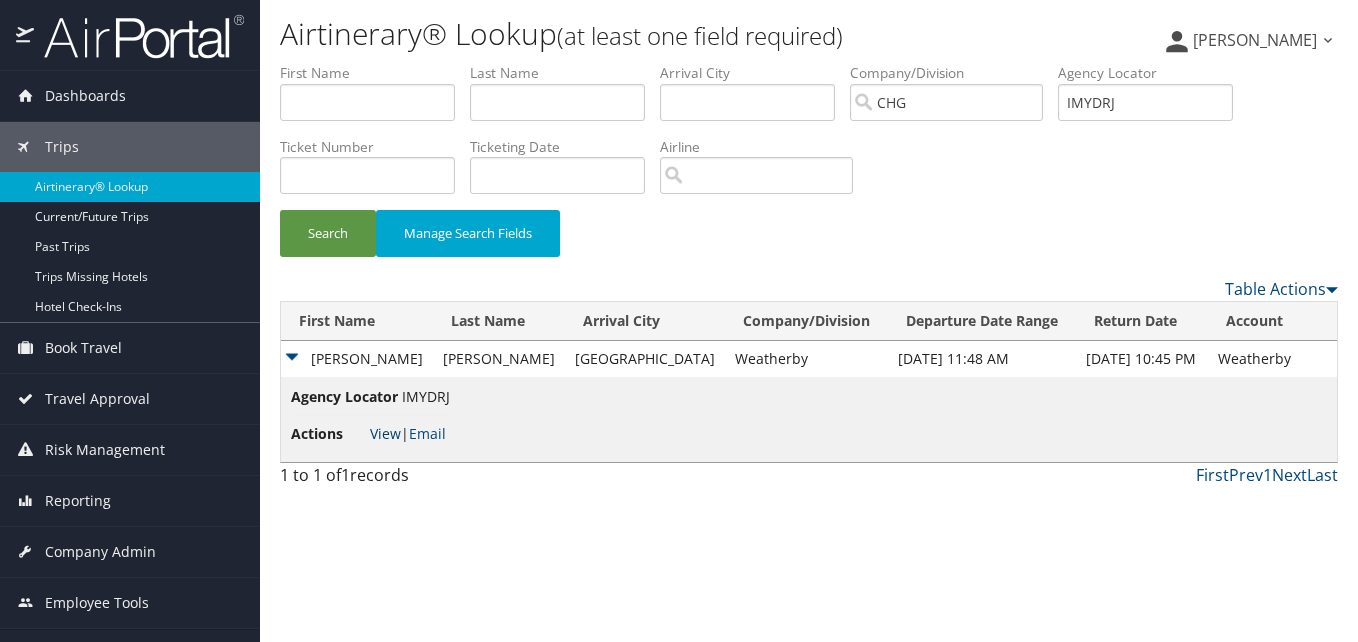 click on "View" at bounding box center (385, 433) 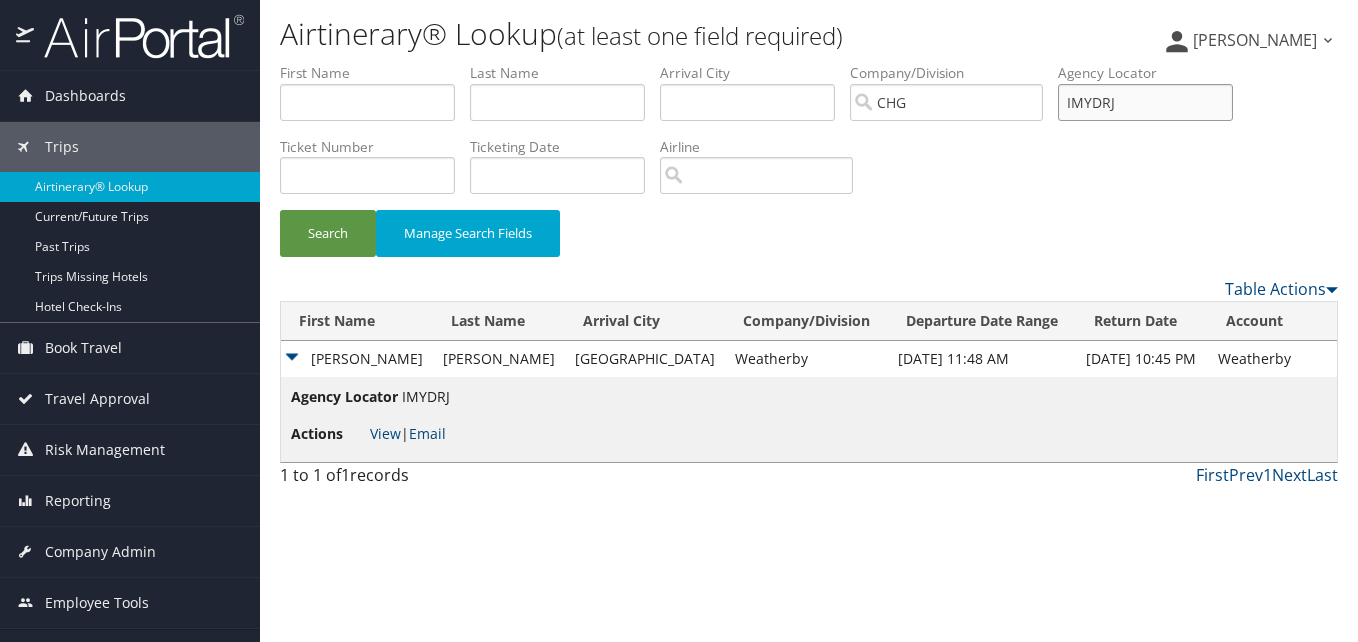 click on "IMYDRJ" at bounding box center [1145, 102] 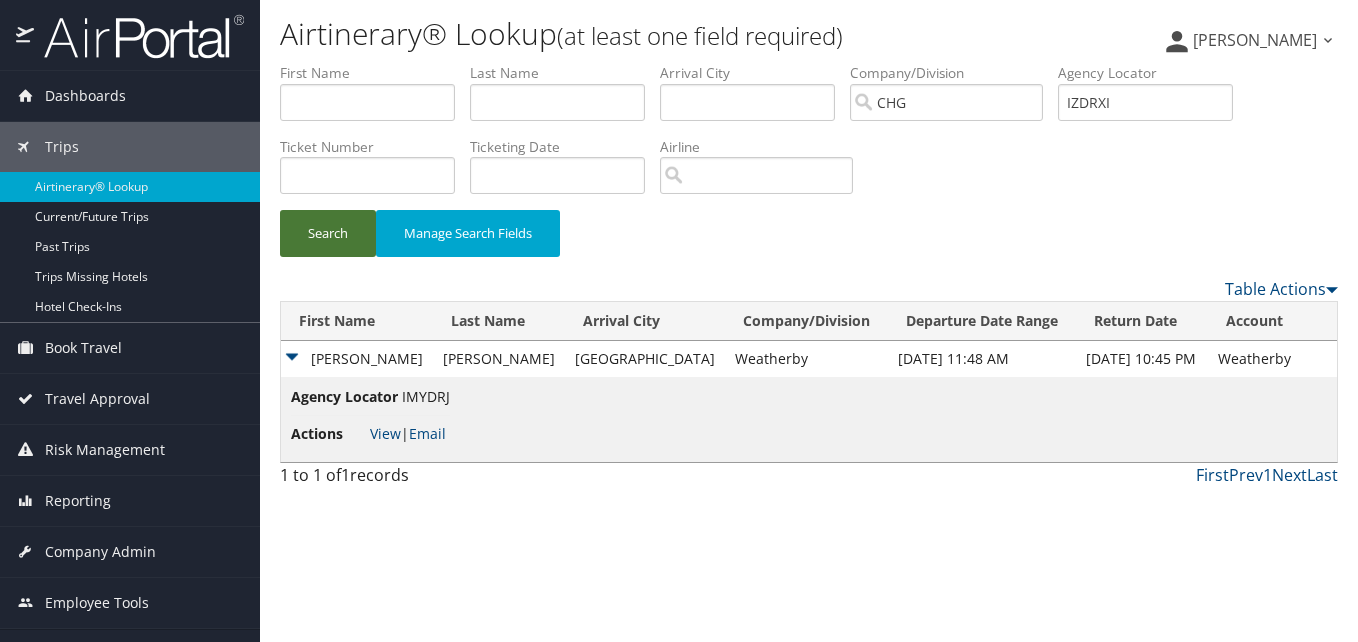 click on "Search" at bounding box center (328, 233) 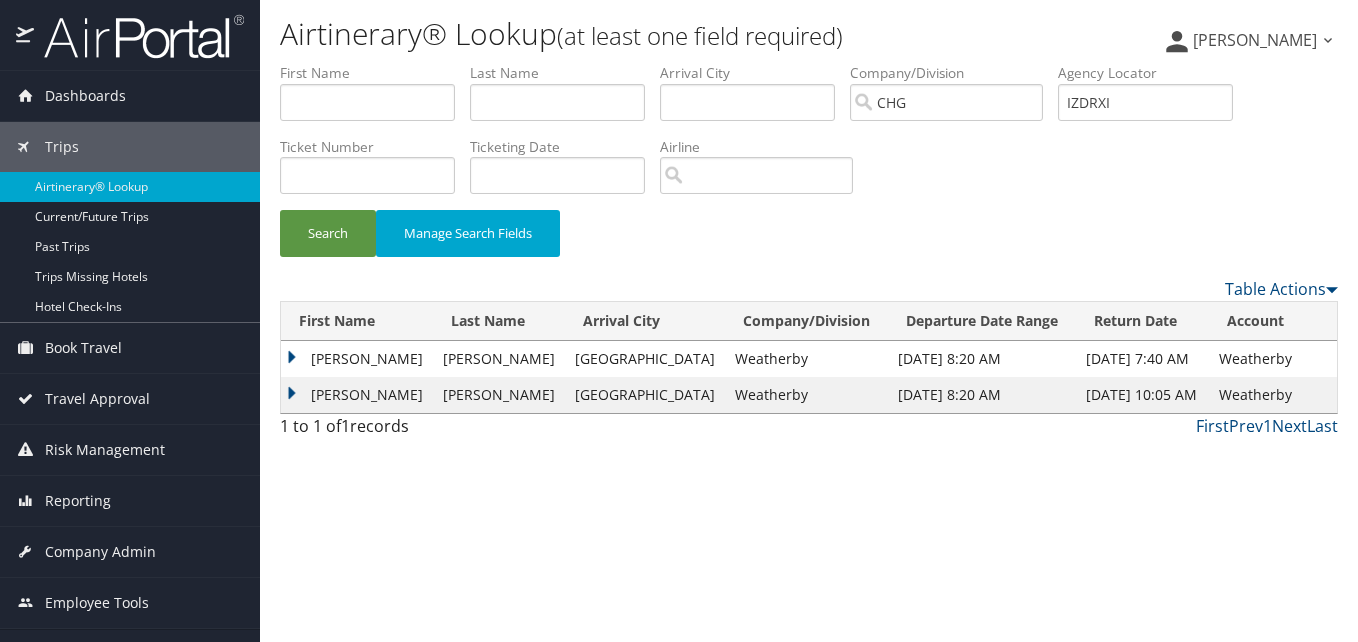 click on "Mohamed" at bounding box center [357, 359] 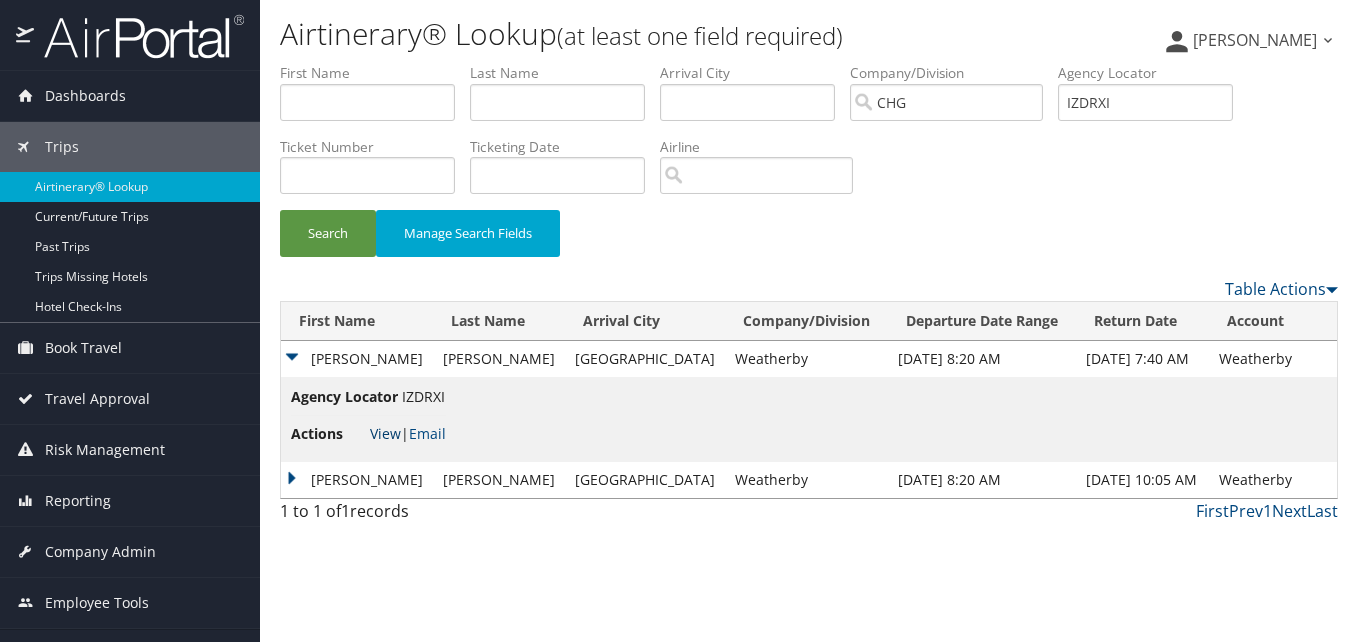 click on "View" at bounding box center (385, 433) 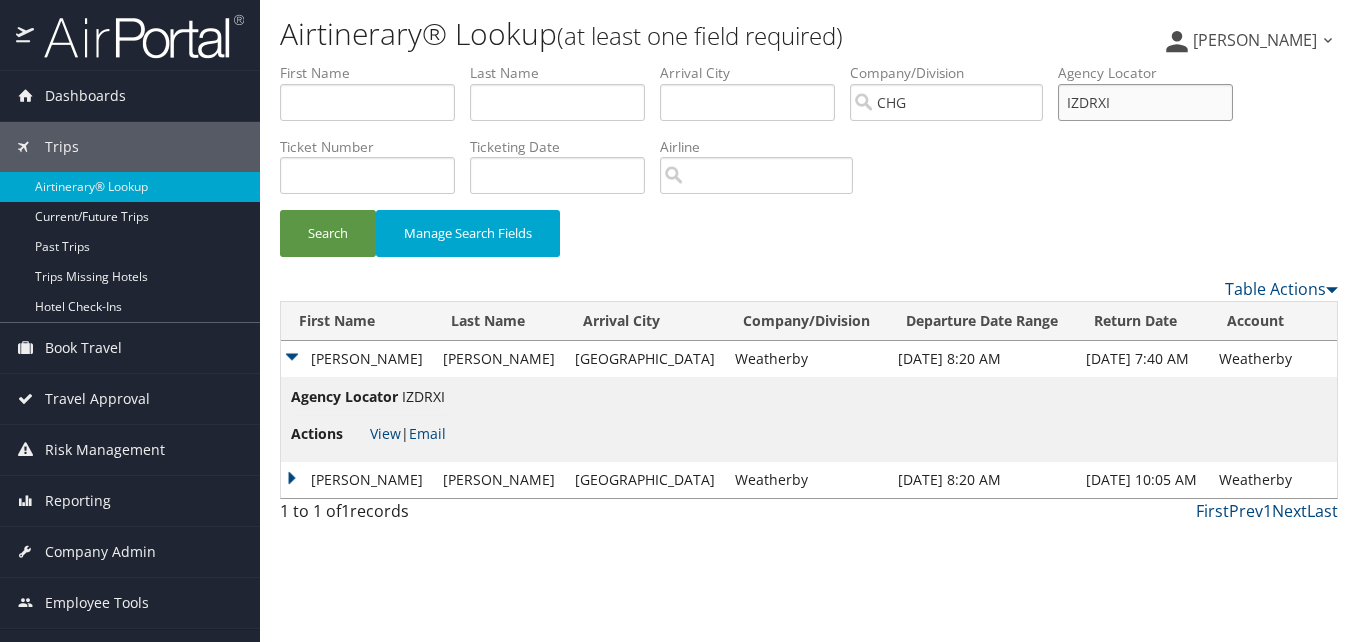 click on "IZDRXI" at bounding box center [1145, 102] 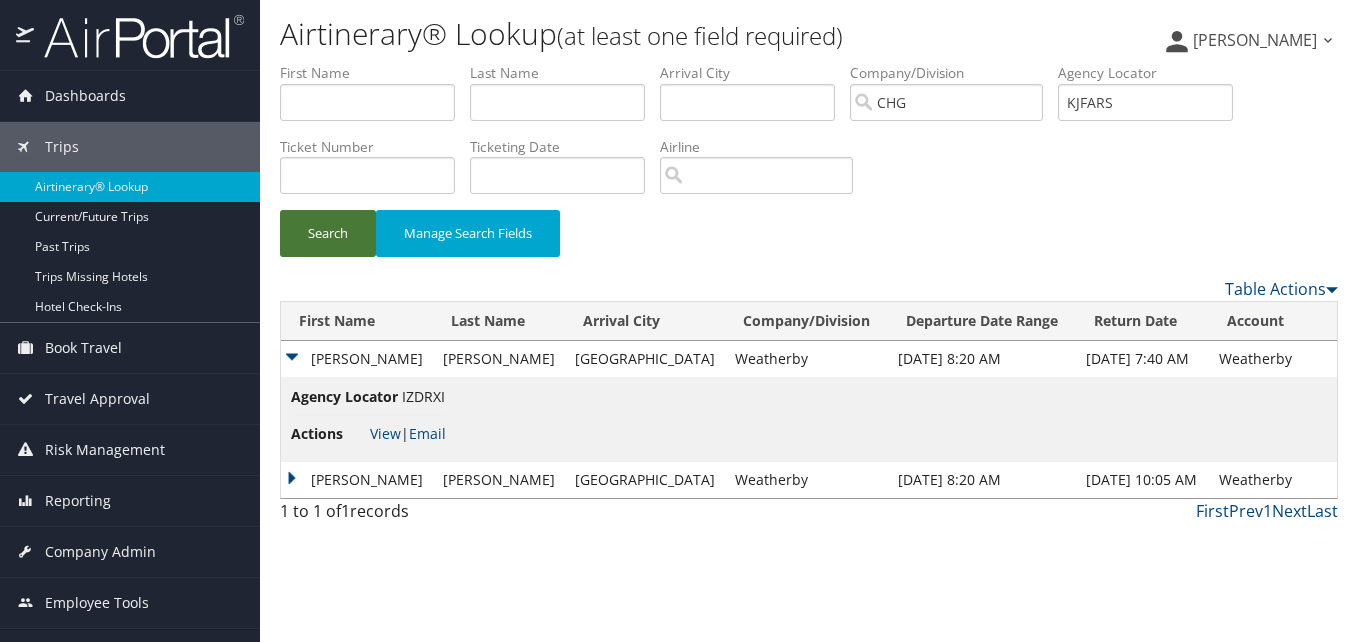click on "Search" at bounding box center [328, 233] 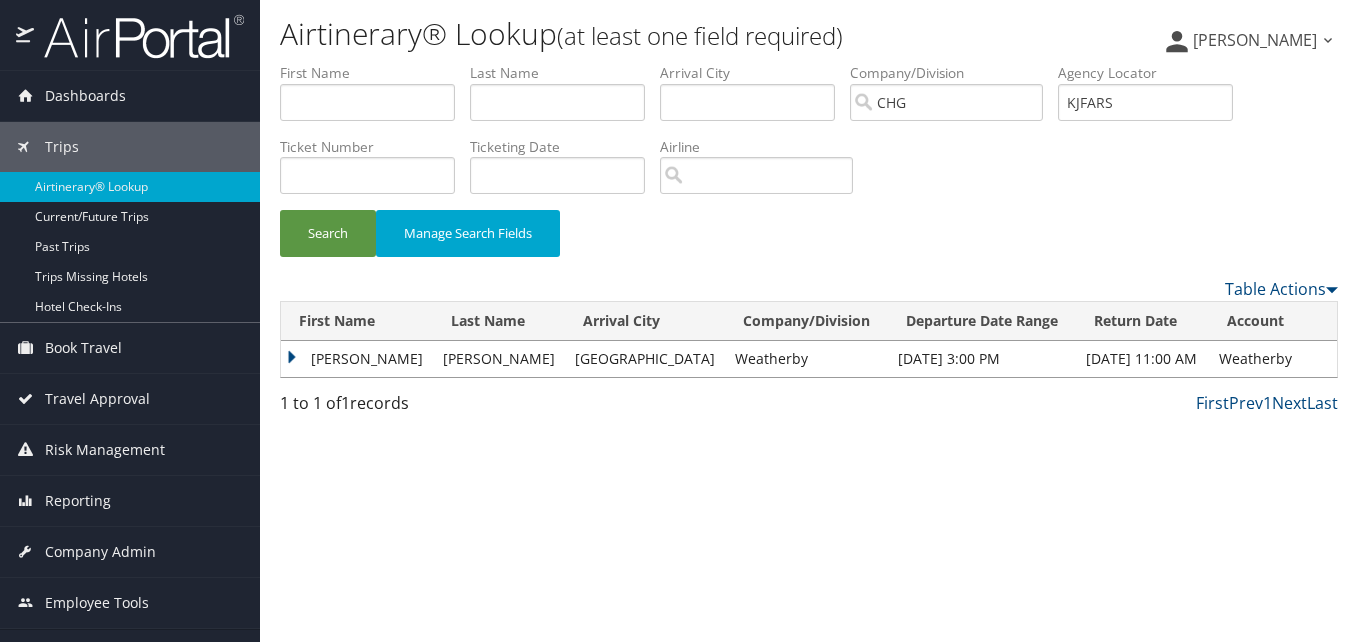 click on "Steven" at bounding box center (357, 359) 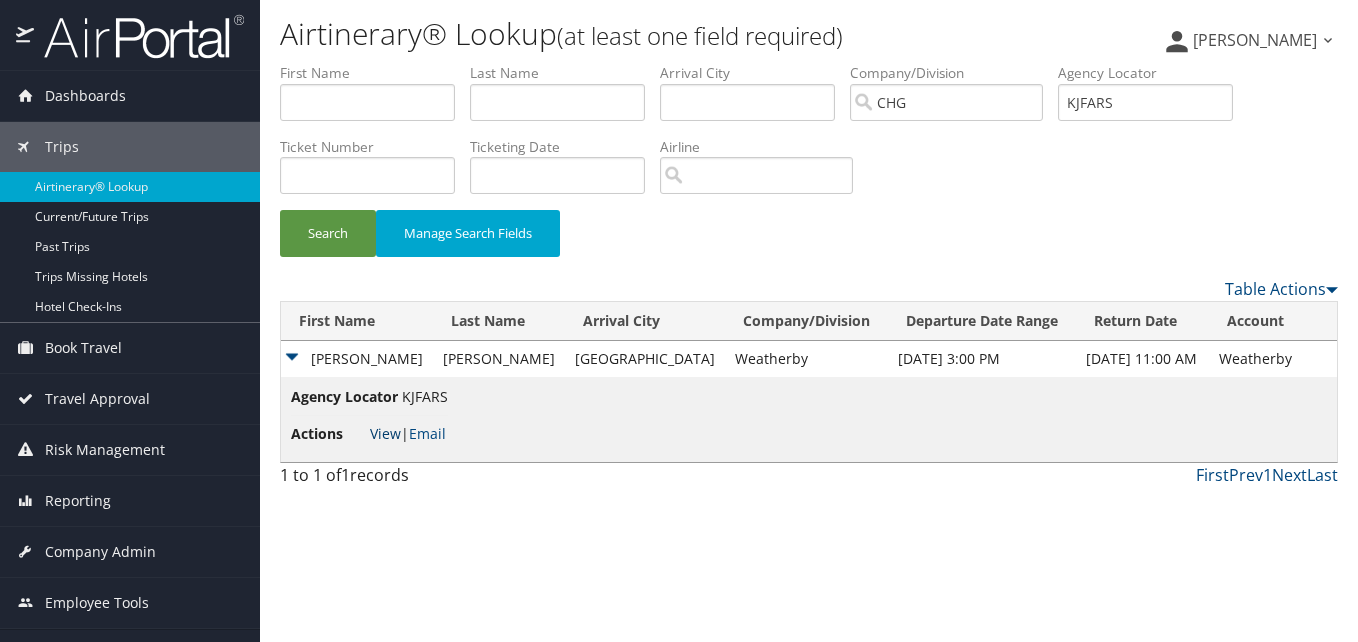 click on "View" at bounding box center [385, 433] 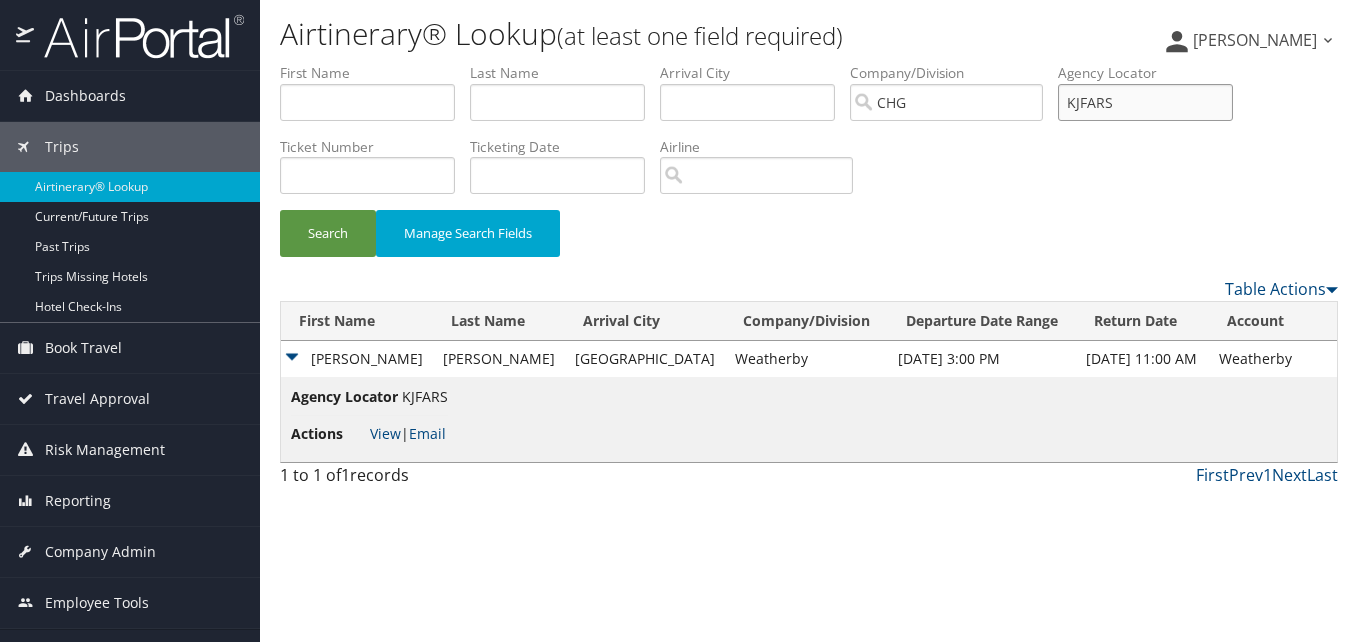 click on "KJFARS" at bounding box center [1145, 102] 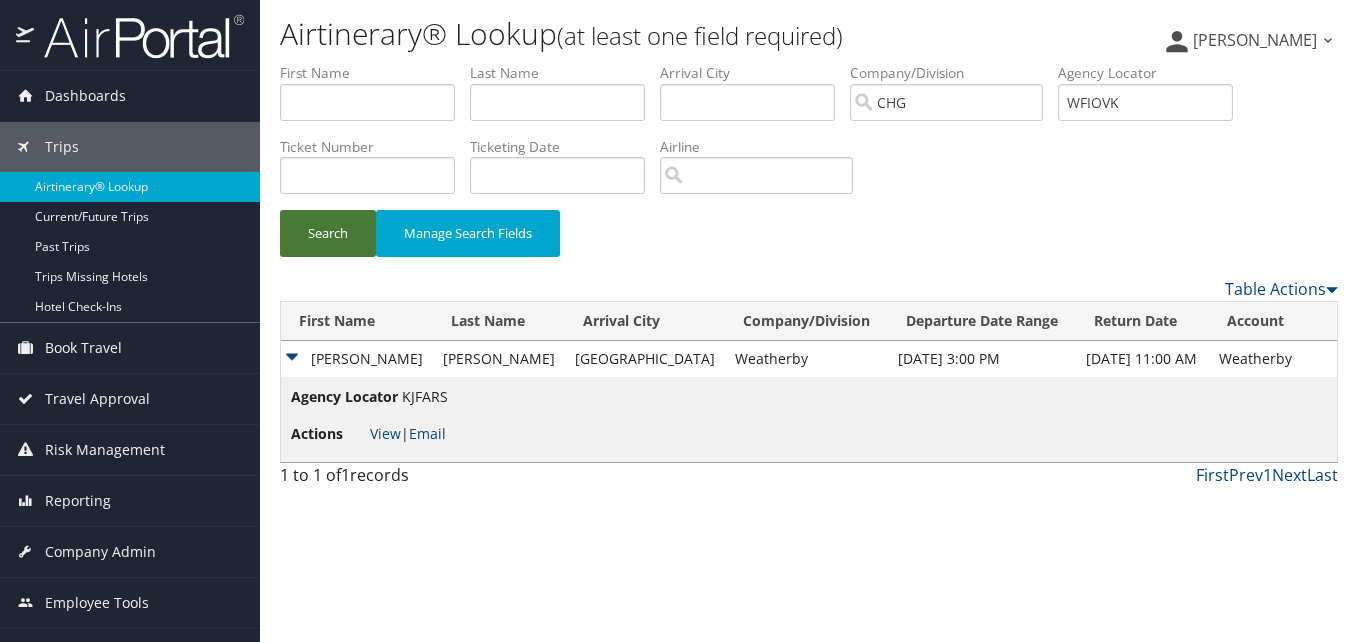 click on "Search" at bounding box center (328, 233) 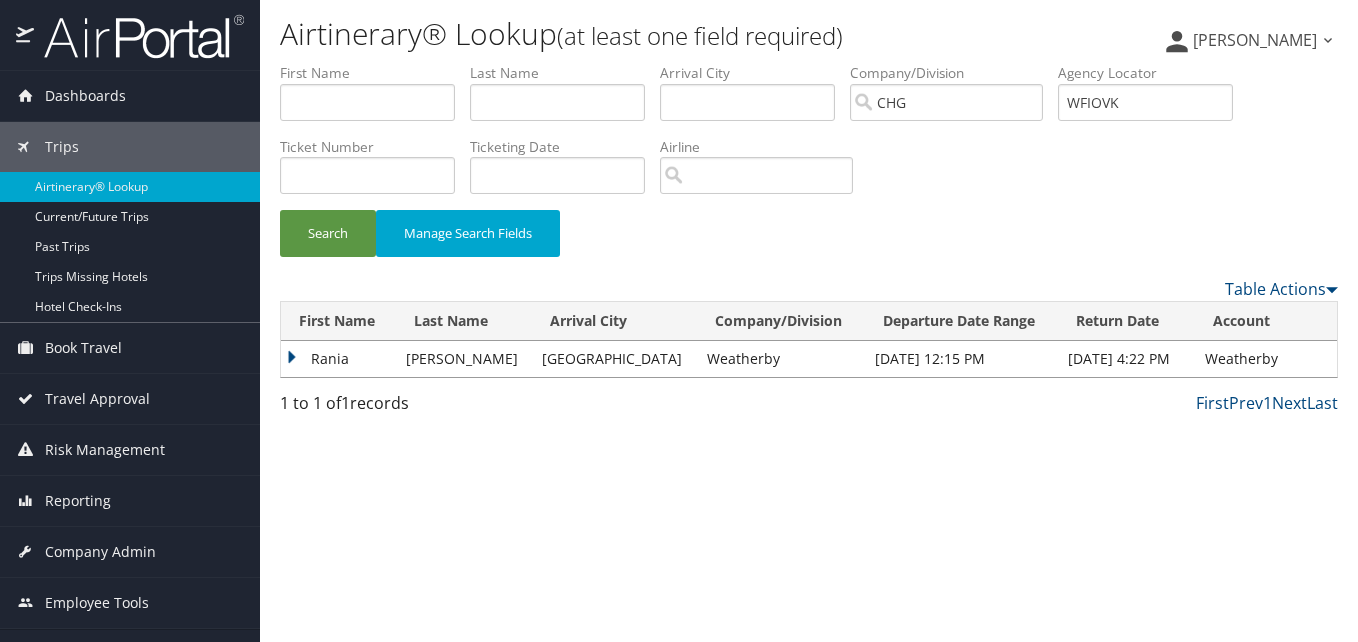 click on "Rania" at bounding box center (338, 359) 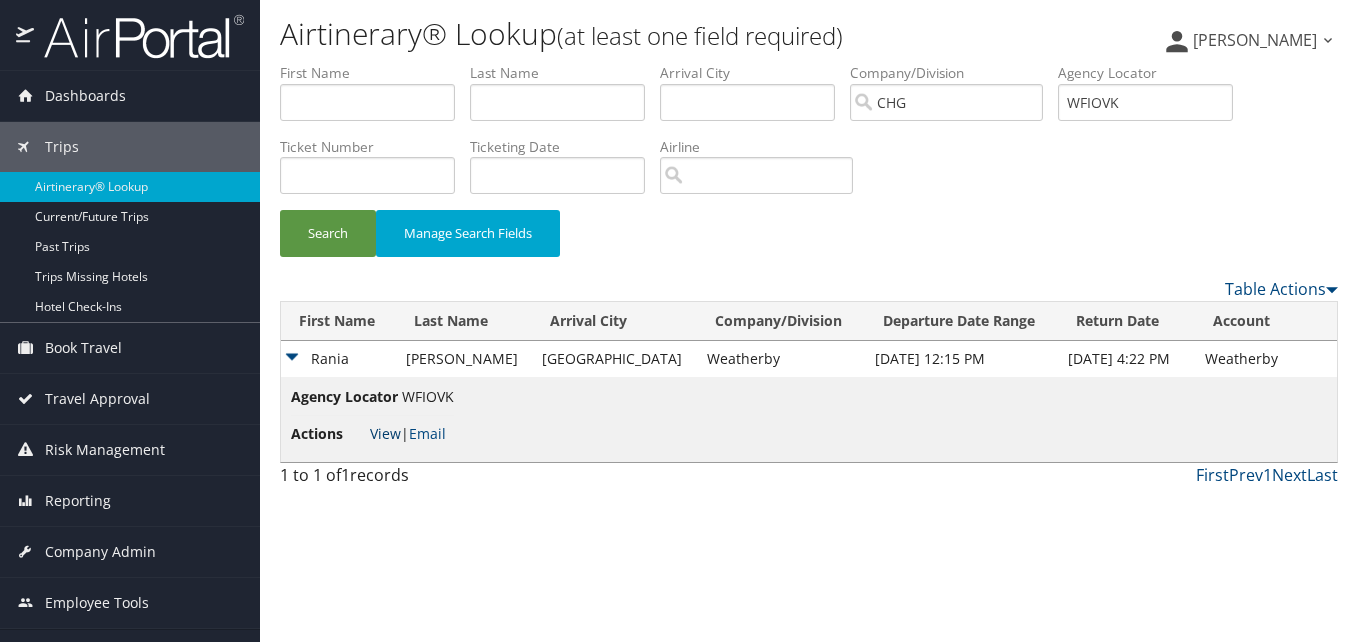 click on "View" at bounding box center (385, 433) 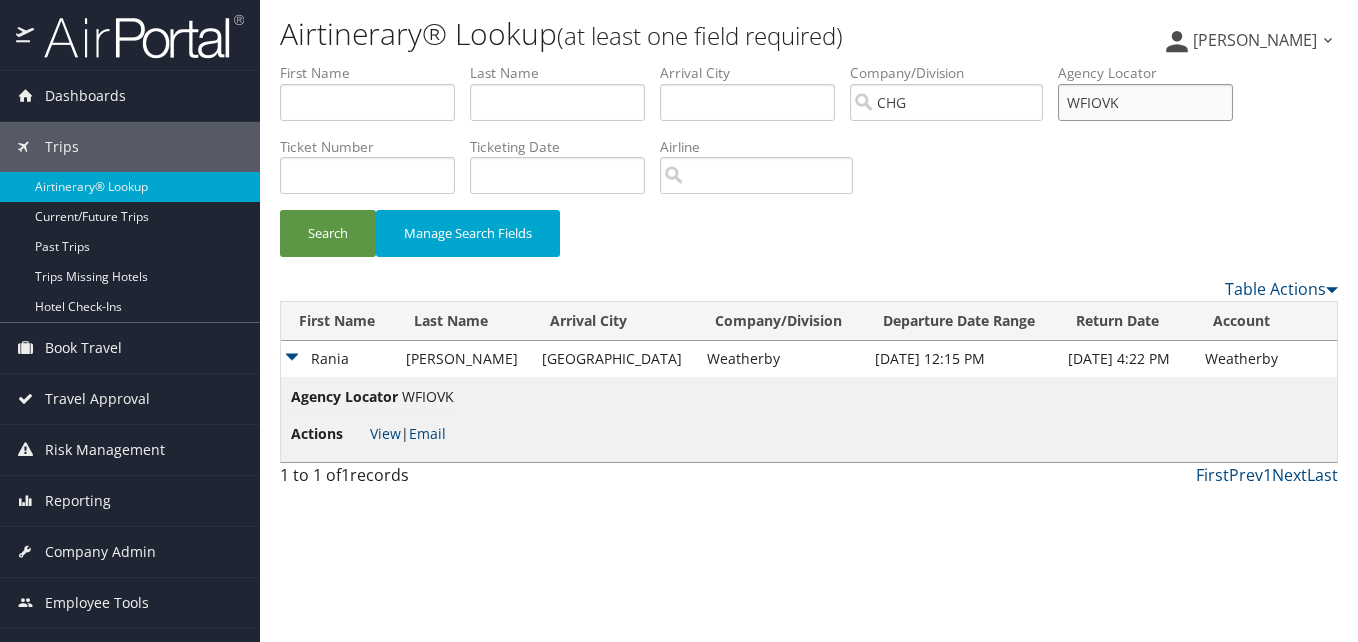 click on "WFIOVK" at bounding box center [1145, 102] 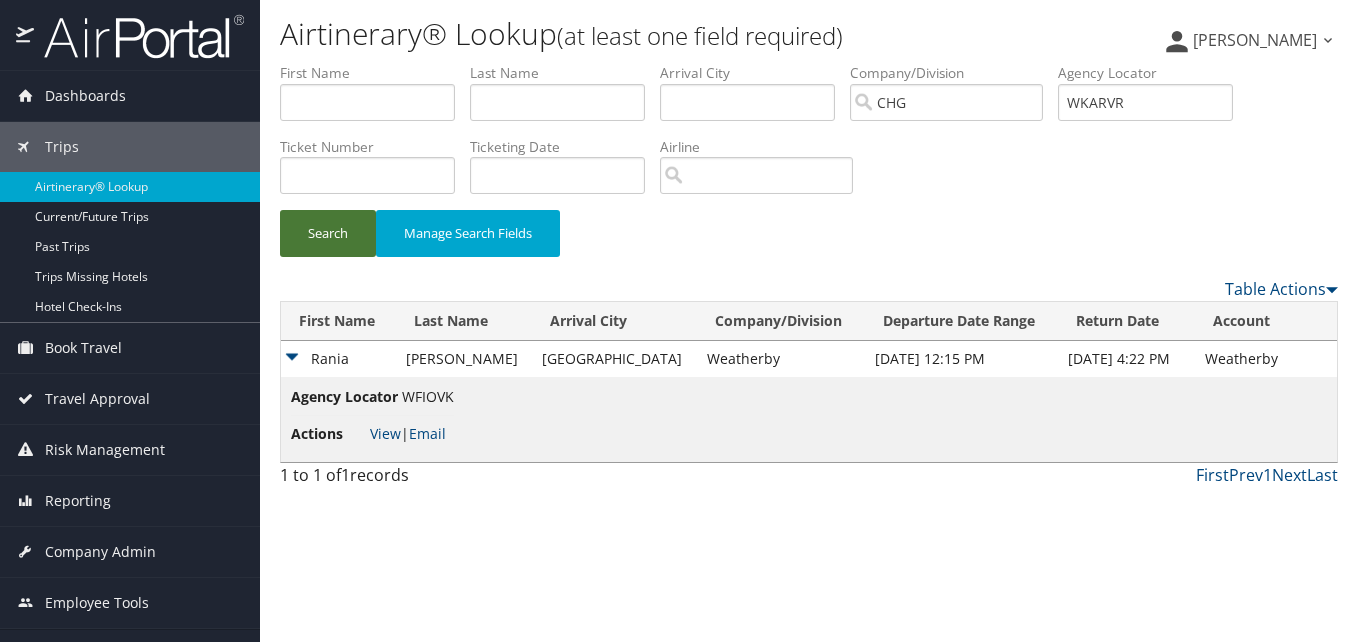 click on "Search" at bounding box center [328, 233] 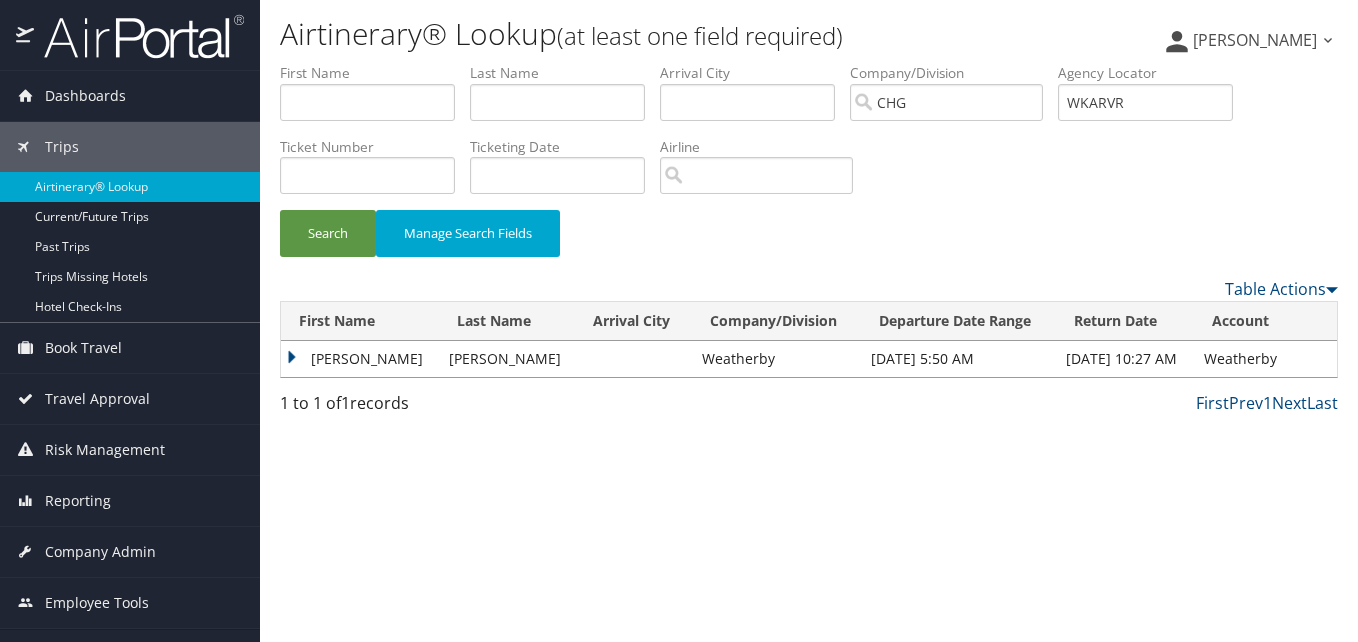 drag, startPoint x: 284, startPoint y: 352, endPoint x: 298, endPoint y: 362, distance: 17.20465 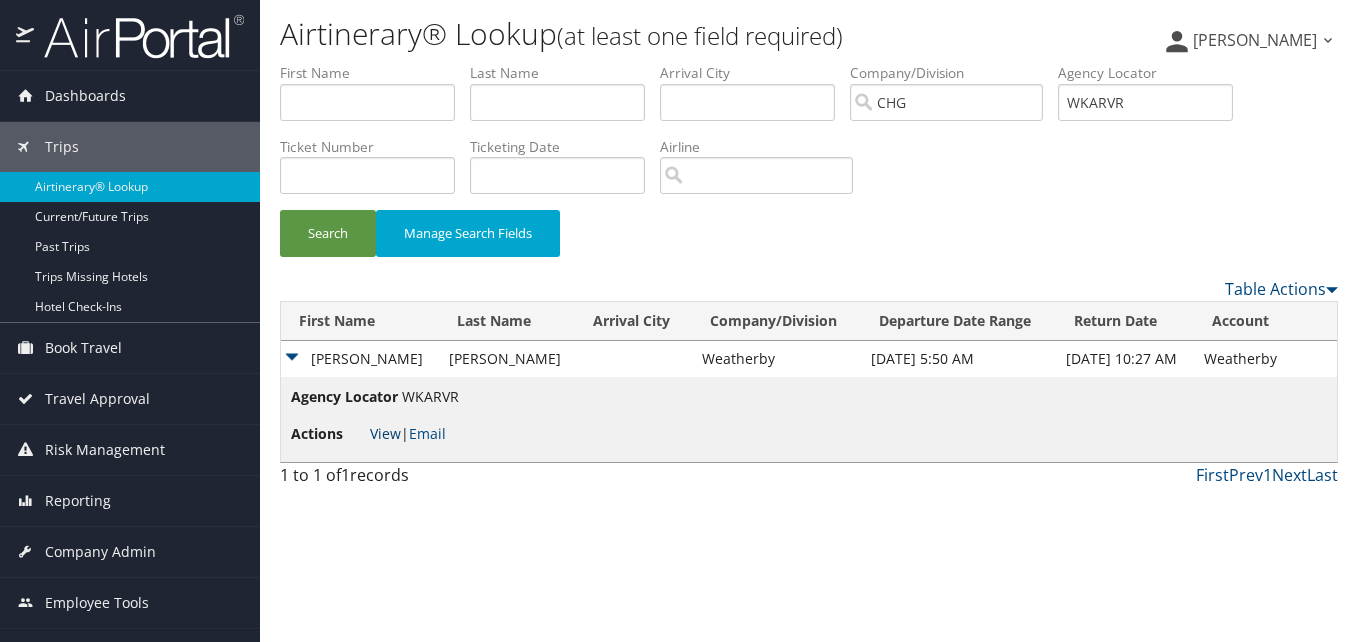 click on "View" at bounding box center [385, 433] 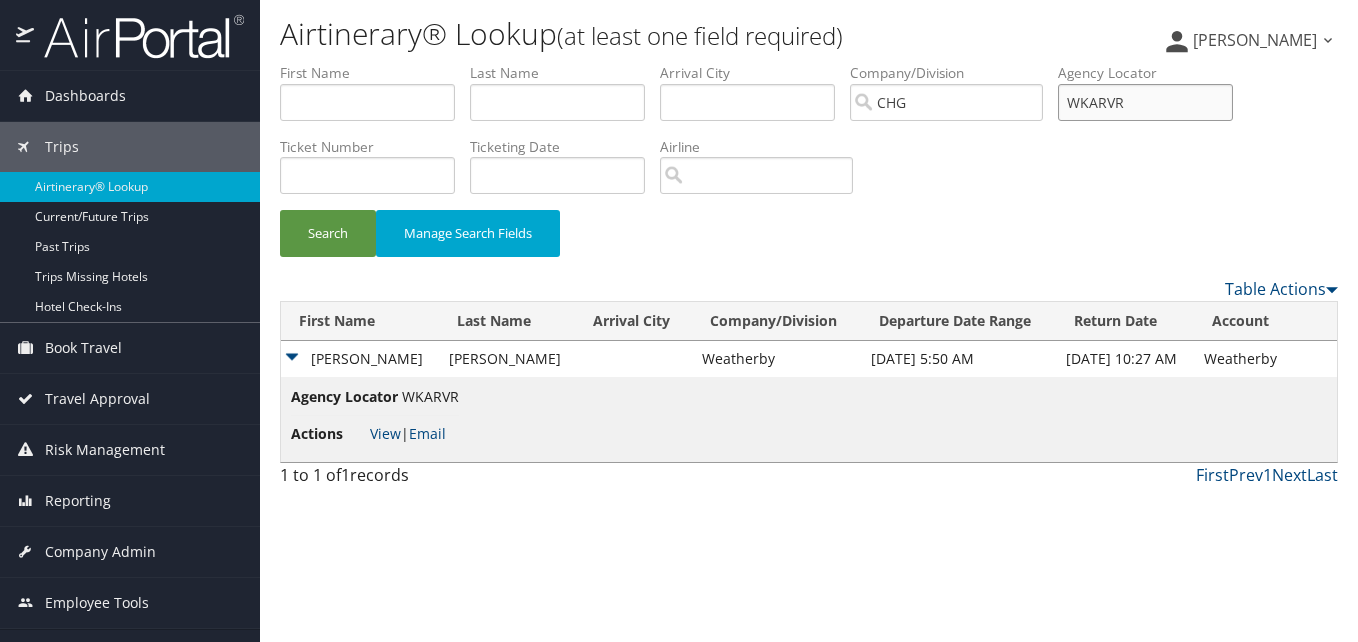 click on "WKARVR" at bounding box center [1145, 102] 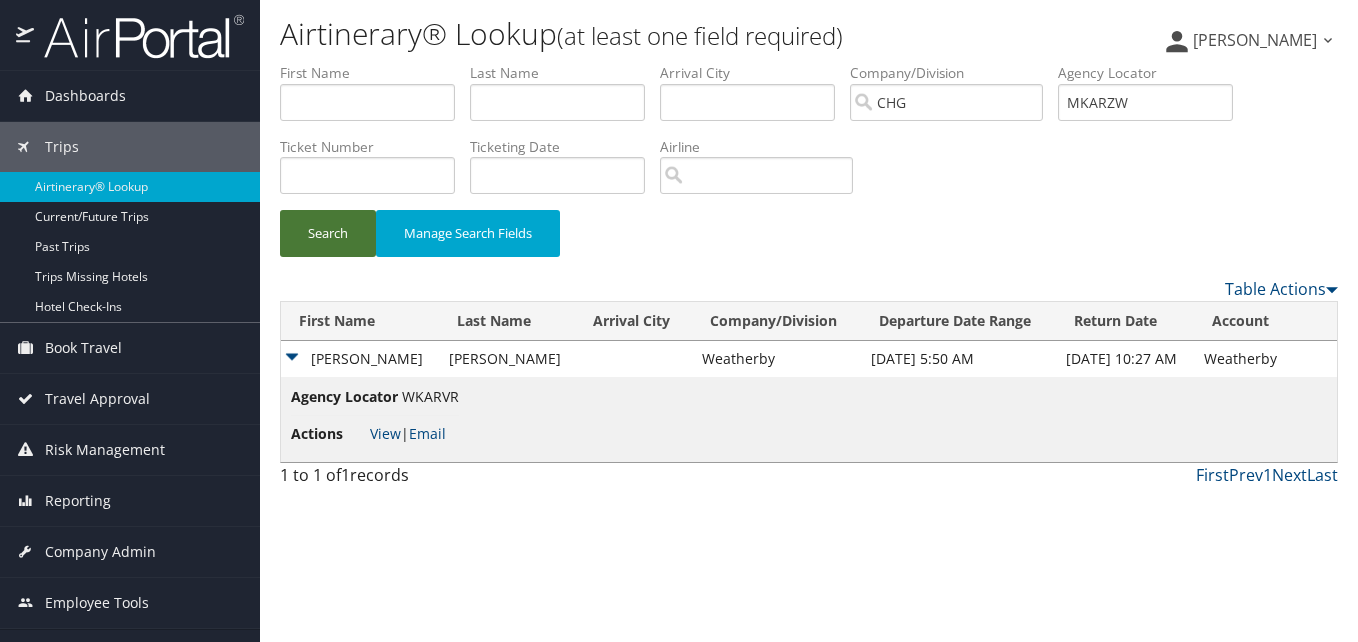 click on "Search" at bounding box center (328, 233) 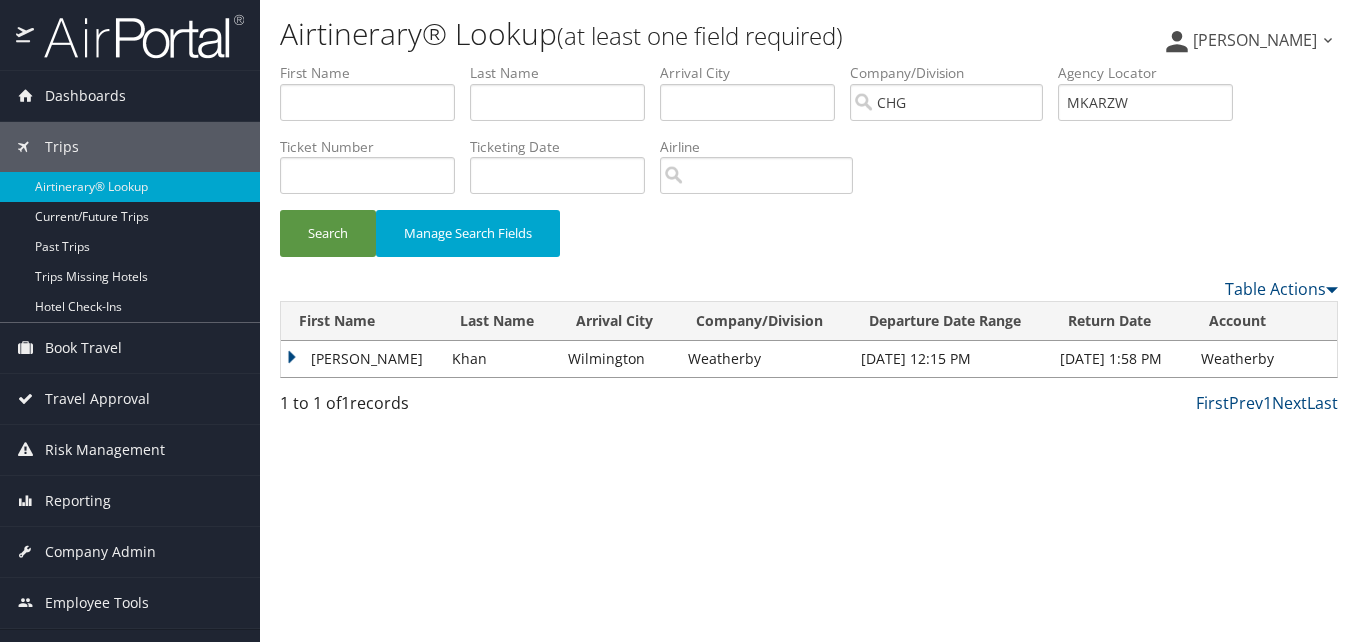 click on "Adnan" at bounding box center [361, 359] 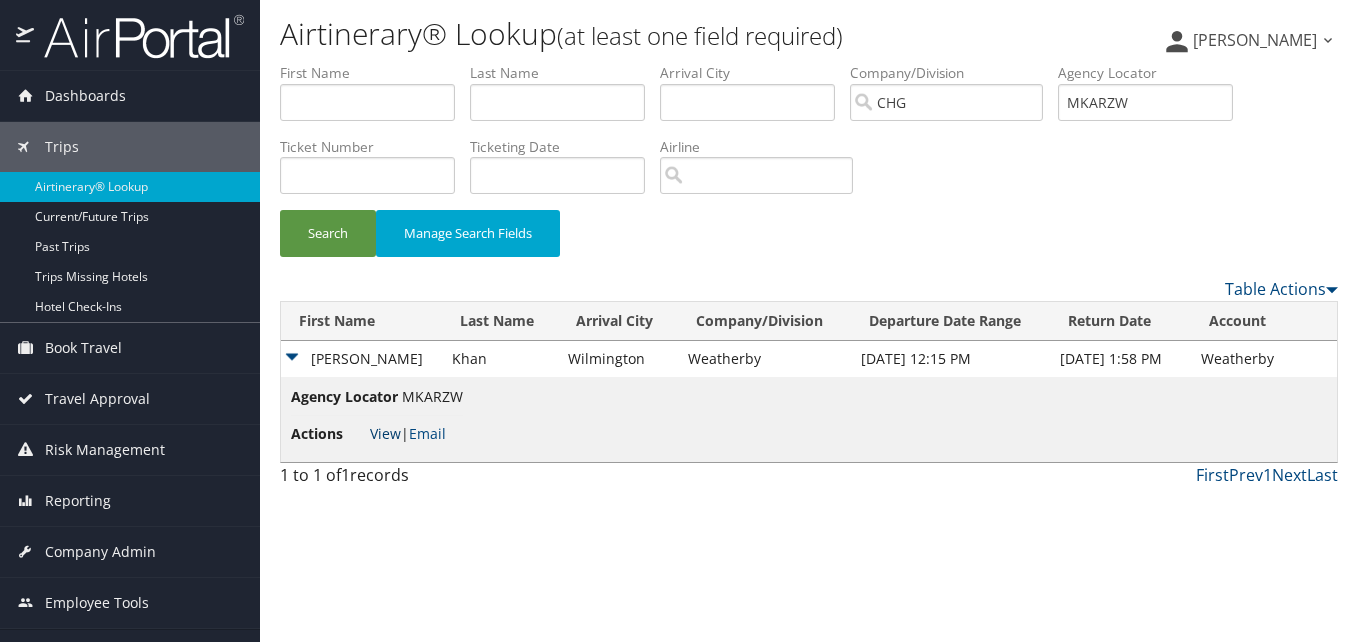 click on "View" at bounding box center (385, 433) 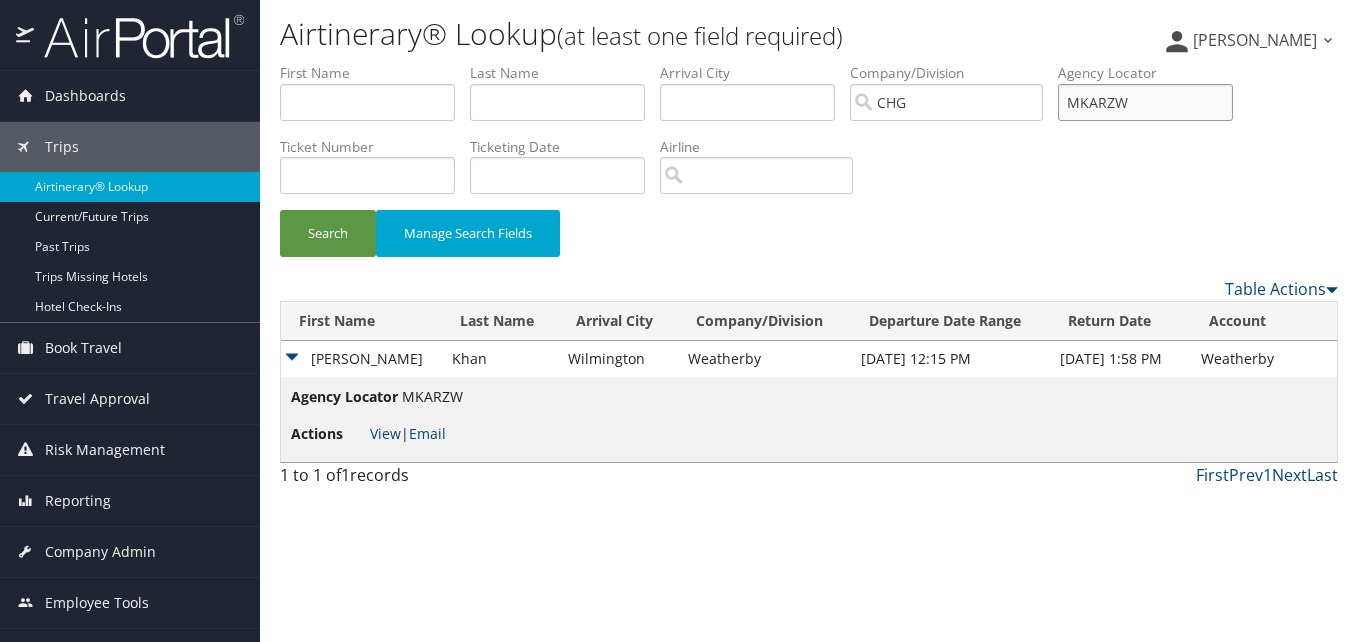 click on "MKARZW" at bounding box center (1145, 102) 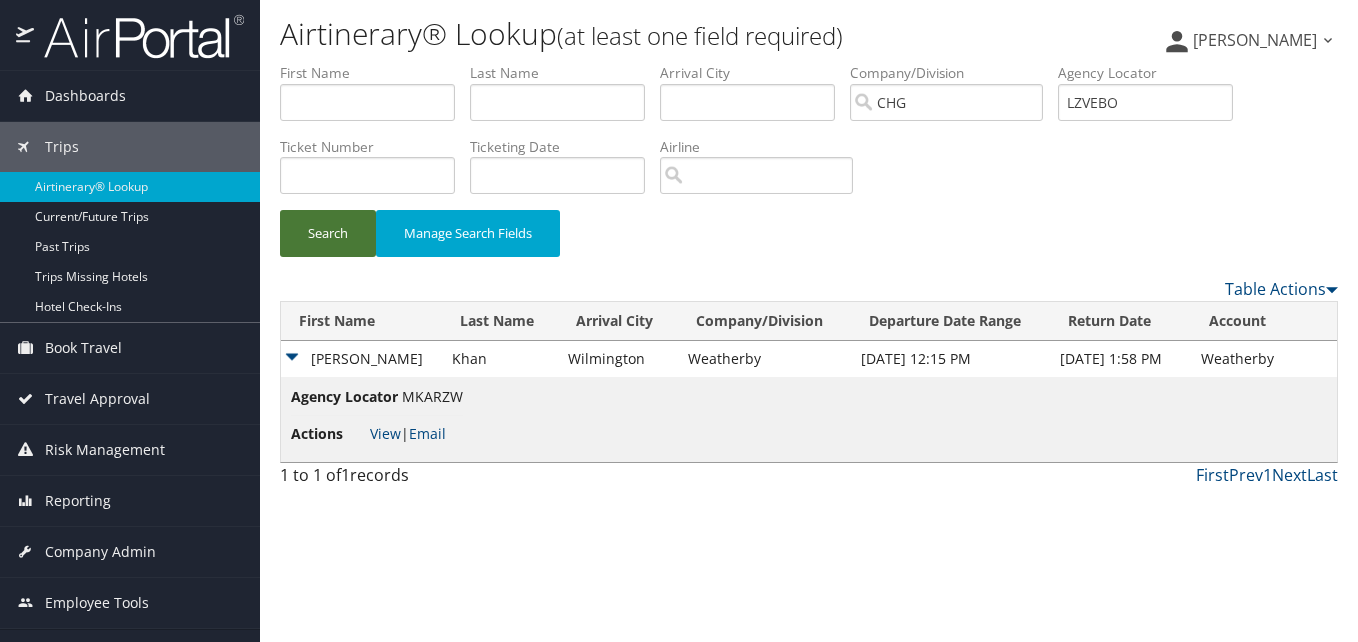 click on "Search" at bounding box center [328, 233] 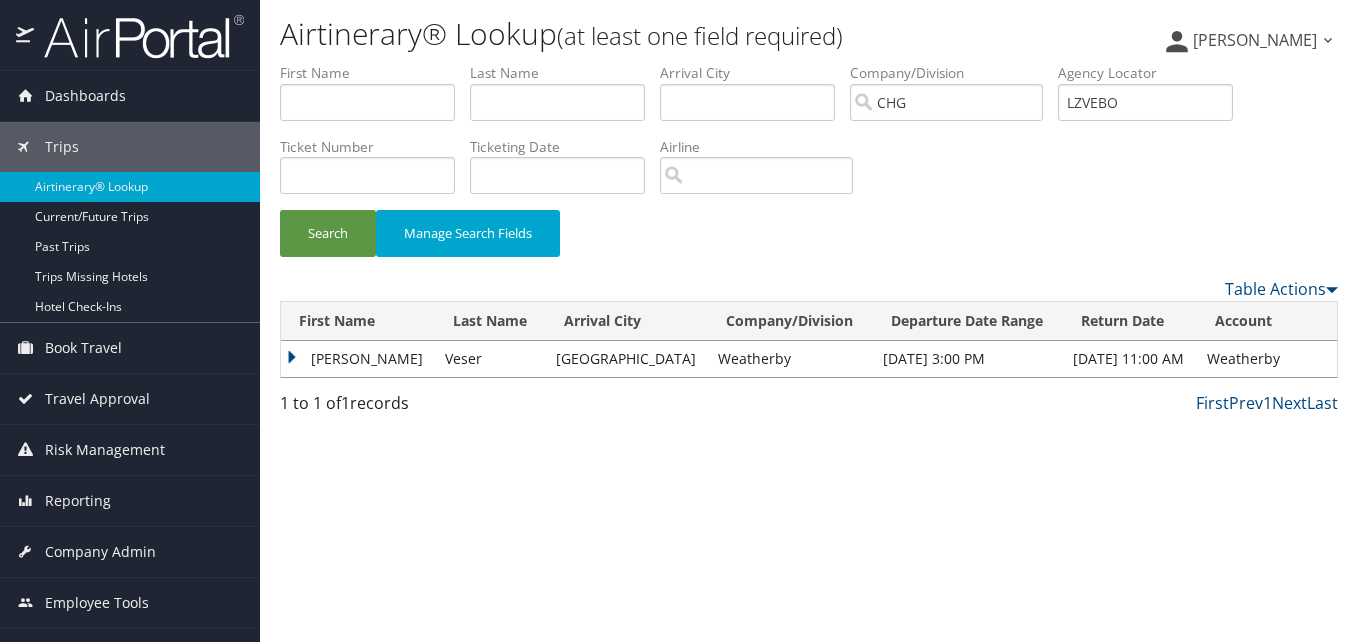 click on "Belynda" at bounding box center (358, 359) 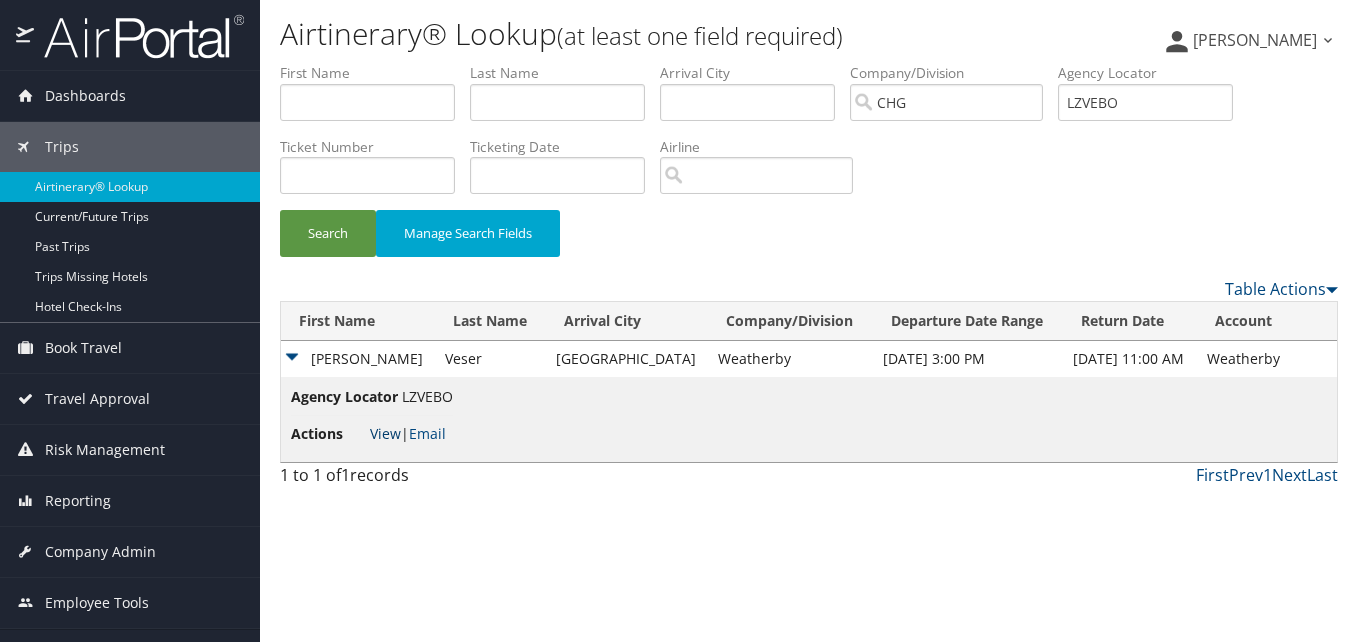 click on "View" at bounding box center [385, 433] 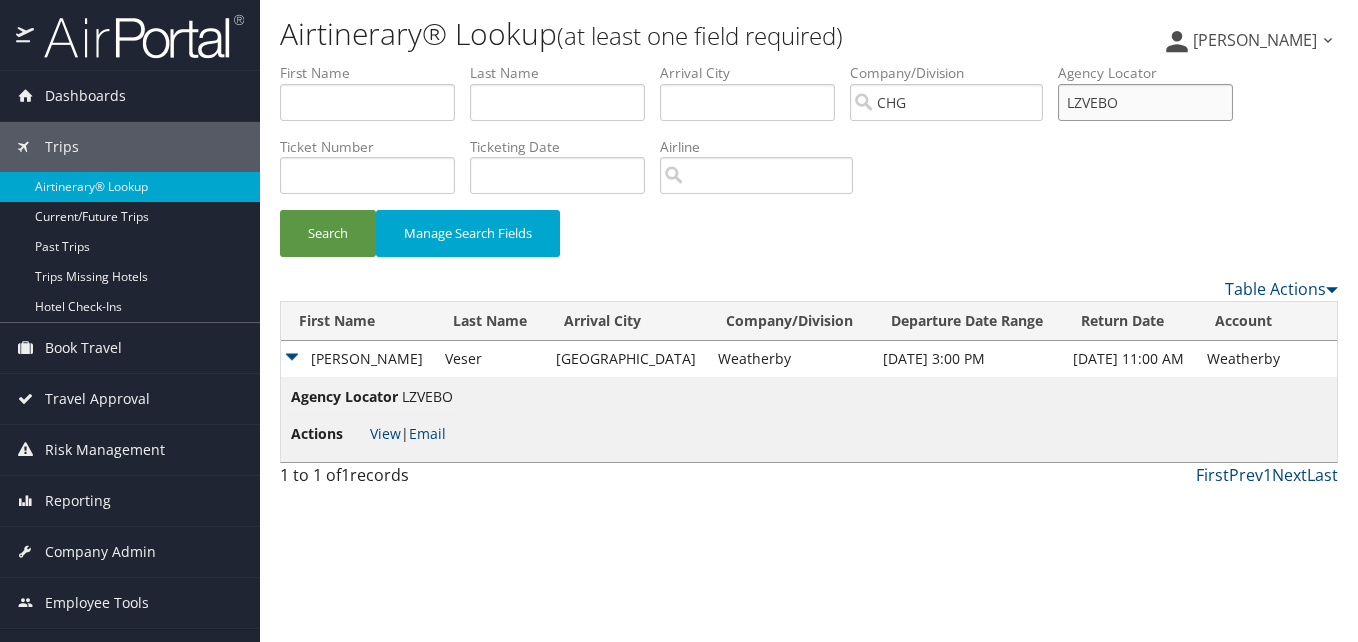 click on "LZVEBO" at bounding box center (1145, 102) 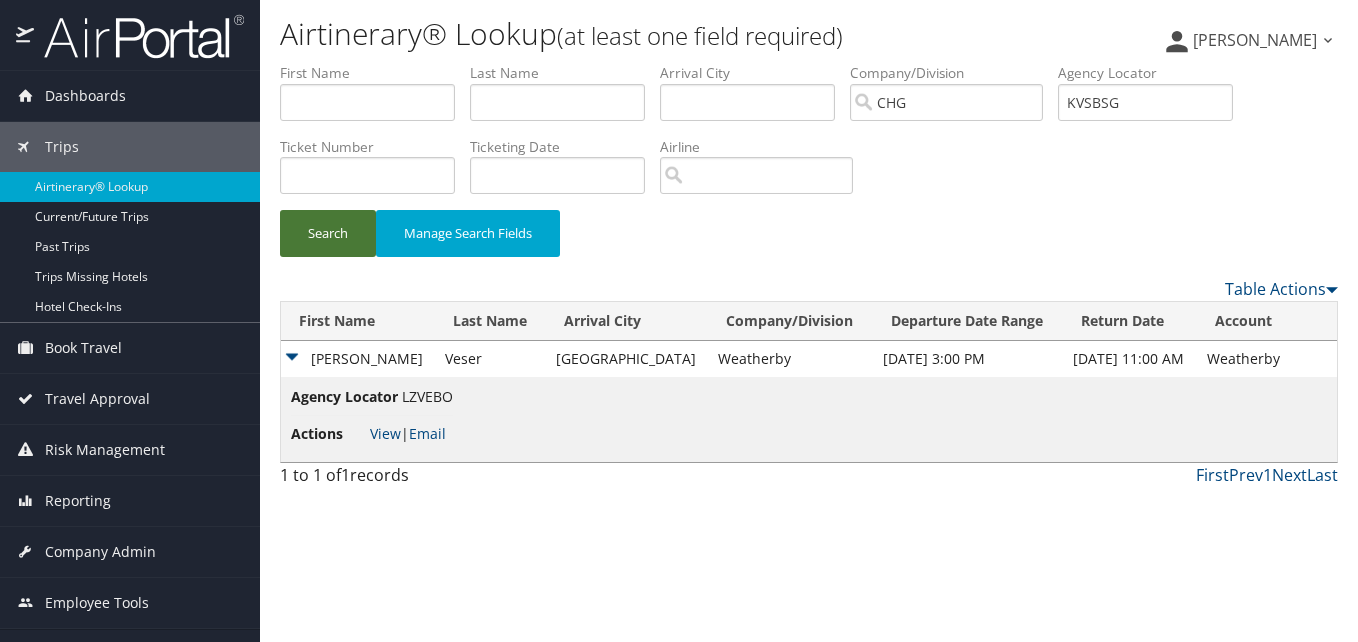 click on "Search" at bounding box center (328, 233) 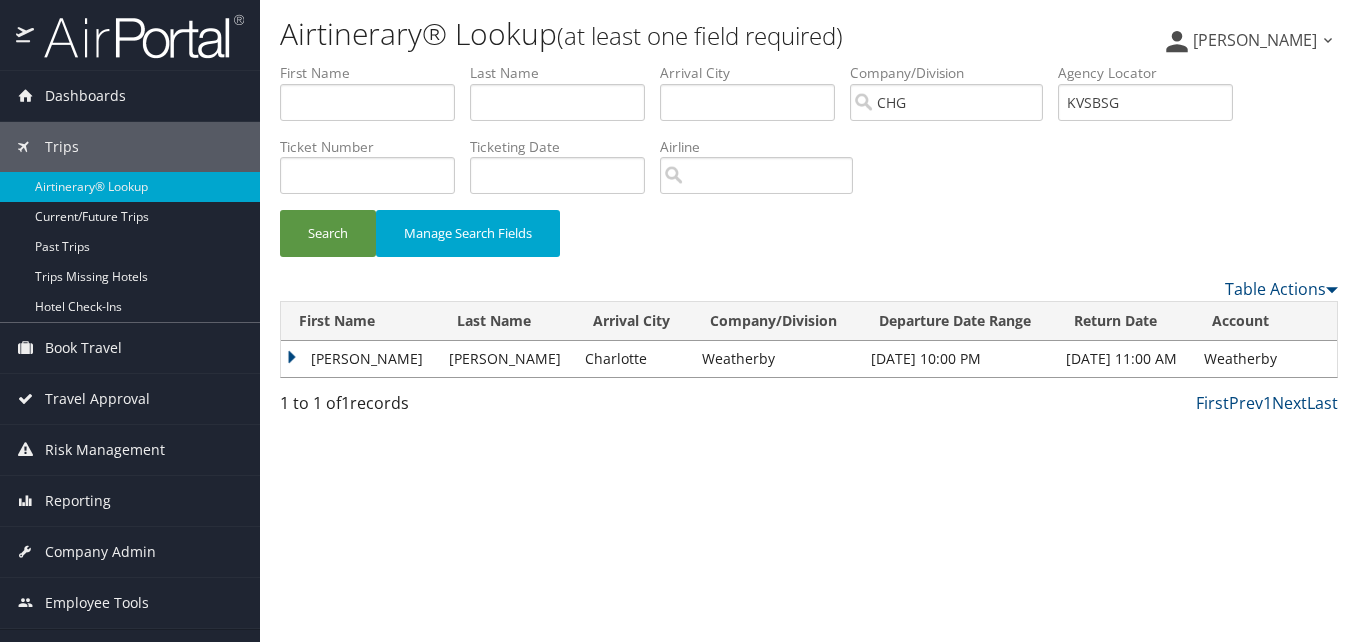 drag, startPoint x: 287, startPoint y: 356, endPoint x: 299, endPoint y: 375, distance: 22.472204 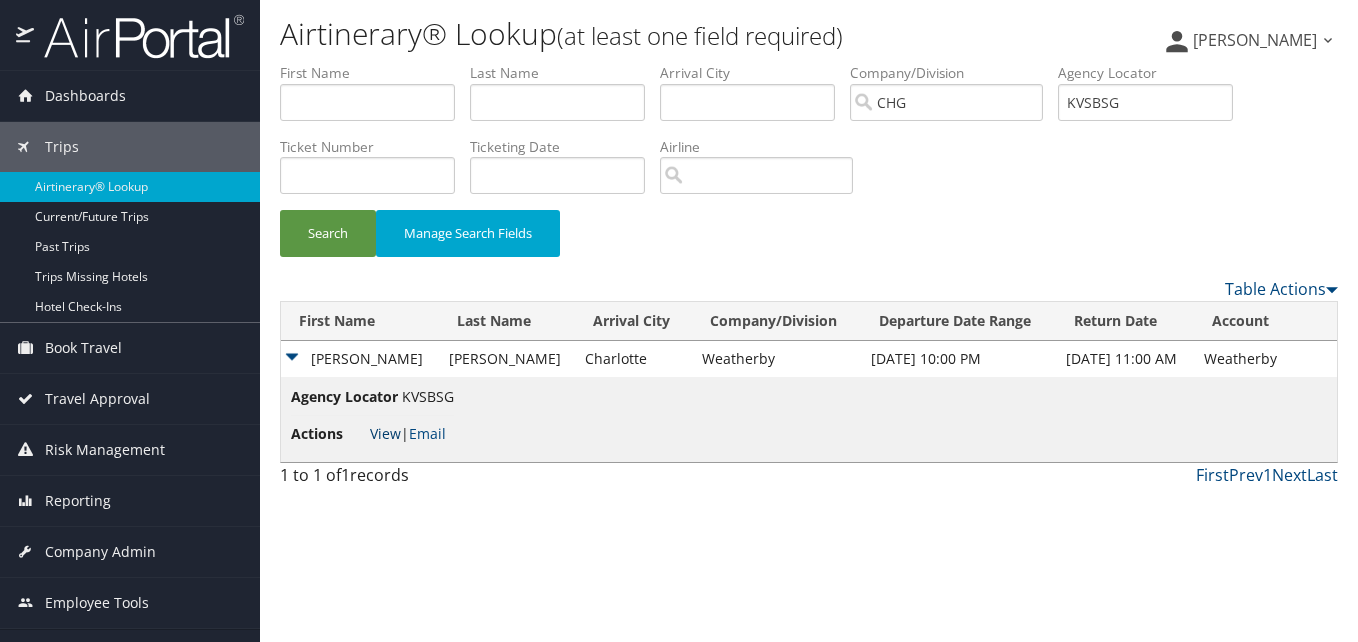 click on "View" at bounding box center [385, 433] 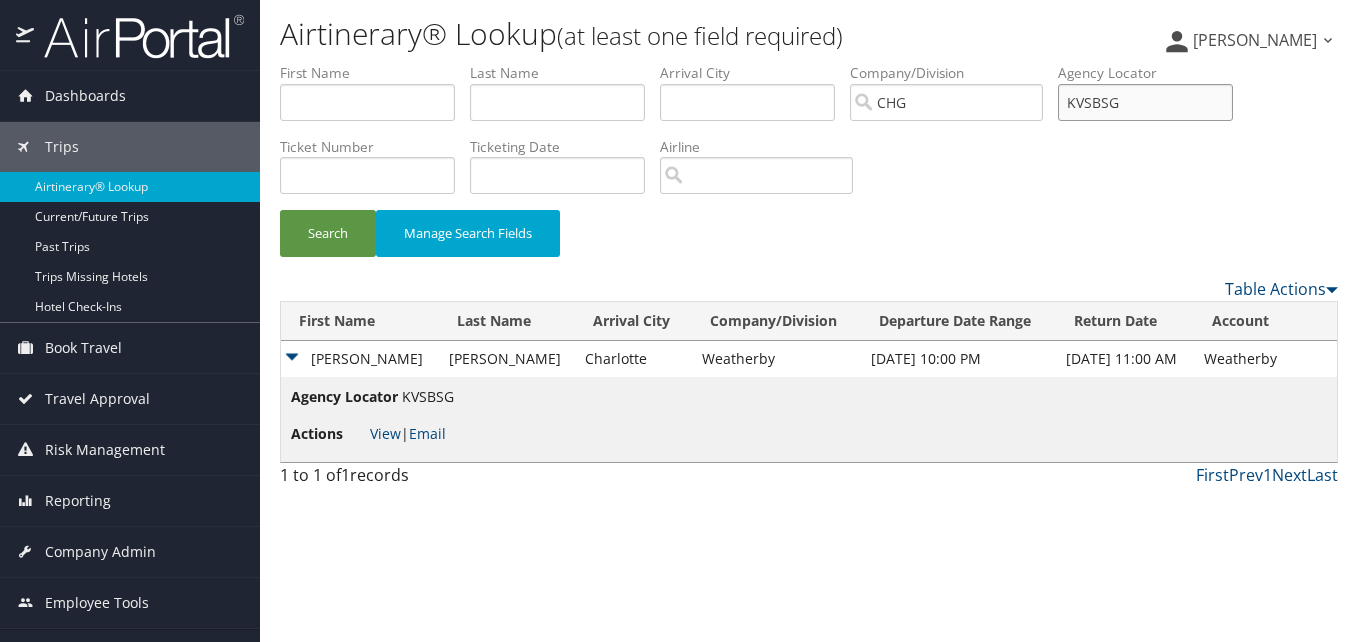 click on "KVSBSG" at bounding box center [1145, 102] 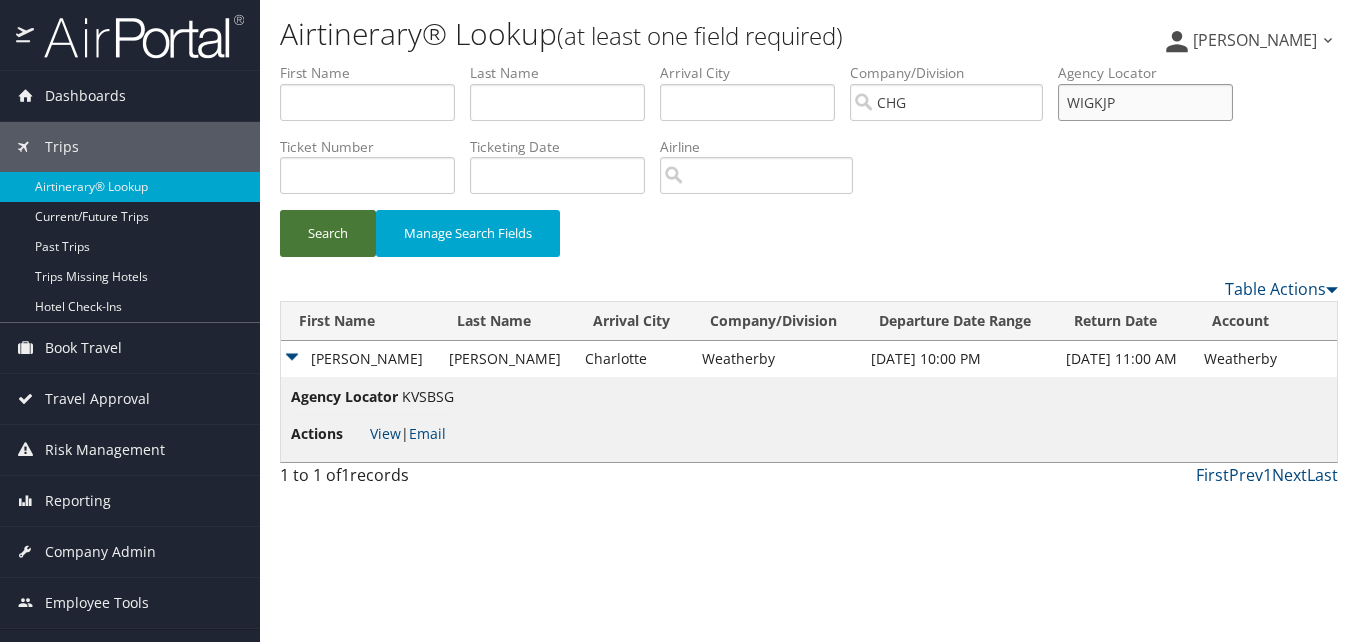 type on "WIGKJP" 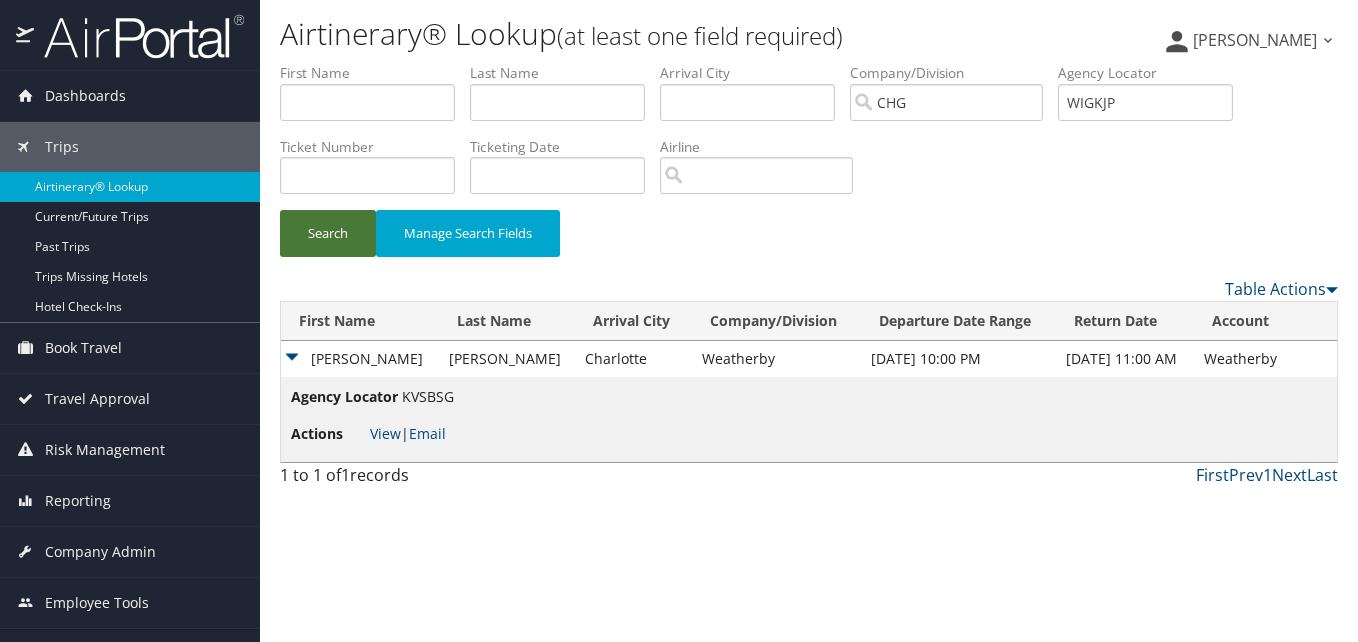 click on "Search" at bounding box center (328, 233) 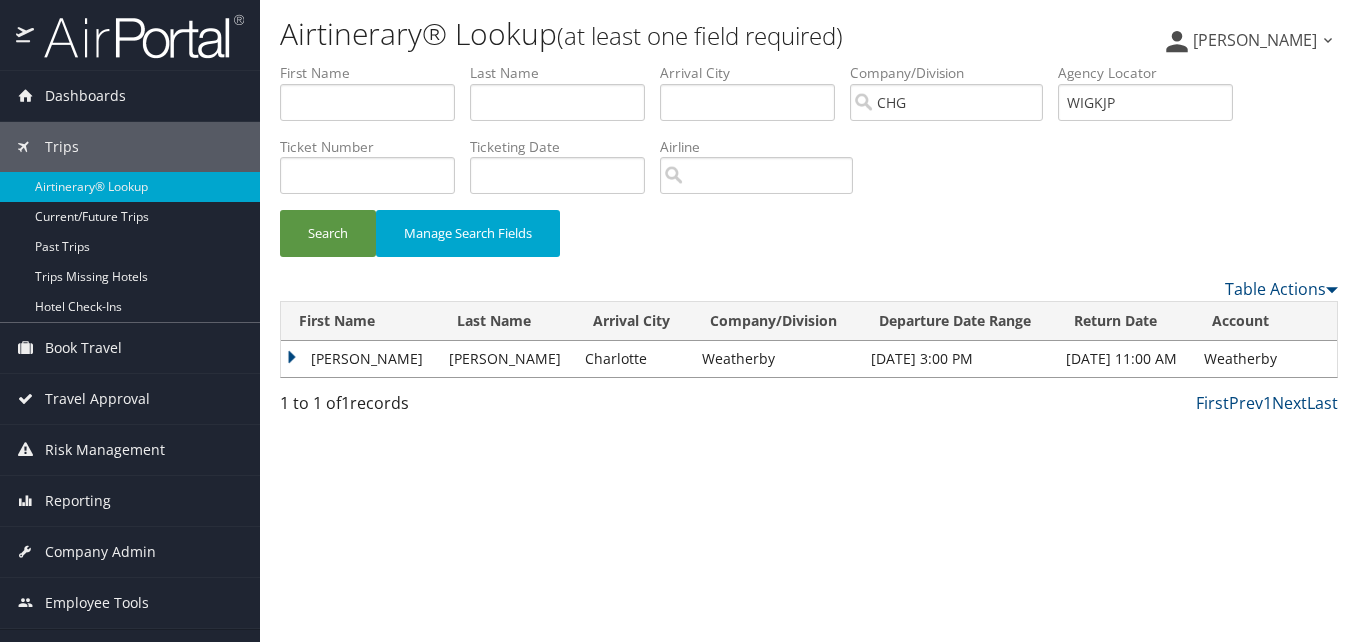 click on "Kenneth" at bounding box center [360, 359] 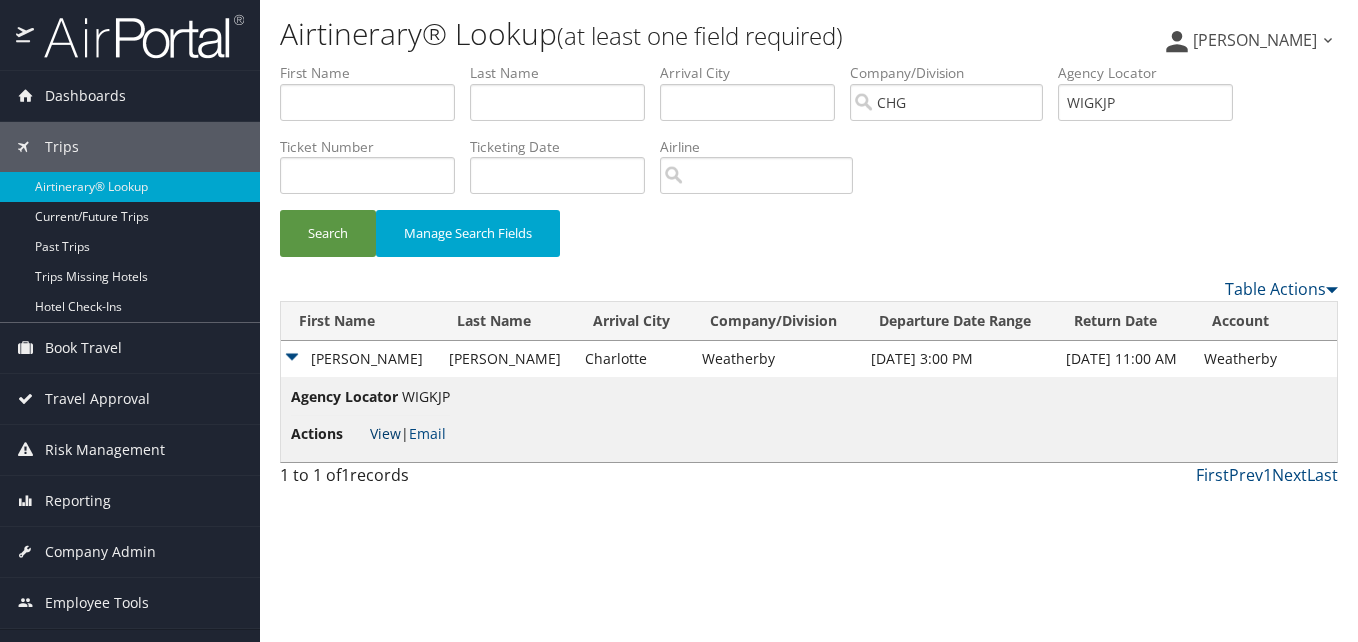 click on "View" at bounding box center (385, 433) 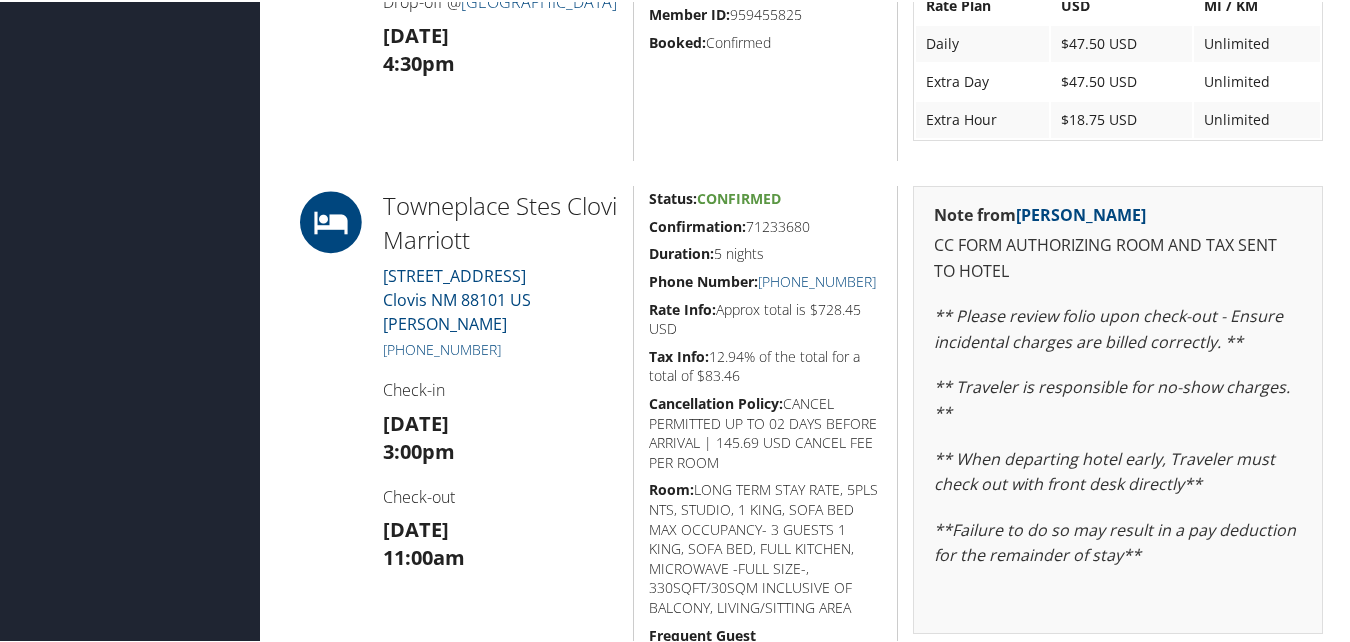 scroll, scrollTop: 1100, scrollLeft: 0, axis: vertical 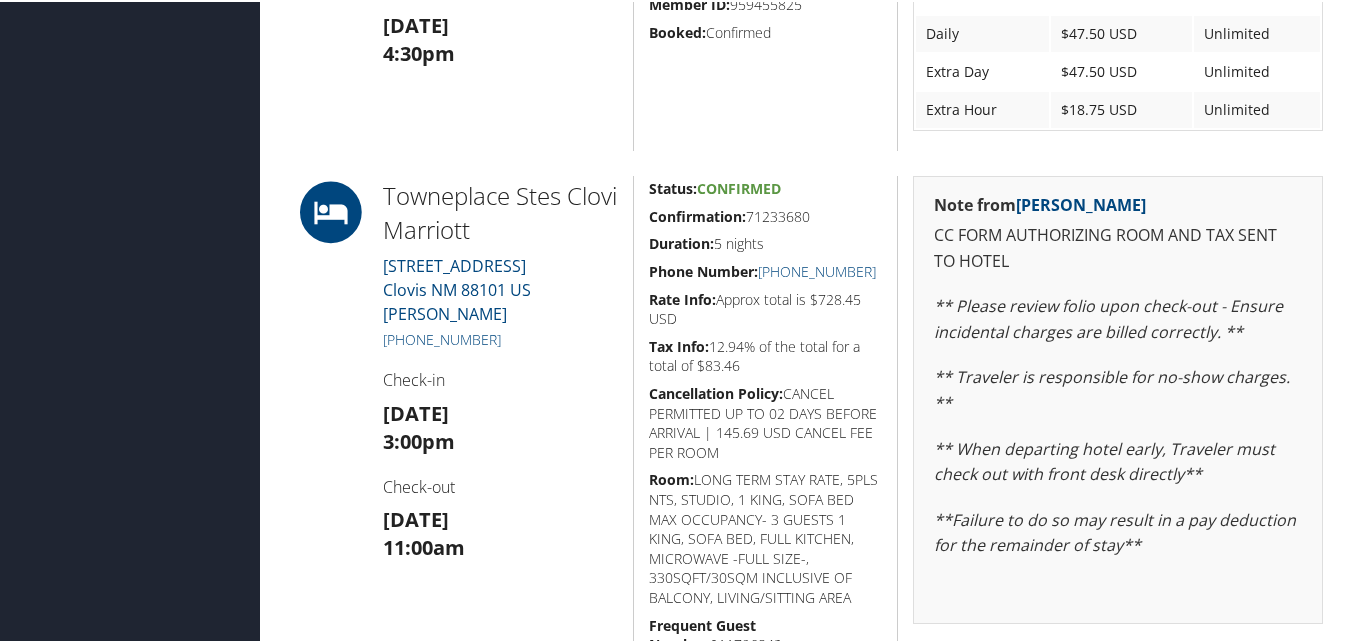 drag, startPoint x: 650, startPoint y: 219, endPoint x: 812, endPoint y: 218, distance: 162.00308 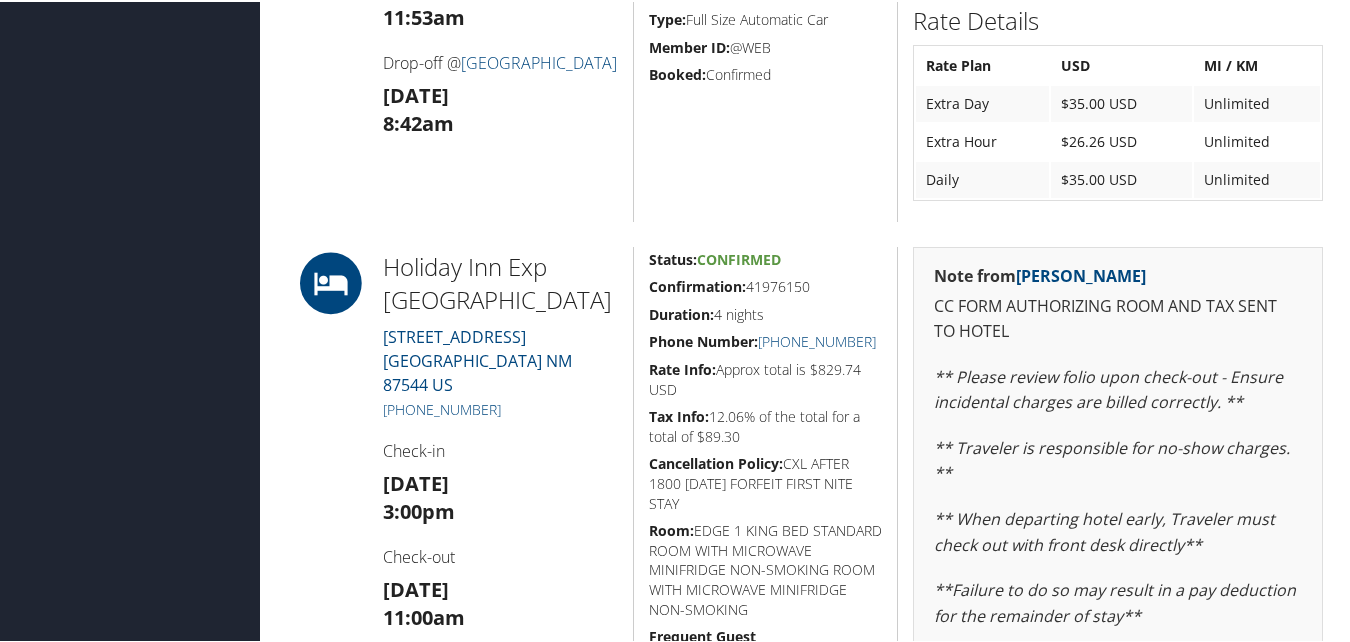 scroll, scrollTop: 1500, scrollLeft: 0, axis: vertical 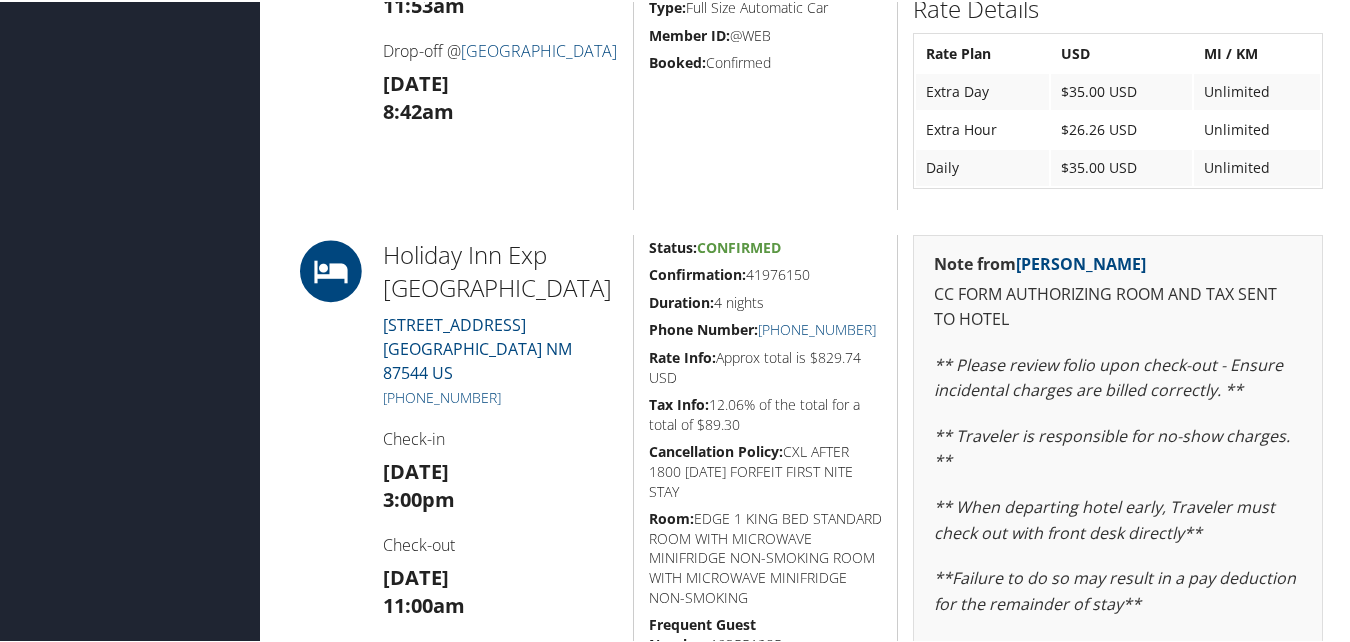 drag, startPoint x: 648, startPoint y: 257, endPoint x: 828, endPoint y: 257, distance: 180 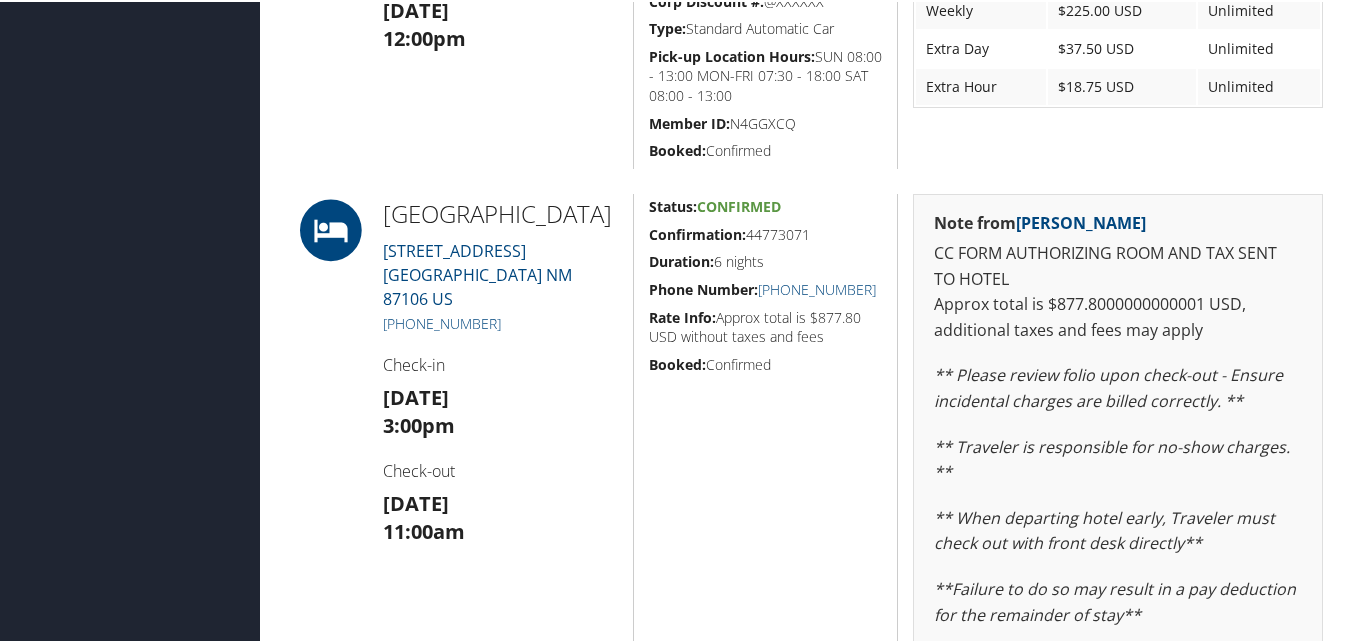 scroll, scrollTop: 800, scrollLeft: 0, axis: vertical 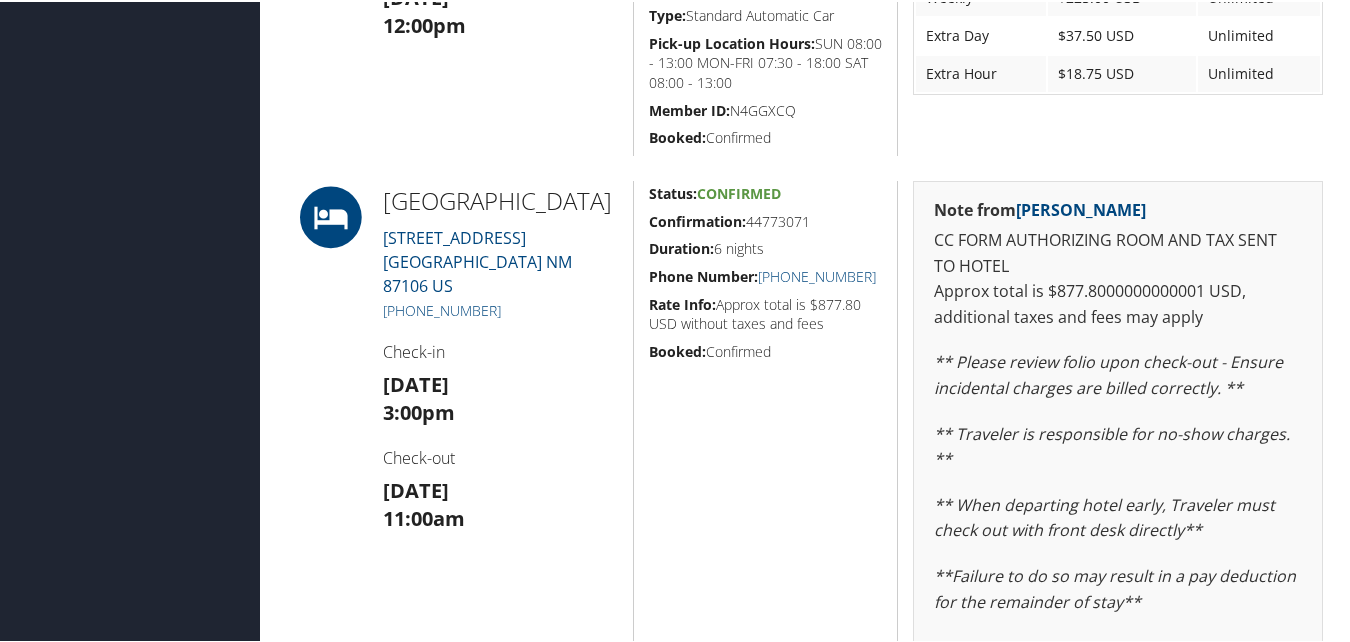 drag, startPoint x: 646, startPoint y: 225, endPoint x: 813, endPoint y: 220, distance: 167.07483 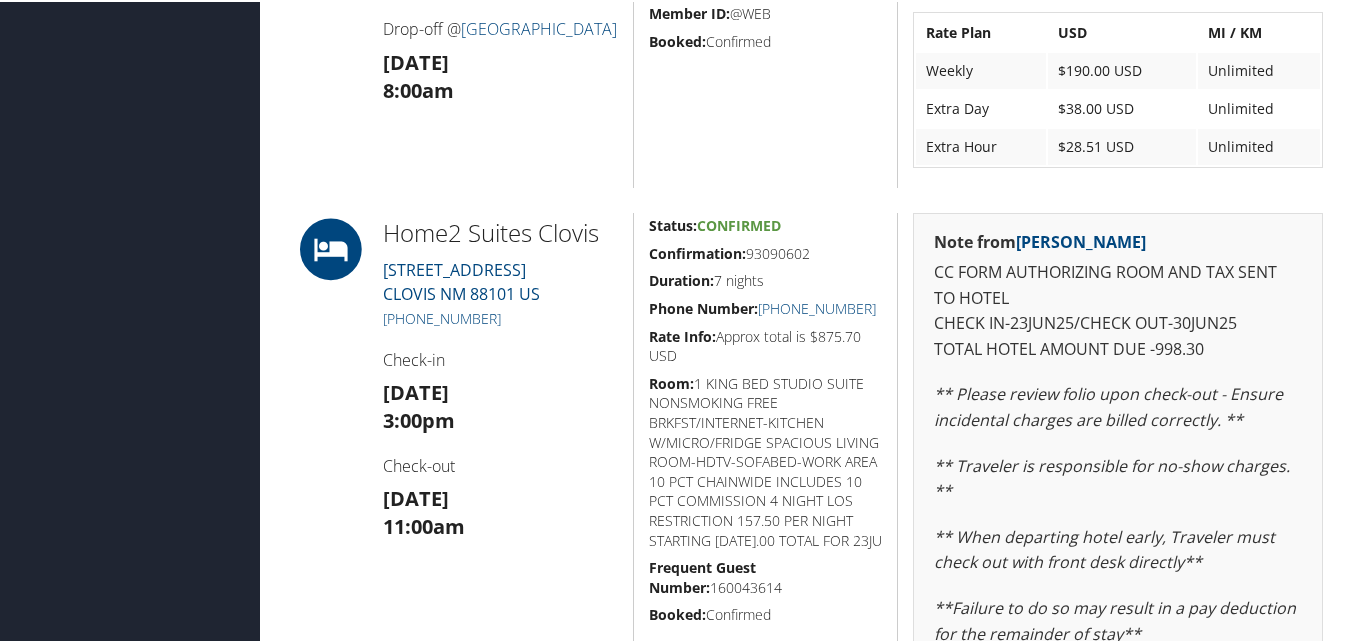 scroll, scrollTop: 1500, scrollLeft: 0, axis: vertical 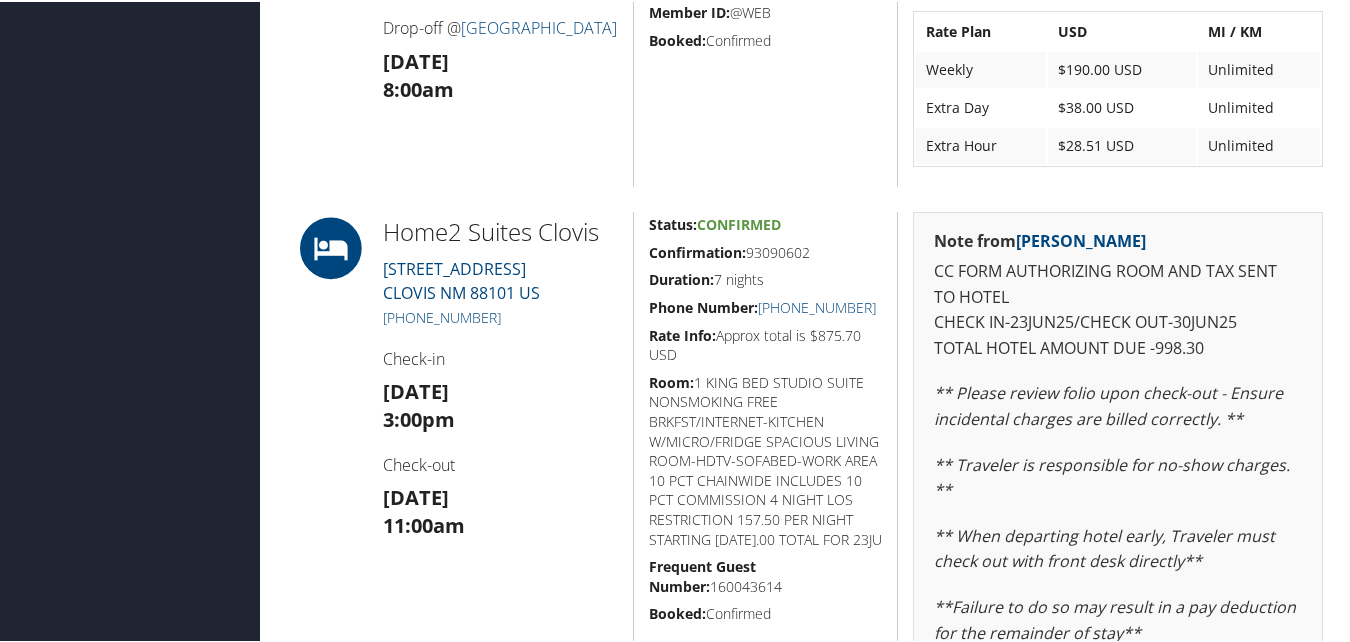 drag, startPoint x: 644, startPoint y: 277, endPoint x: 813, endPoint y: 277, distance: 169 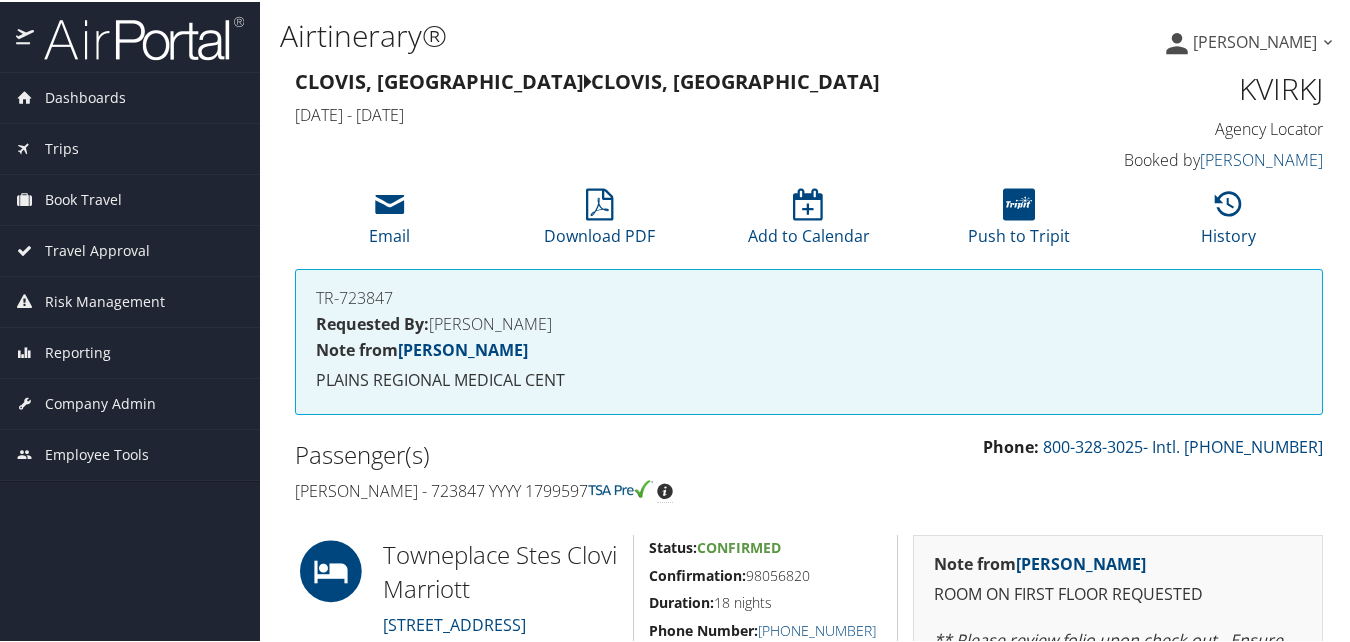 scroll, scrollTop: 300, scrollLeft: 0, axis: vertical 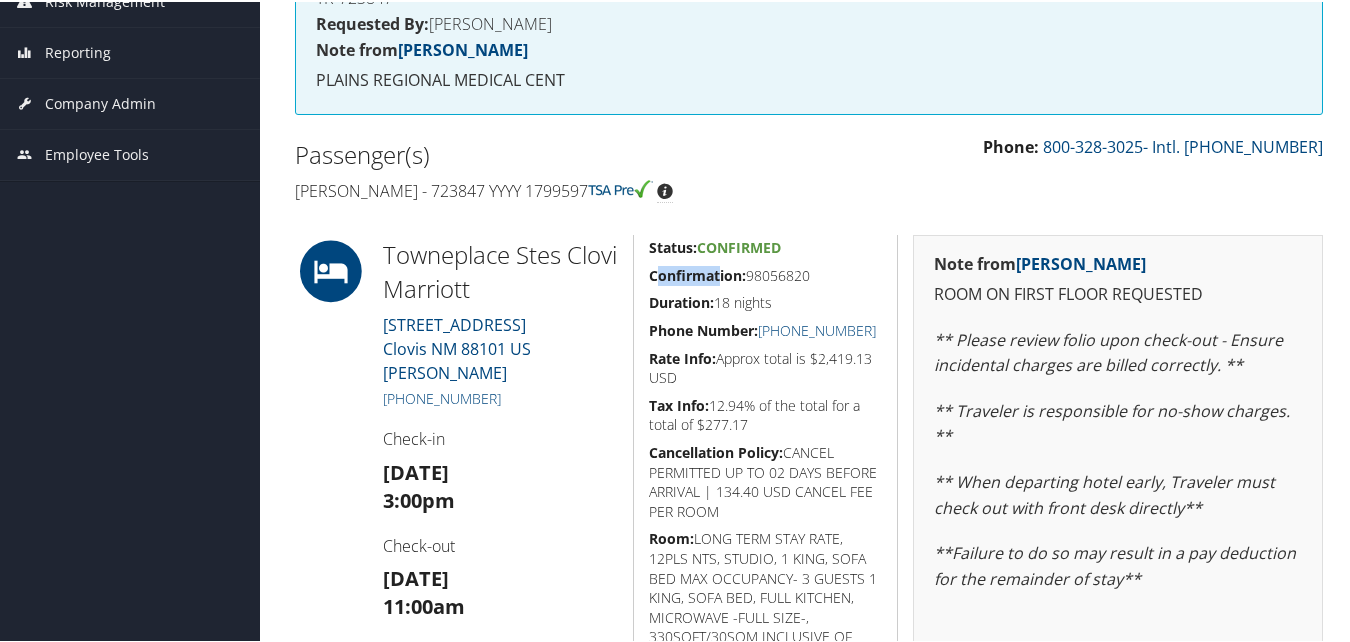 drag, startPoint x: 651, startPoint y: 274, endPoint x: 717, endPoint y: 274, distance: 66 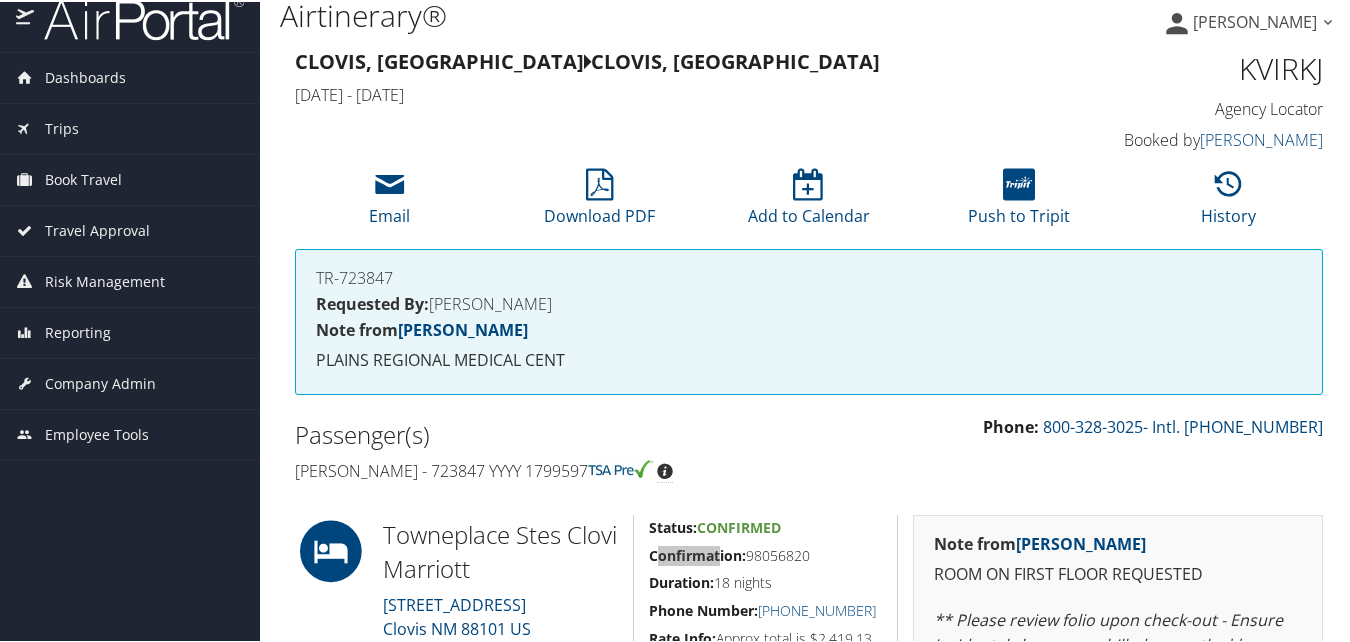 scroll, scrollTop: 0, scrollLeft: 0, axis: both 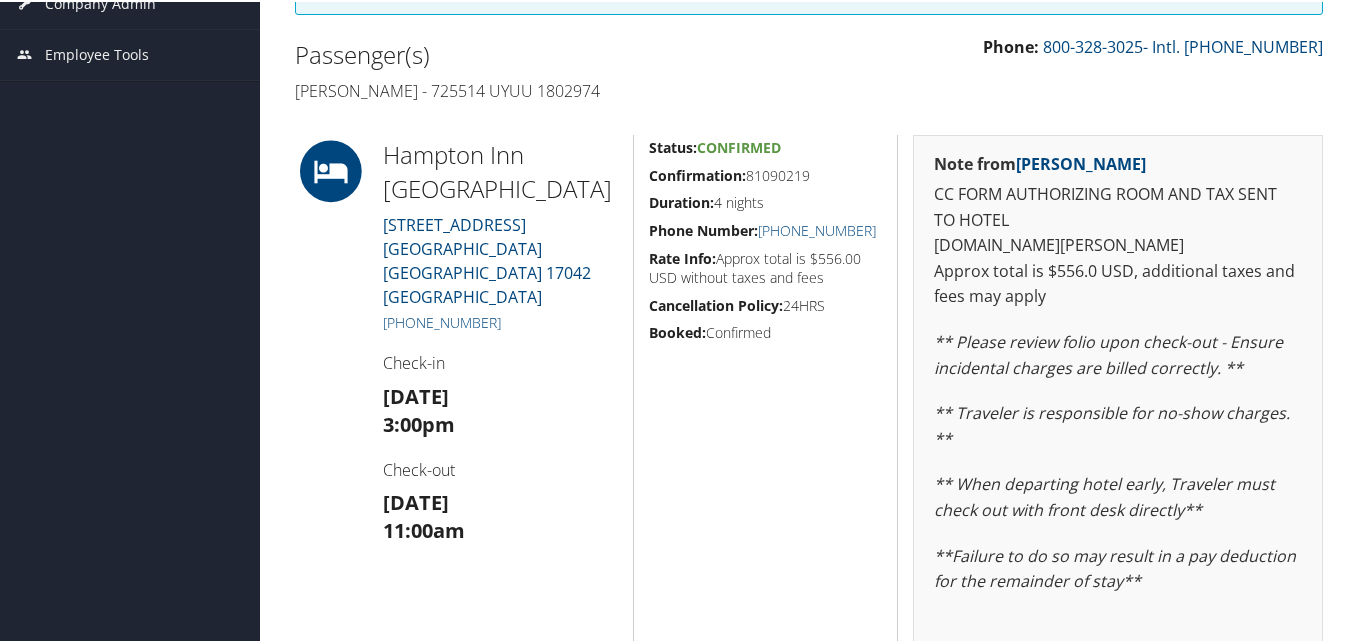 drag, startPoint x: 645, startPoint y: 174, endPoint x: 810, endPoint y: 158, distance: 165.77394 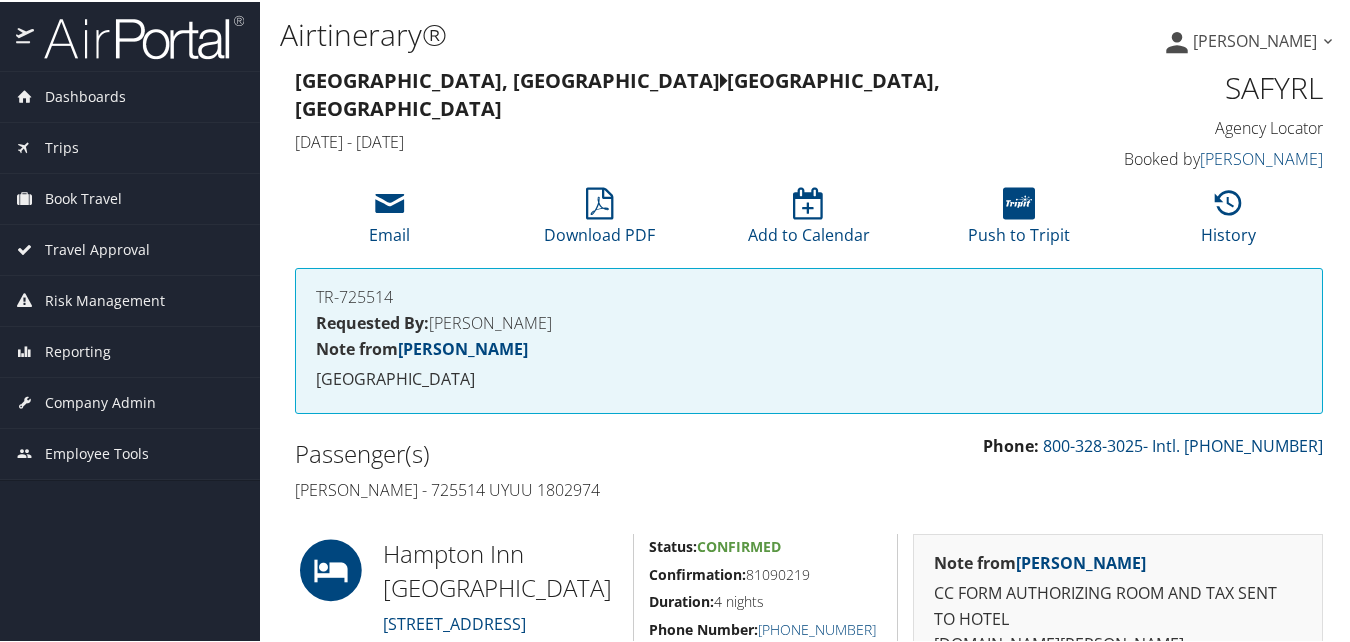 scroll, scrollTop: 0, scrollLeft: 0, axis: both 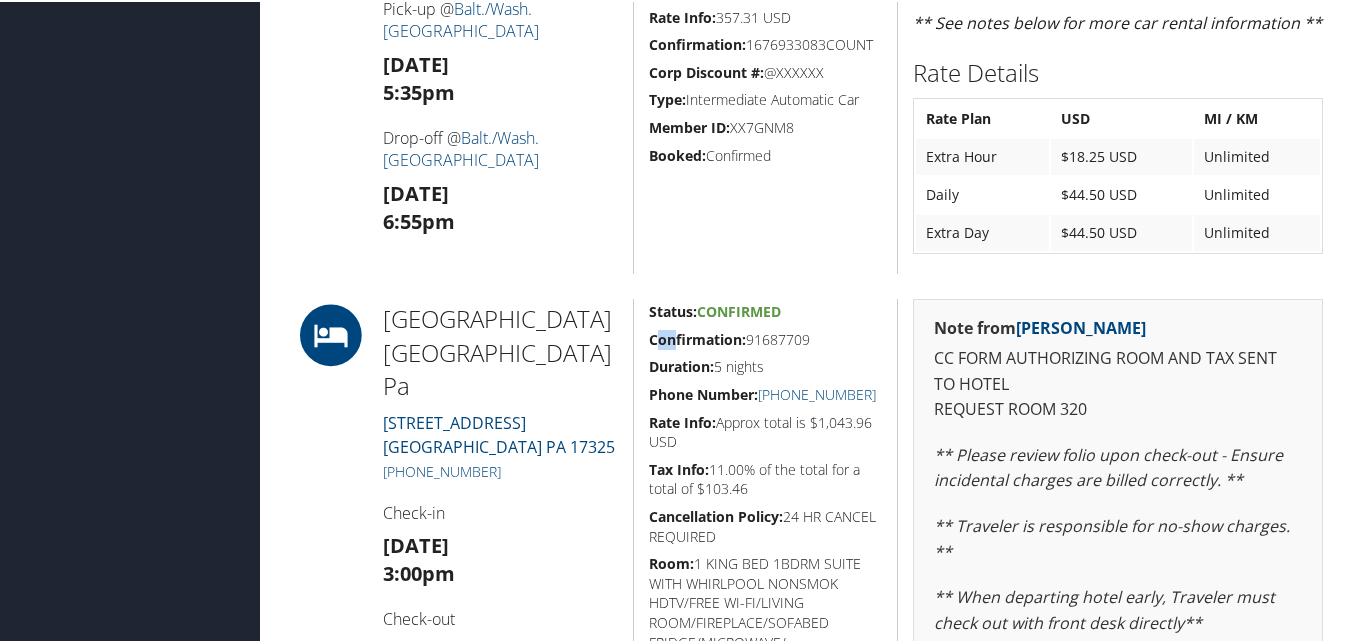 drag, startPoint x: 652, startPoint y: 341, endPoint x: 676, endPoint y: 341, distance: 24 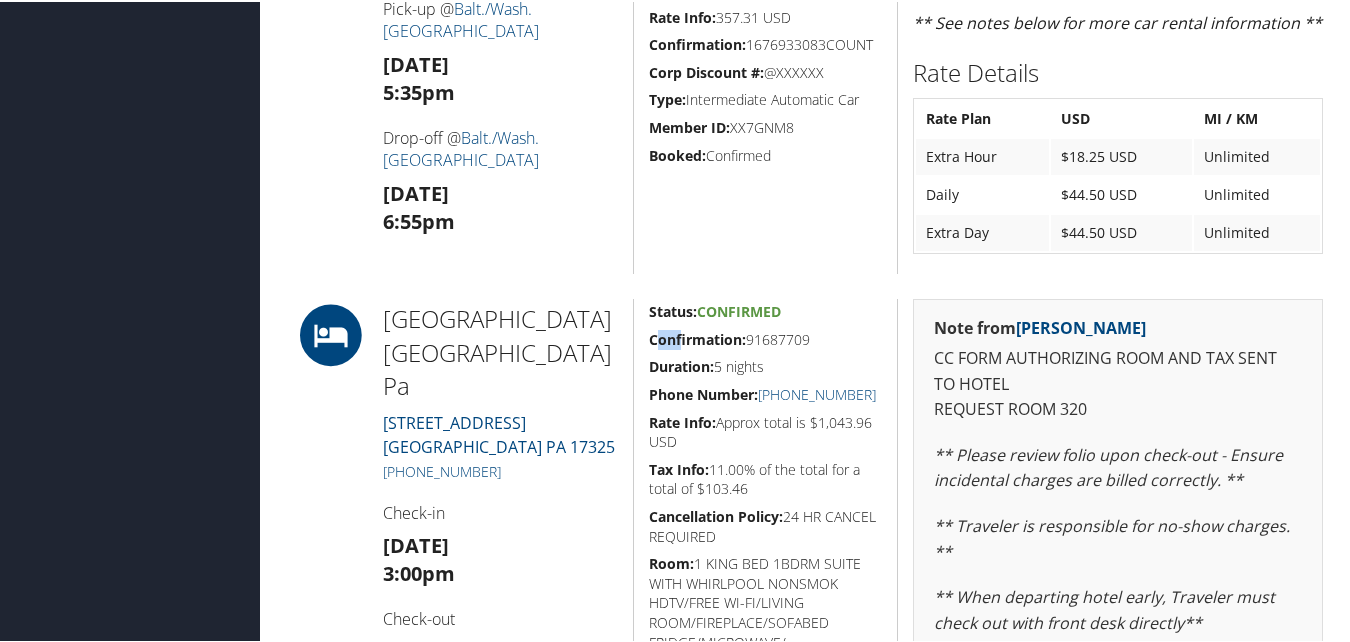drag, startPoint x: 676, startPoint y: 341, endPoint x: 811, endPoint y: 341, distance: 135 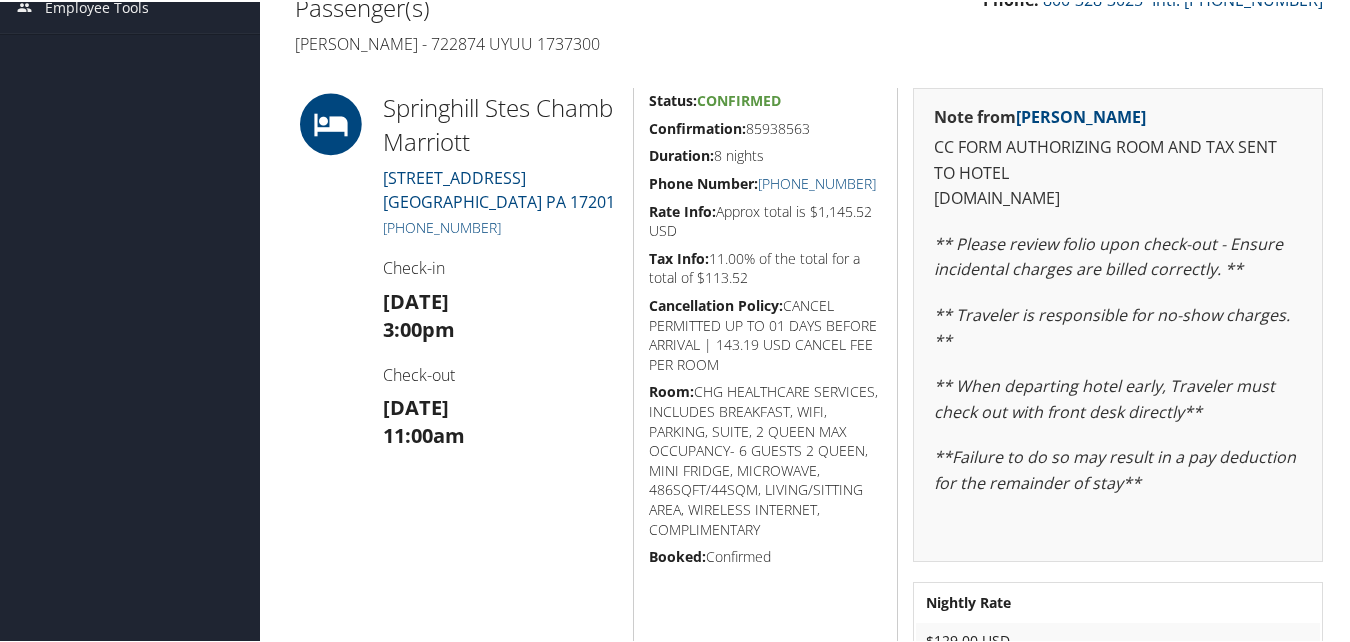 scroll, scrollTop: 500, scrollLeft: 0, axis: vertical 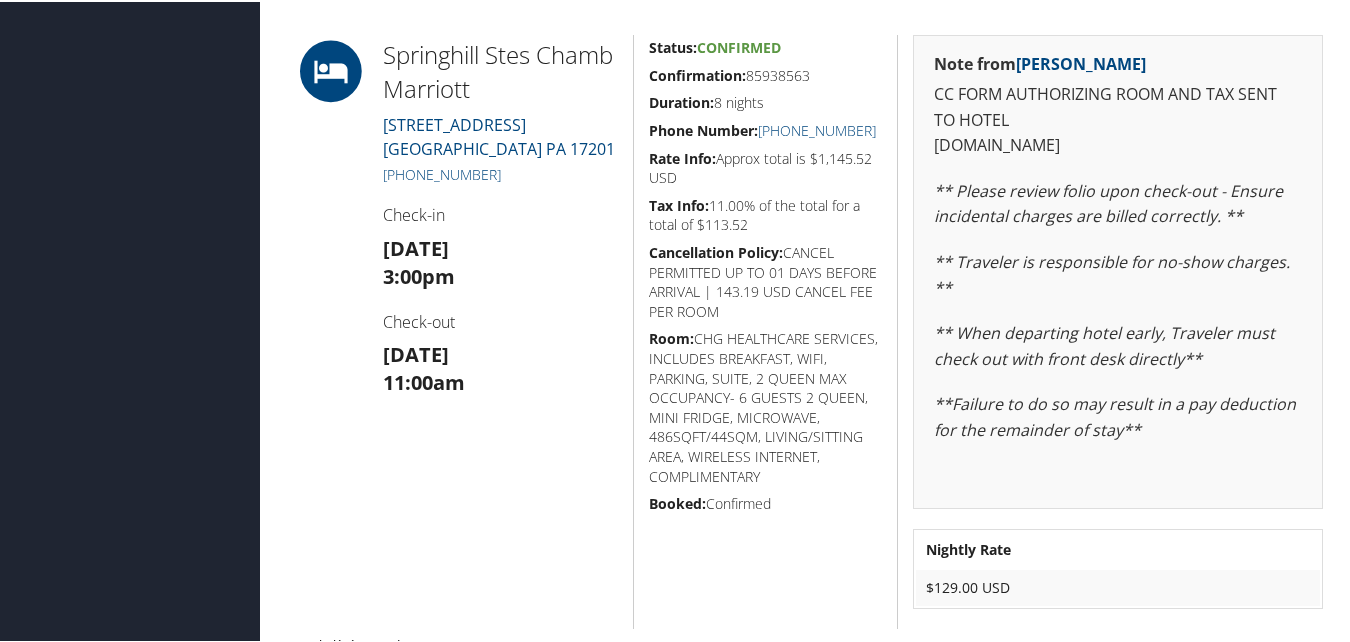 drag, startPoint x: 650, startPoint y: 70, endPoint x: 821, endPoint y: 71, distance: 171.00293 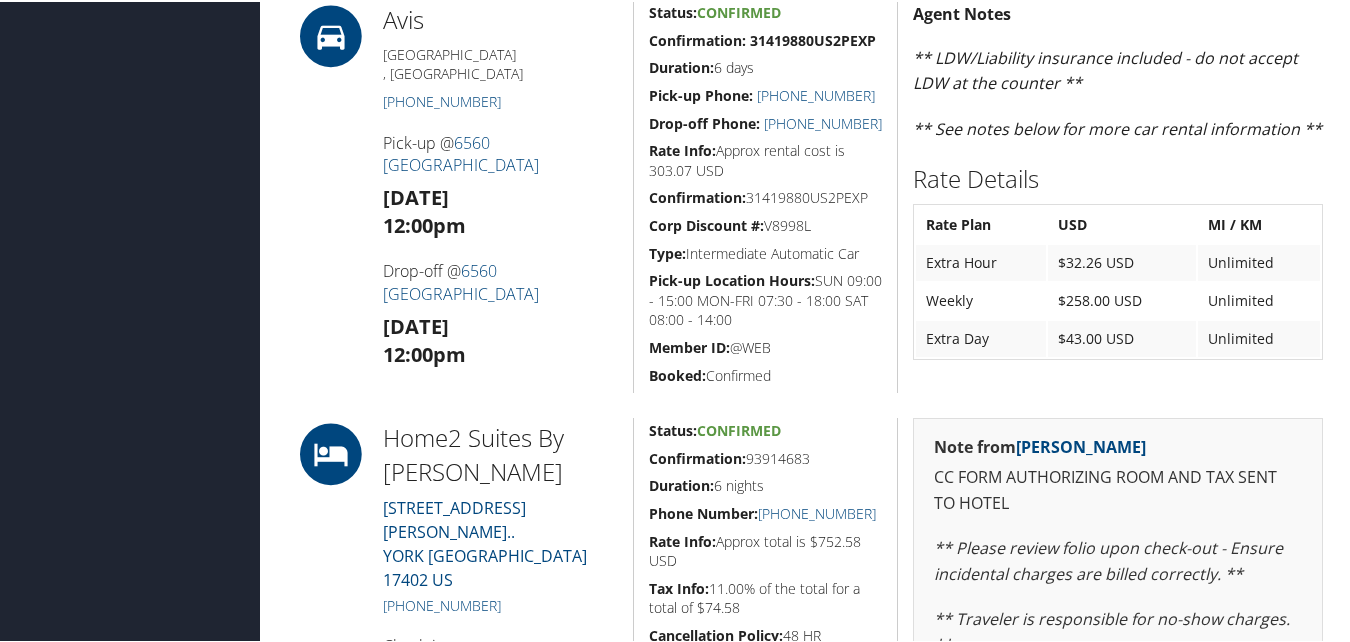 scroll, scrollTop: 800, scrollLeft: 0, axis: vertical 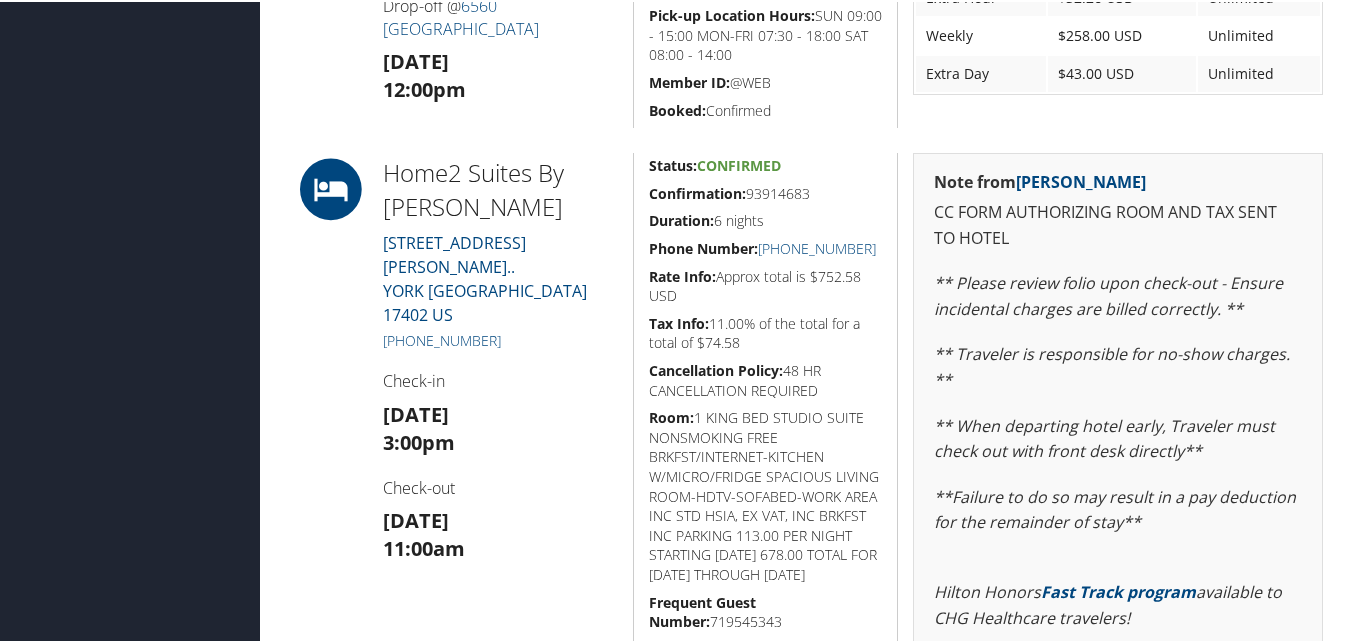drag, startPoint x: 646, startPoint y: 192, endPoint x: 813, endPoint y: 192, distance: 167 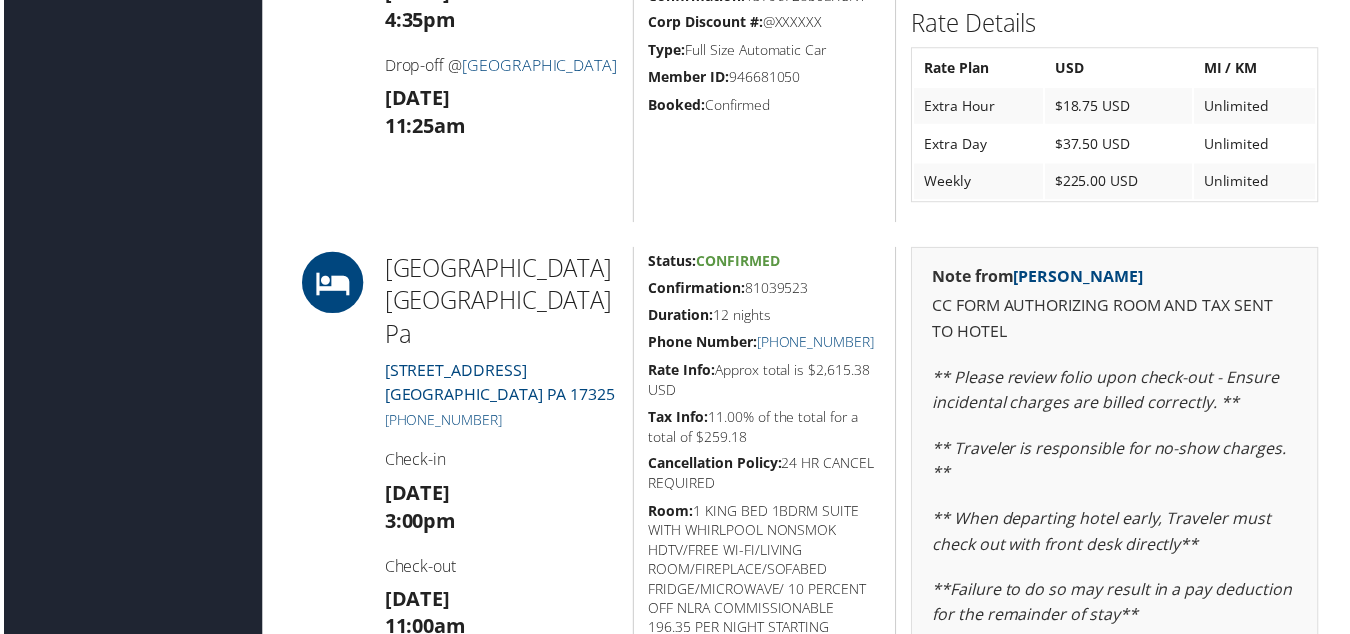 scroll, scrollTop: 3700, scrollLeft: 0, axis: vertical 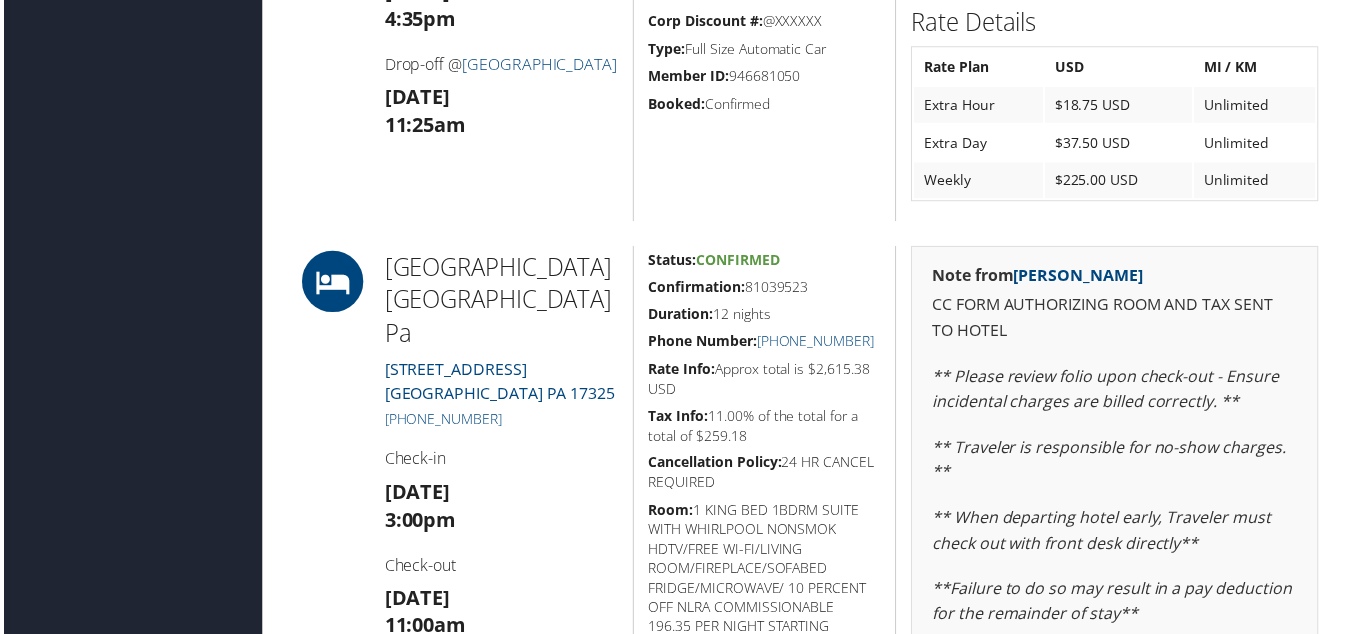 drag, startPoint x: 648, startPoint y: 267, endPoint x: 815, endPoint y: 269, distance: 167.01198 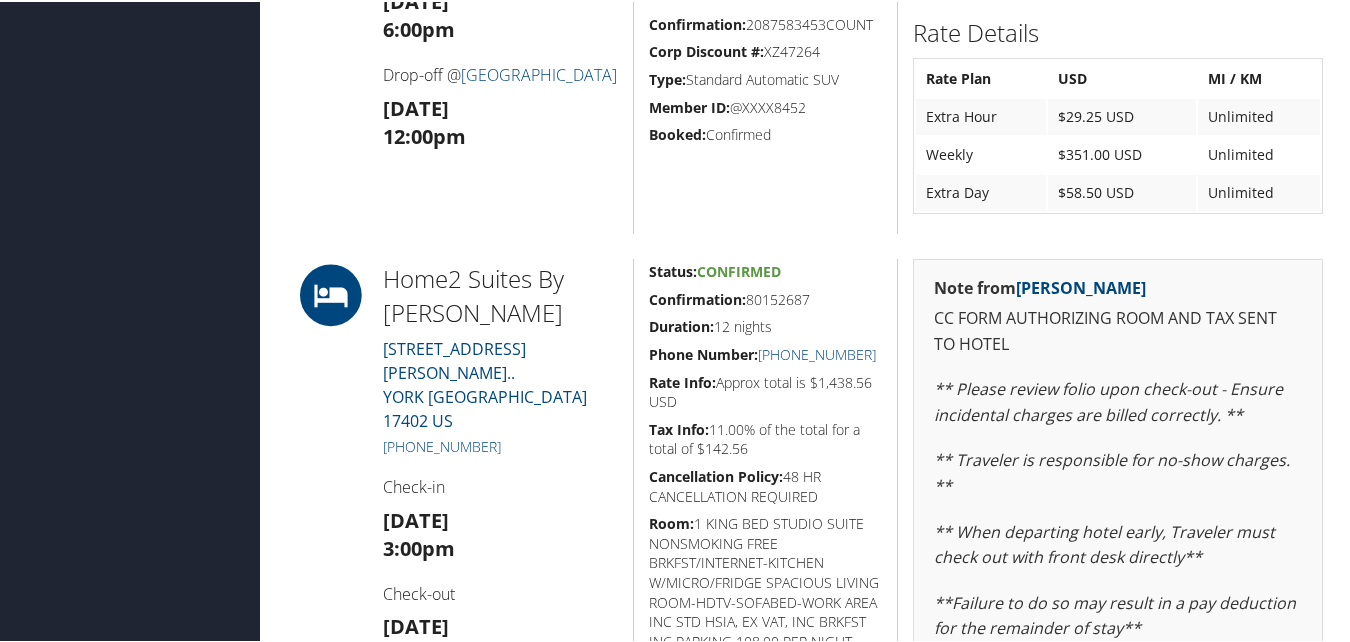 scroll, scrollTop: 700, scrollLeft: 0, axis: vertical 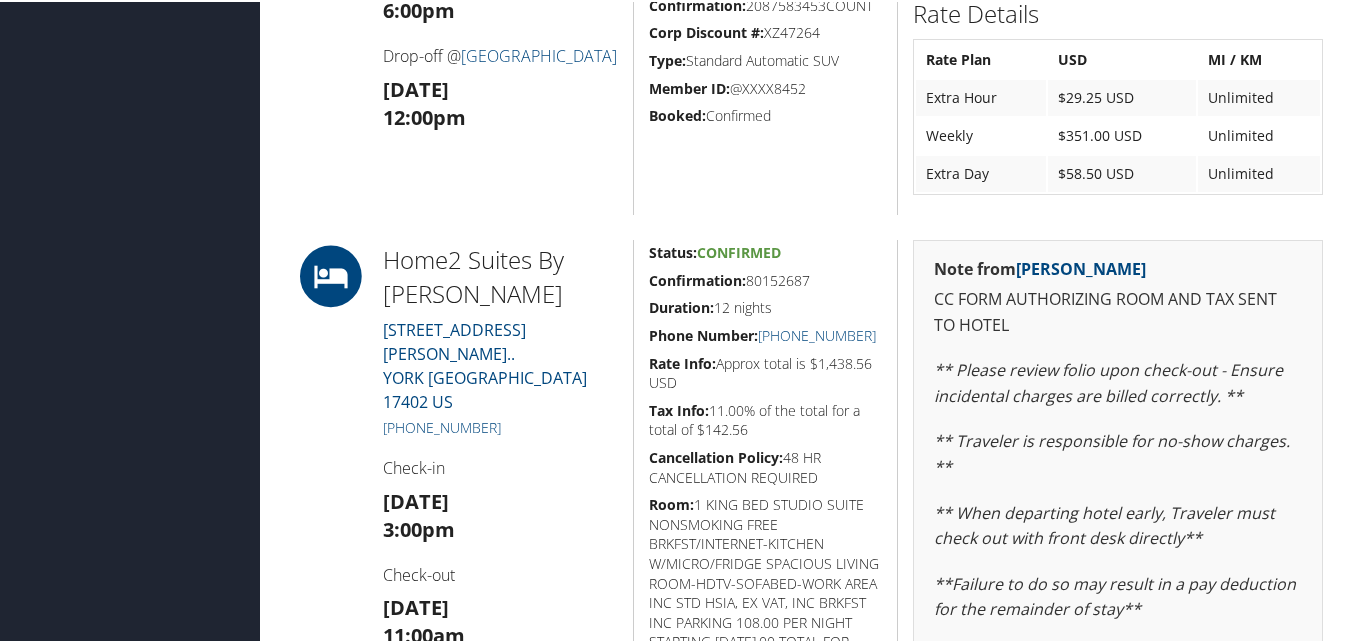 drag, startPoint x: 646, startPoint y: 283, endPoint x: 809, endPoint y: 283, distance: 163 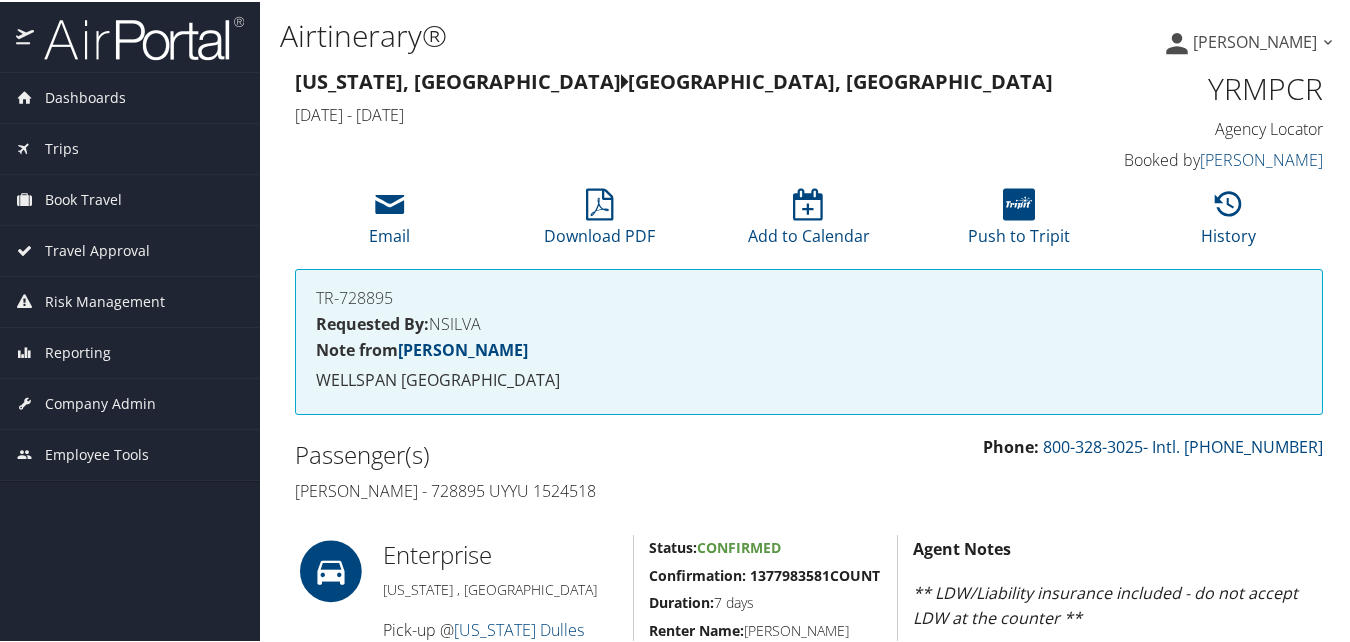 scroll, scrollTop: 700, scrollLeft: 0, axis: vertical 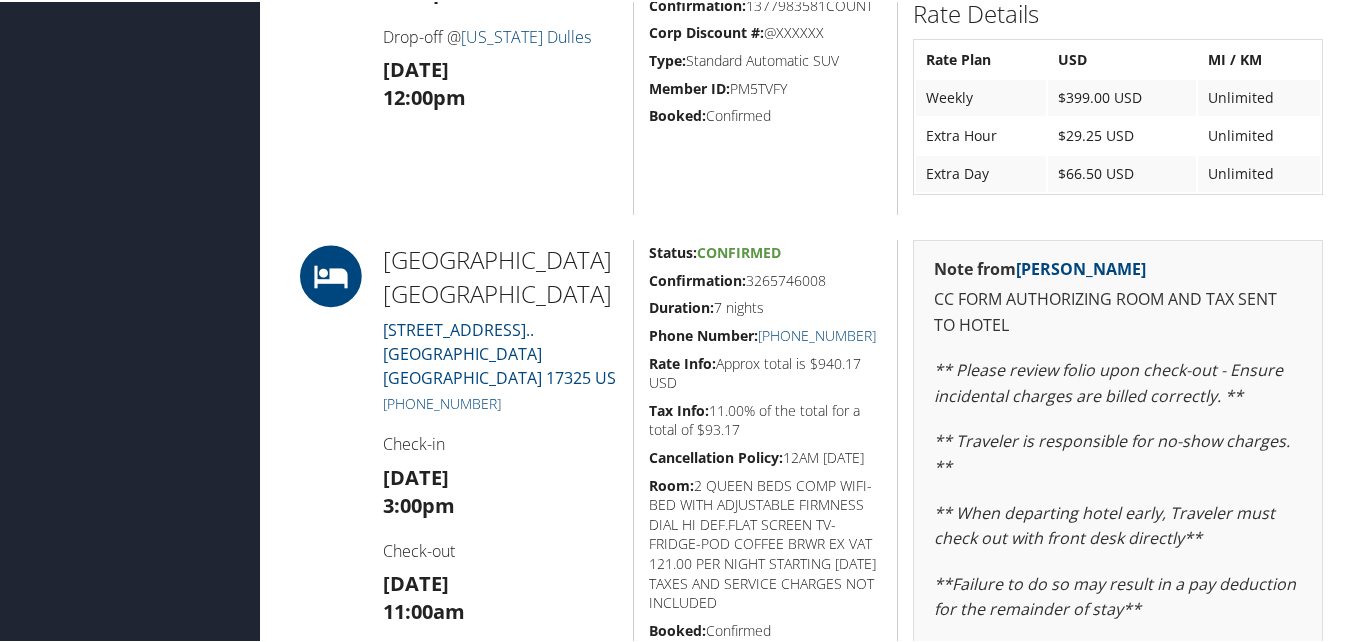 drag, startPoint x: 647, startPoint y: 282, endPoint x: 834, endPoint y: 280, distance: 187.0107 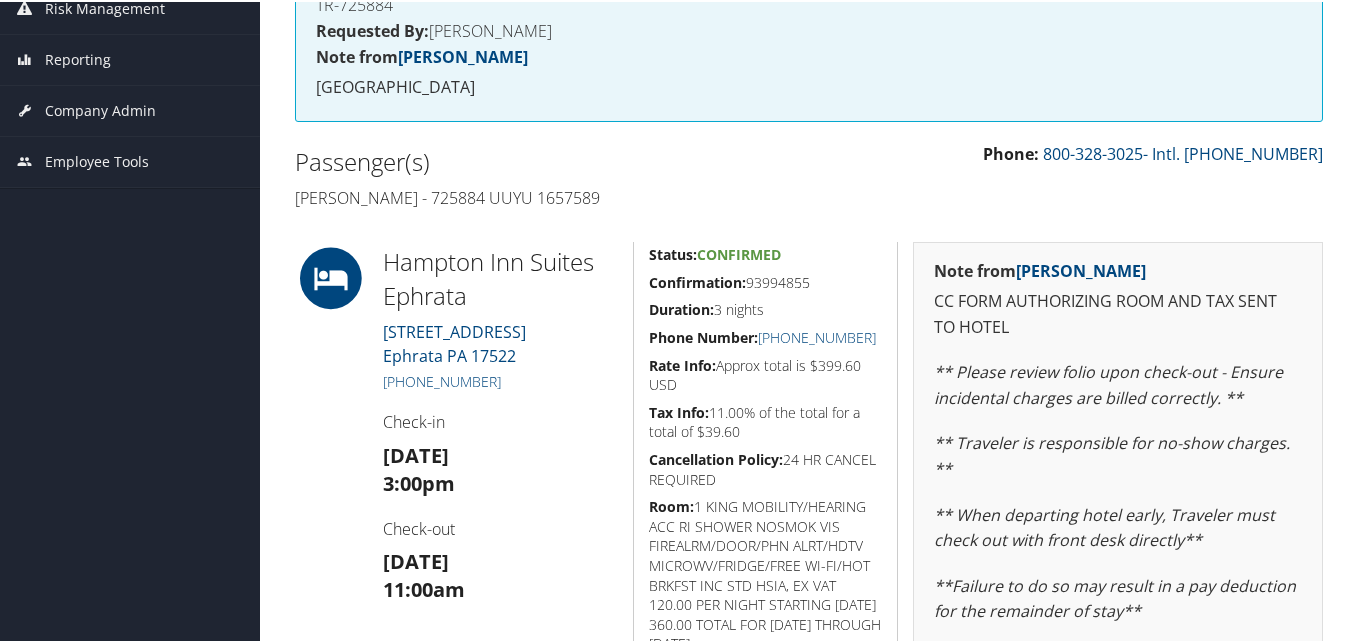 scroll, scrollTop: 300, scrollLeft: 0, axis: vertical 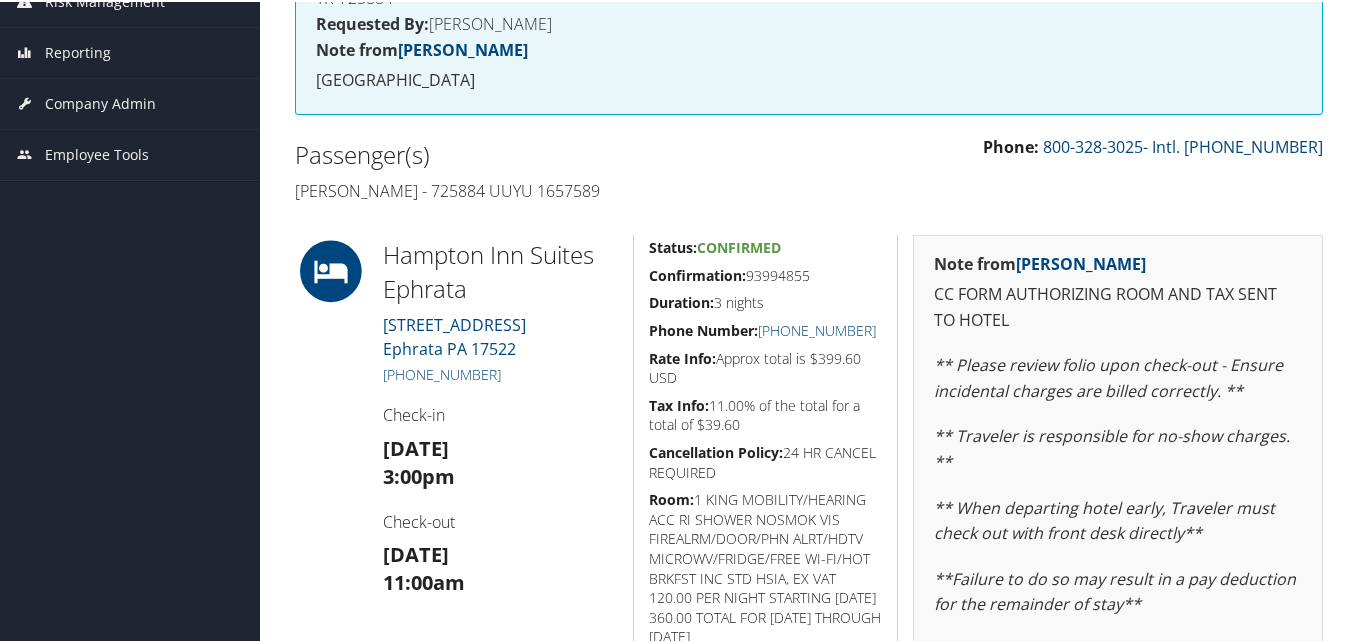drag, startPoint x: 643, startPoint y: 275, endPoint x: 815, endPoint y: 275, distance: 172 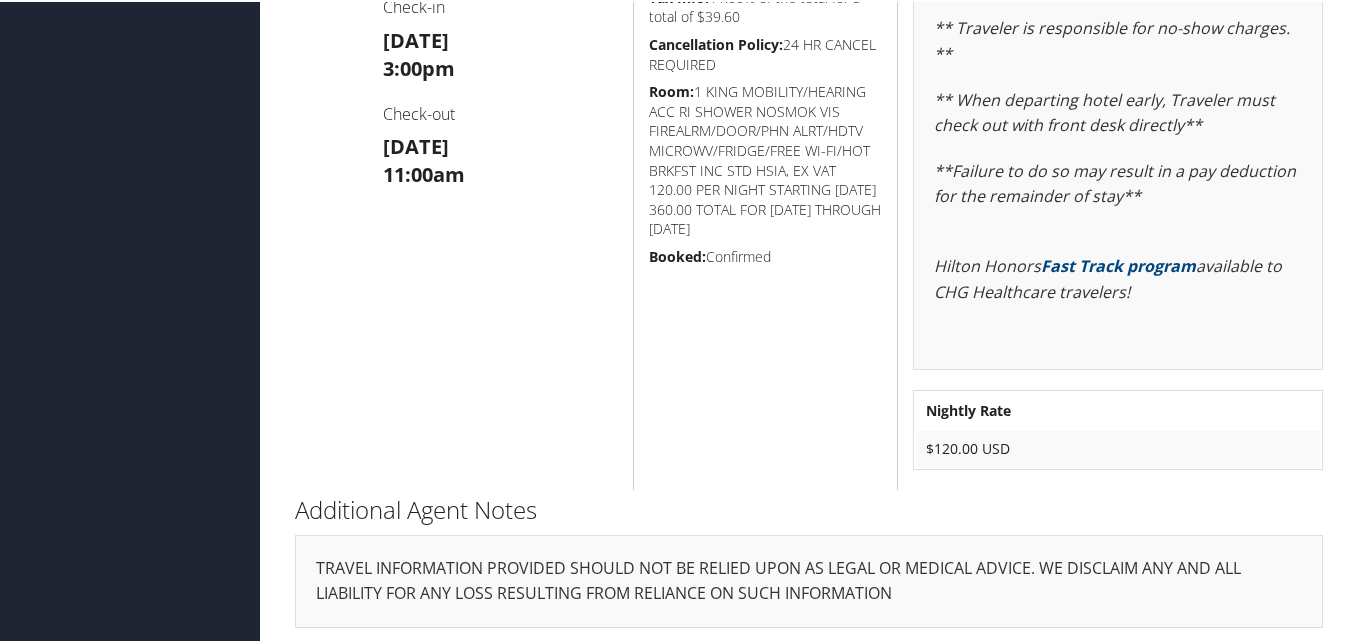 scroll, scrollTop: 712, scrollLeft: 0, axis: vertical 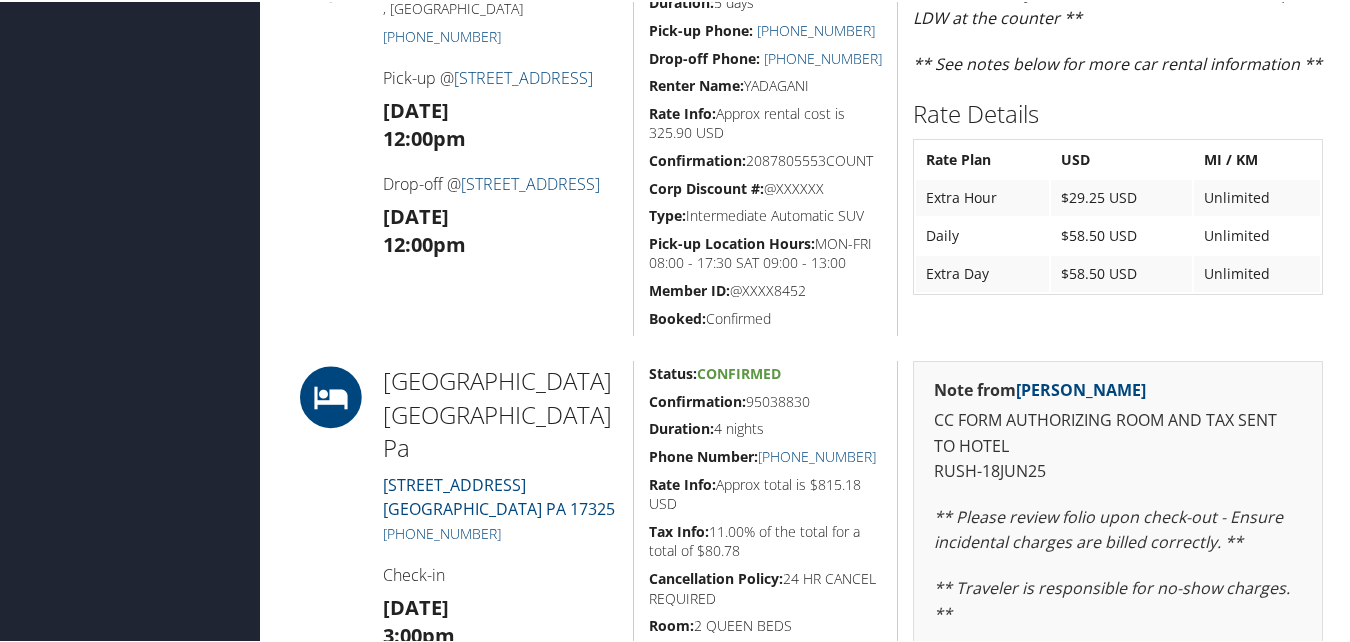 drag, startPoint x: 642, startPoint y: 404, endPoint x: 815, endPoint y: 400, distance: 173.04623 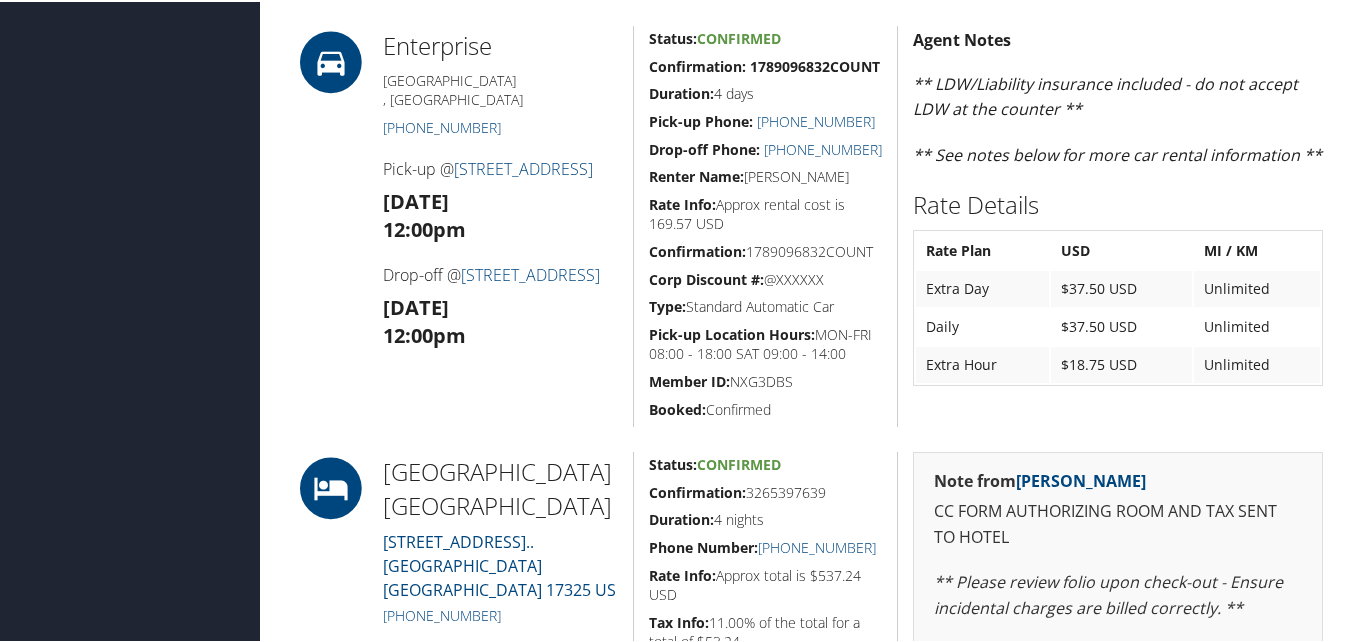 scroll, scrollTop: 900, scrollLeft: 0, axis: vertical 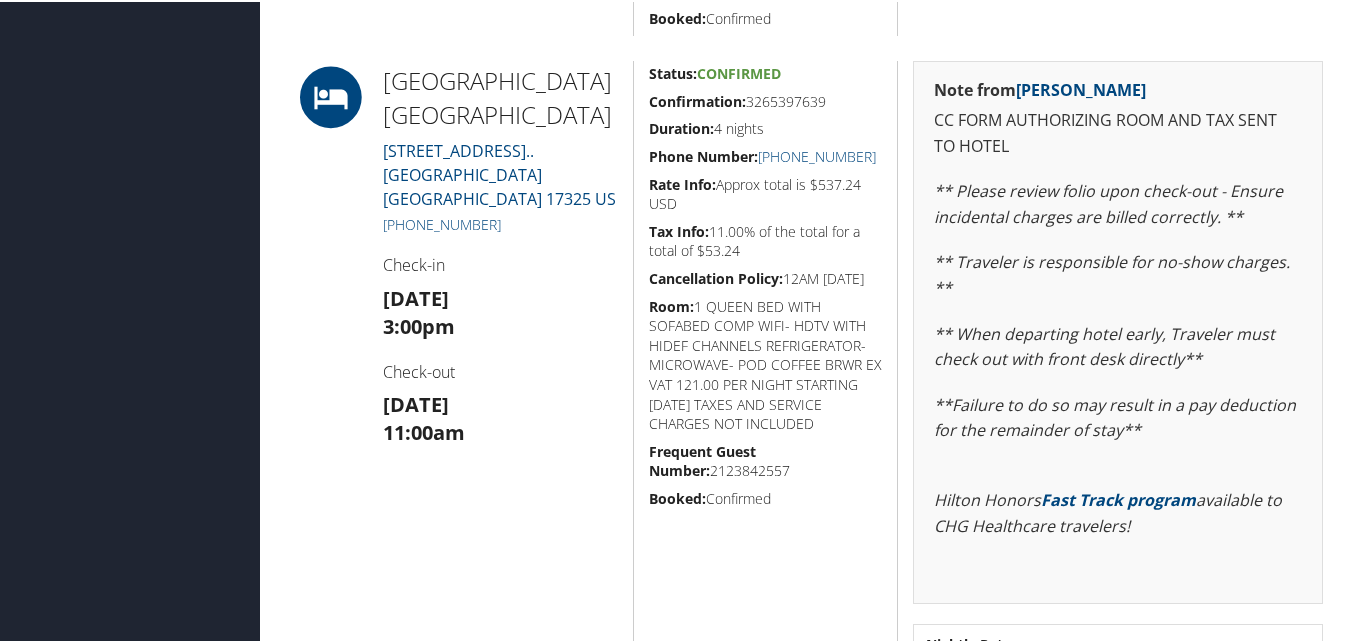 drag, startPoint x: 647, startPoint y: 107, endPoint x: 824, endPoint y: 105, distance: 177.01129 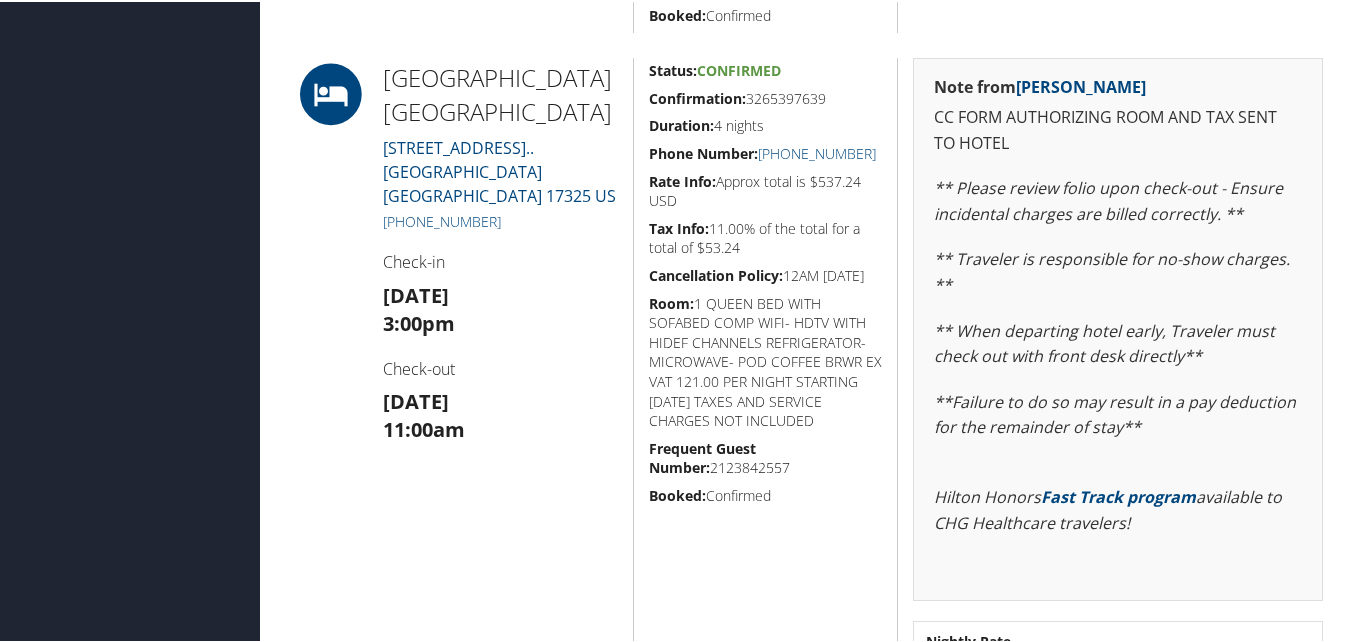 scroll, scrollTop: 803, scrollLeft: 0, axis: vertical 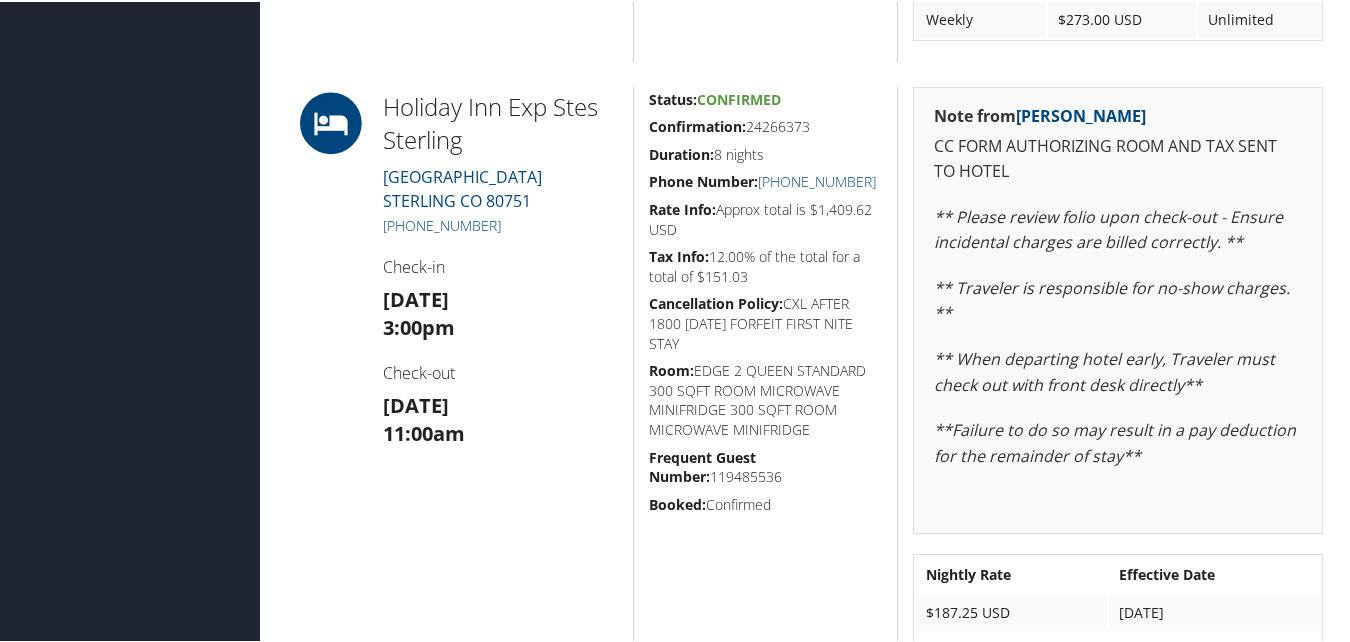 drag, startPoint x: 646, startPoint y: 128, endPoint x: 814, endPoint y: 129, distance: 168.00298 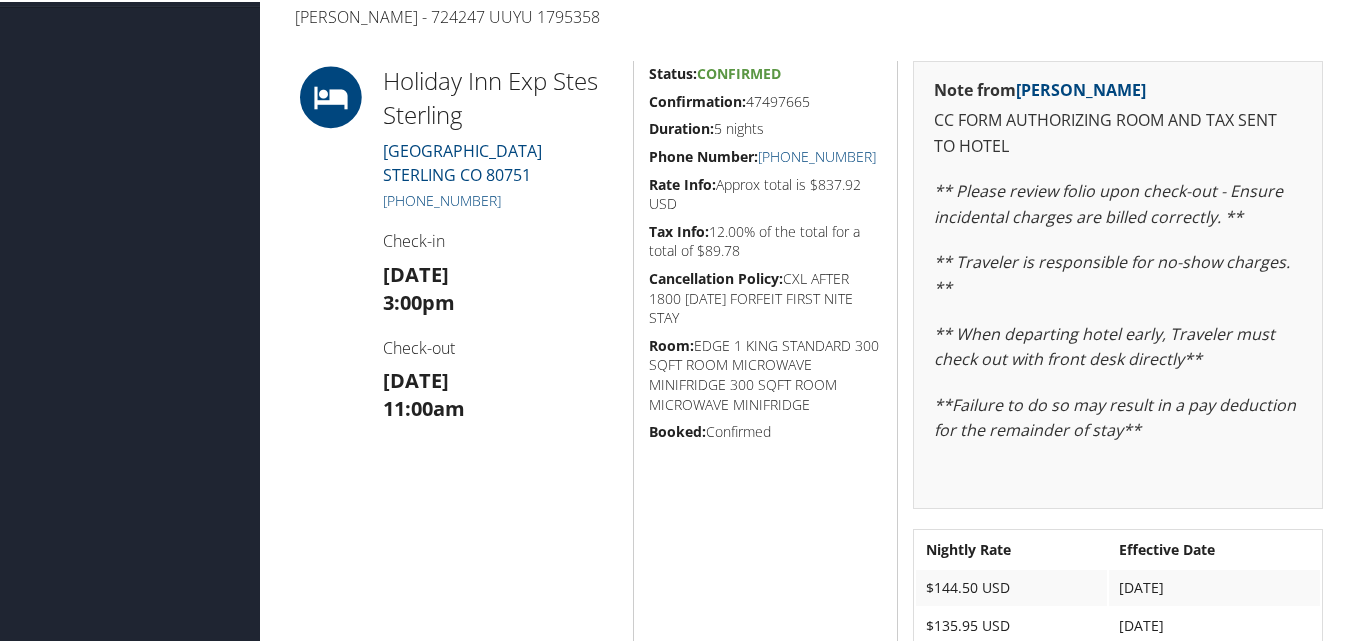 scroll, scrollTop: 500, scrollLeft: 0, axis: vertical 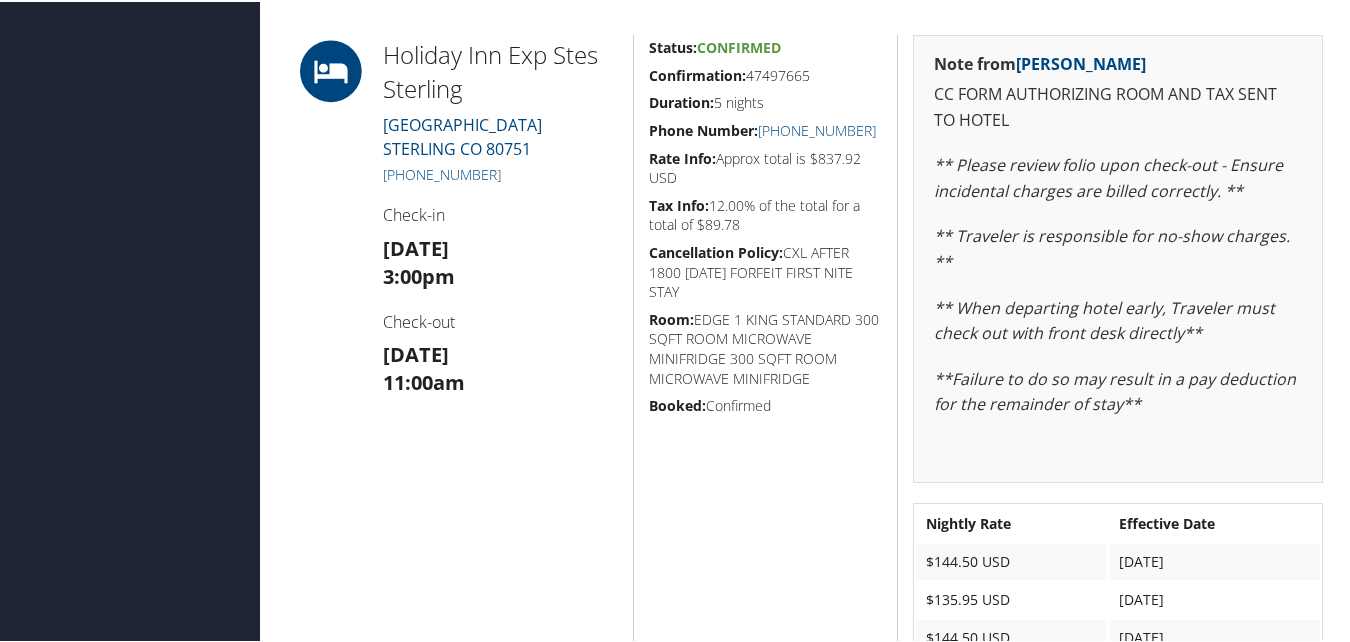 drag, startPoint x: 645, startPoint y: 73, endPoint x: 809, endPoint y: 80, distance: 164.14932 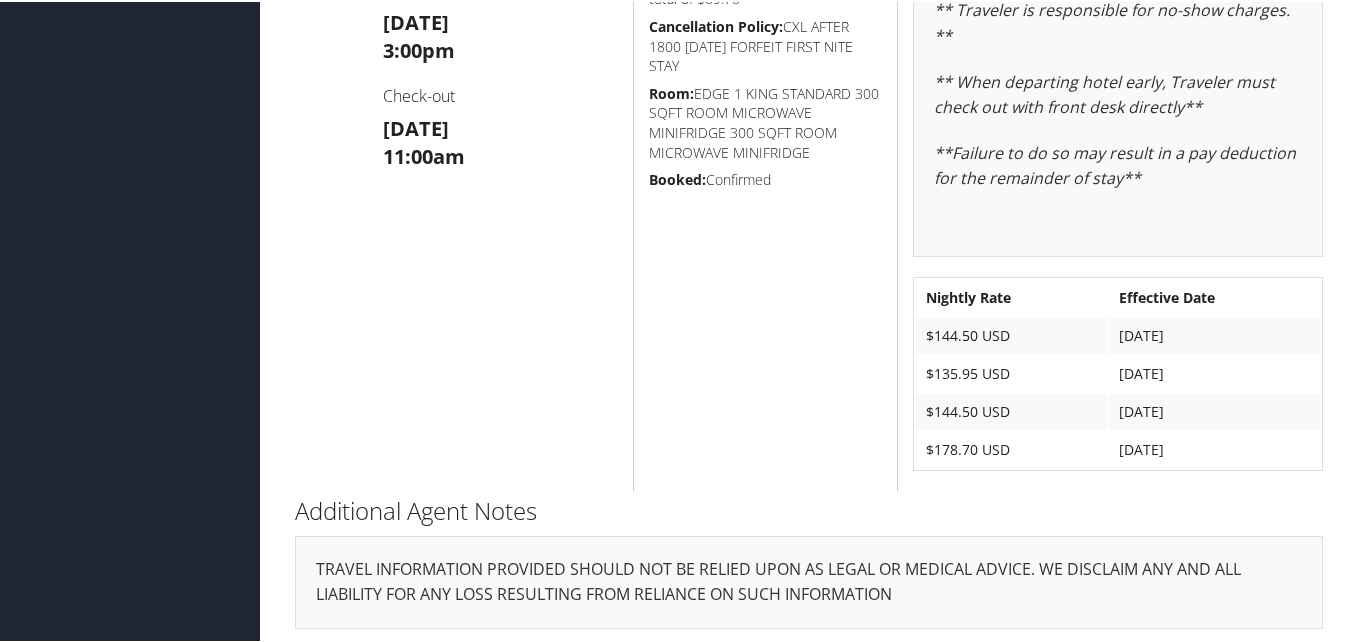 scroll, scrollTop: 731, scrollLeft: 0, axis: vertical 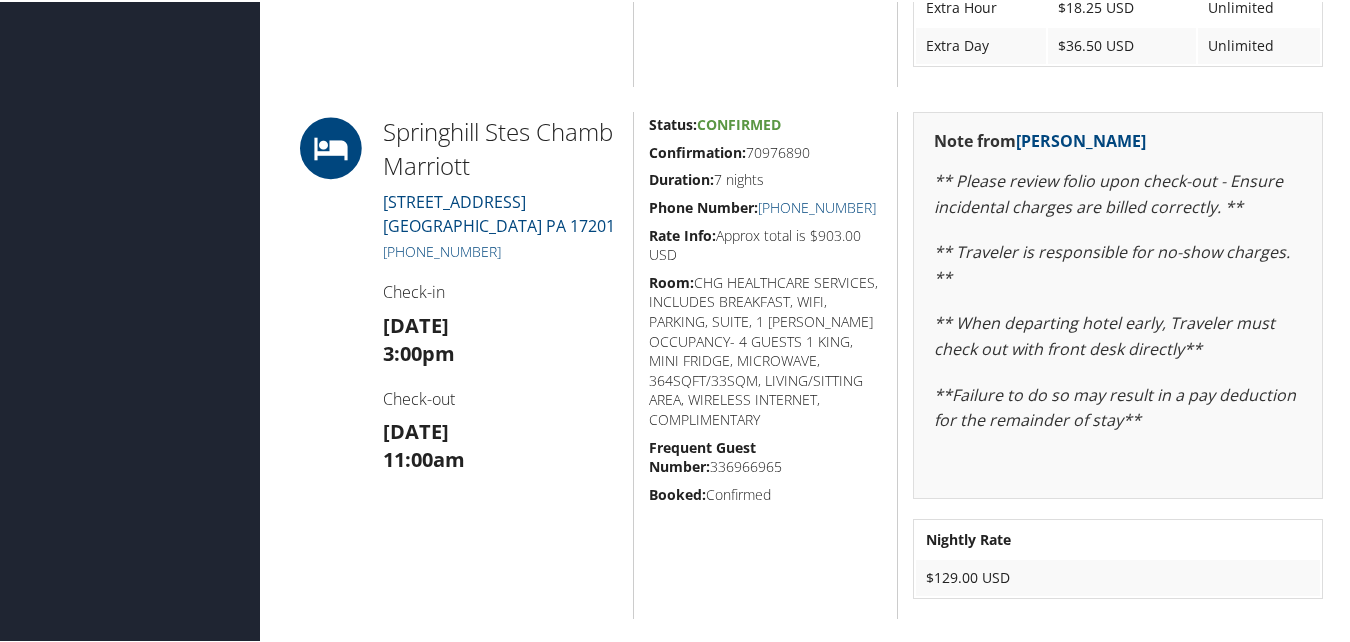 drag, startPoint x: 642, startPoint y: 149, endPoint x: 812, endPoint y: 153, distance: 170.04706 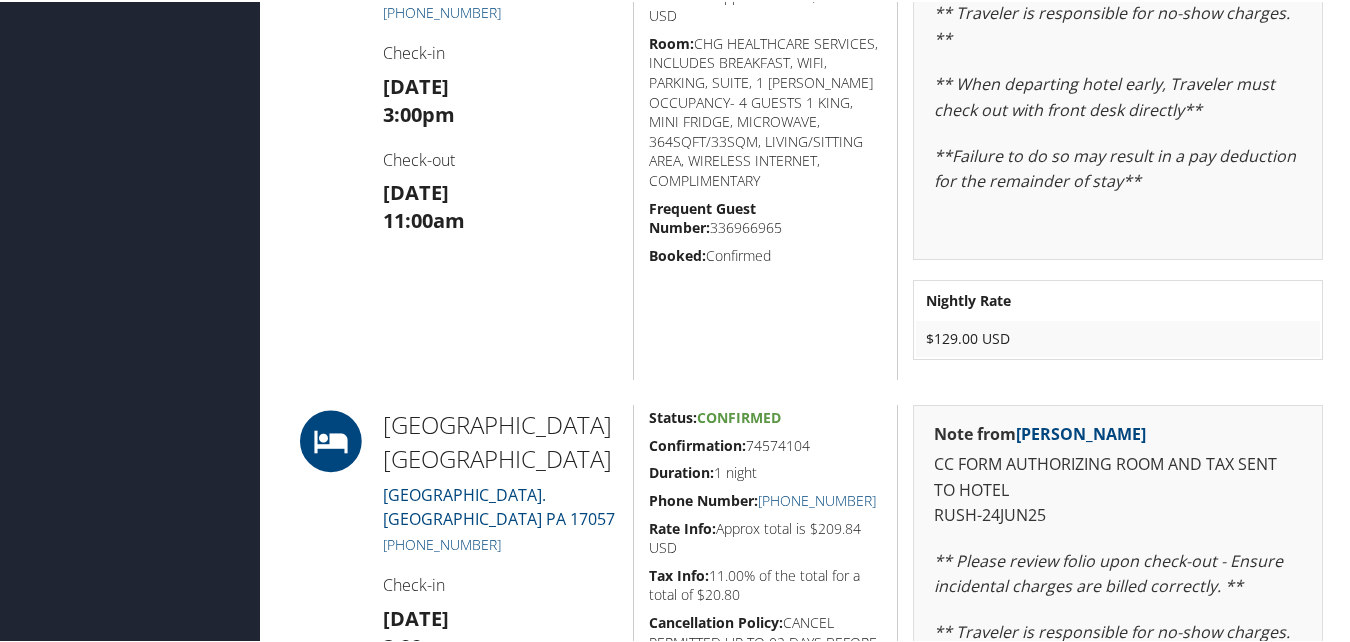 scroll, scrollTop: 2100, scrollLeft: 0, axis: vertical 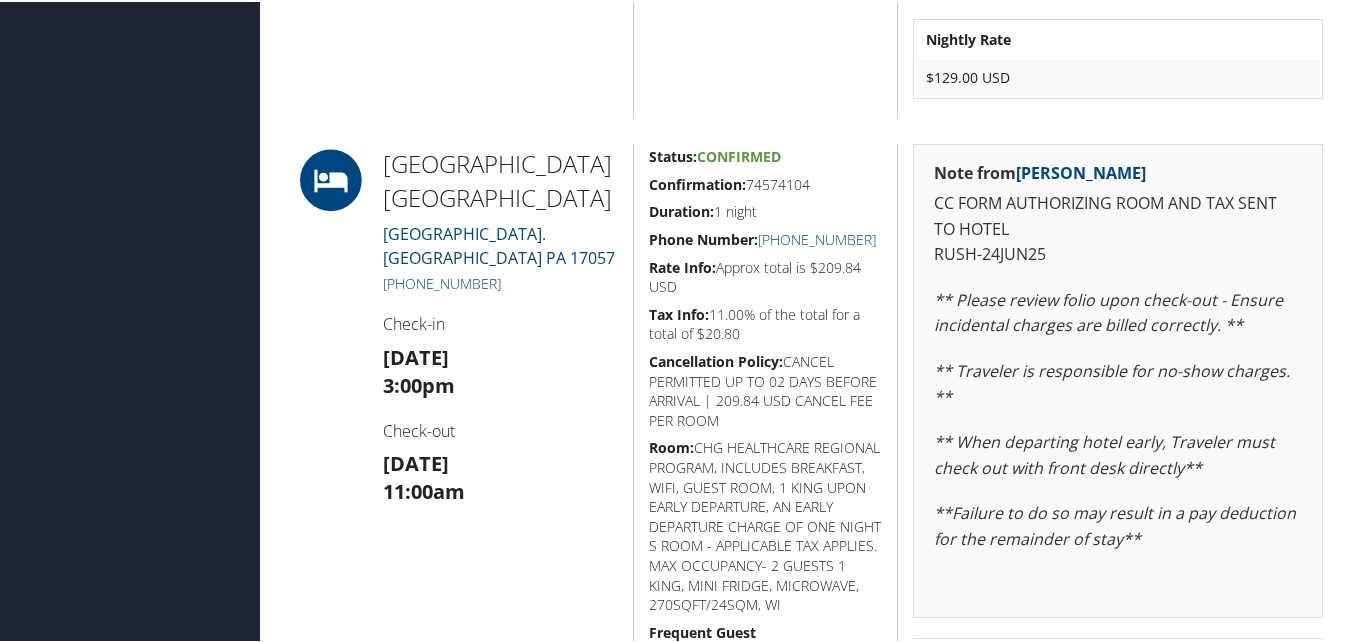 drag, startPoint x: 701, startPoint y: 179, endPoint x: 810, endPoint y: 179, distance: 109 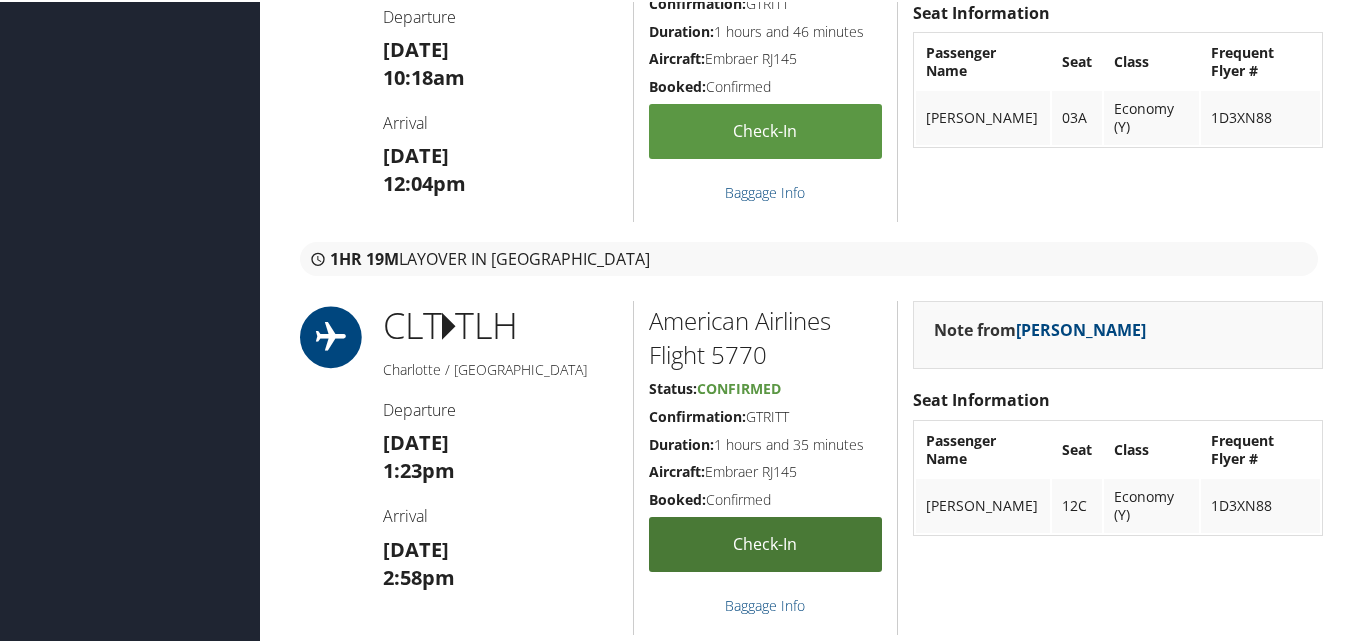 scroll, scrollTop: 3200, scrollLeft: 0, axis: vertical 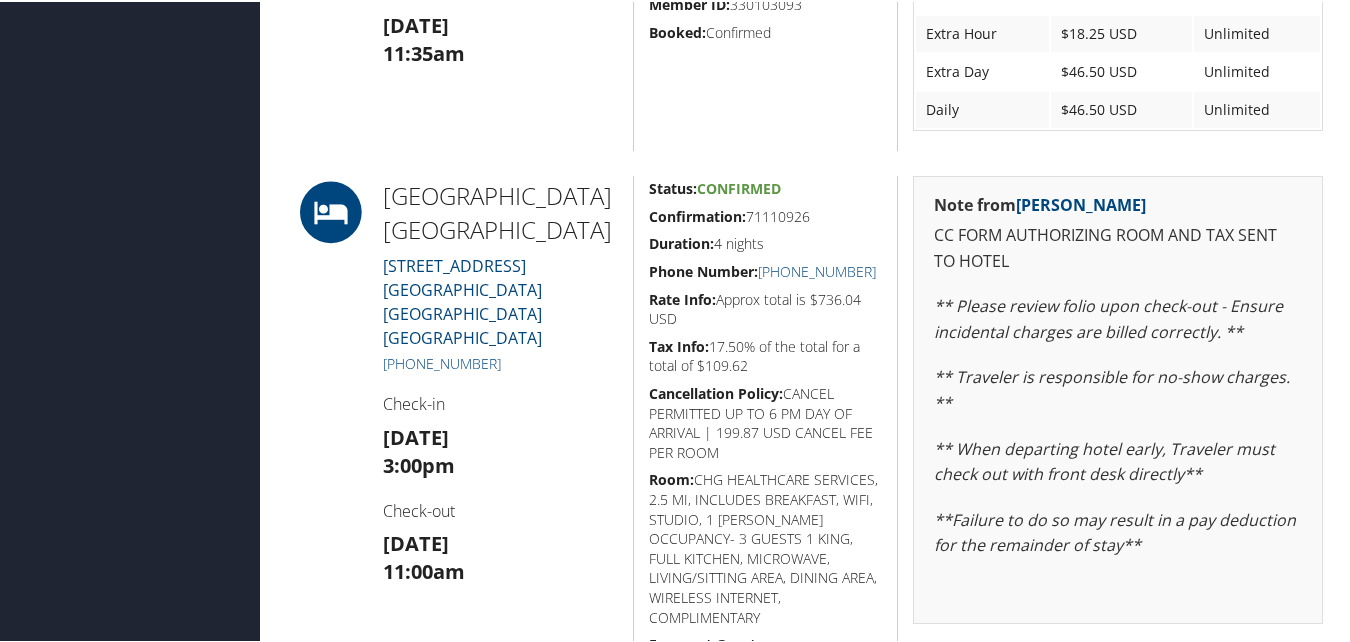 drag, startPoint x: 647, startPoint y: 219, endPoint x: 813, endPoint y: 216, distance: 166.0271 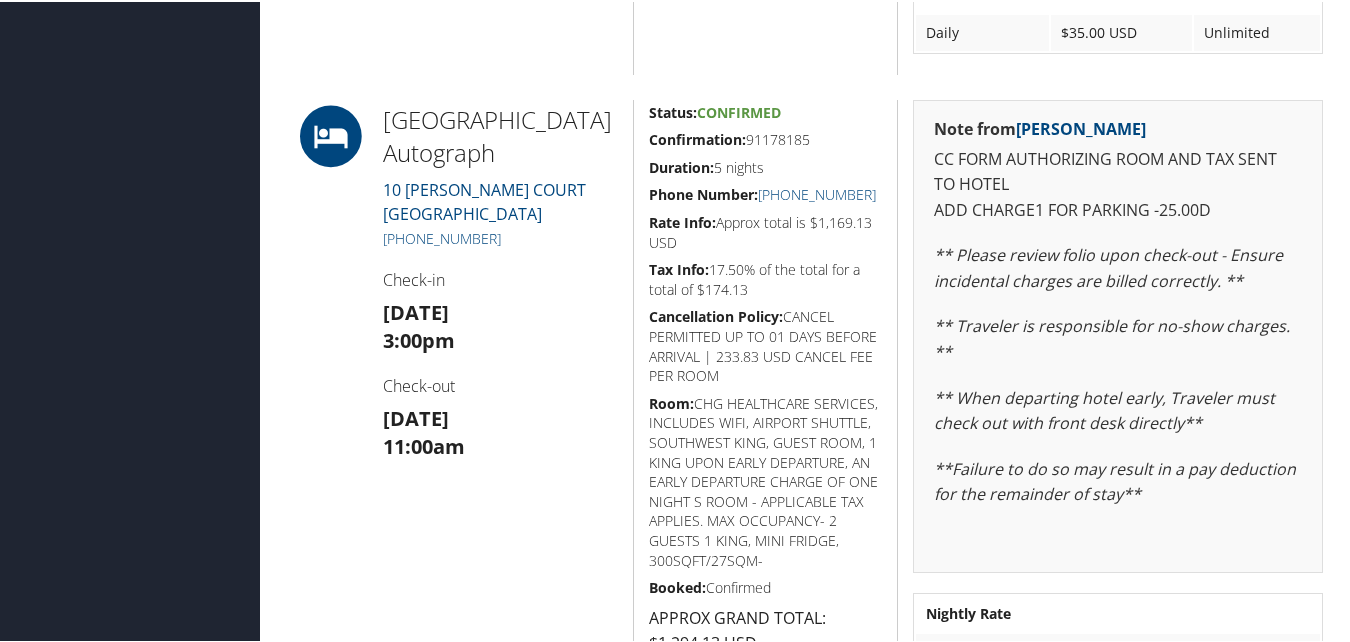 scroll, scrollTop: 1200, scrollLeft: 0, axis: vertical 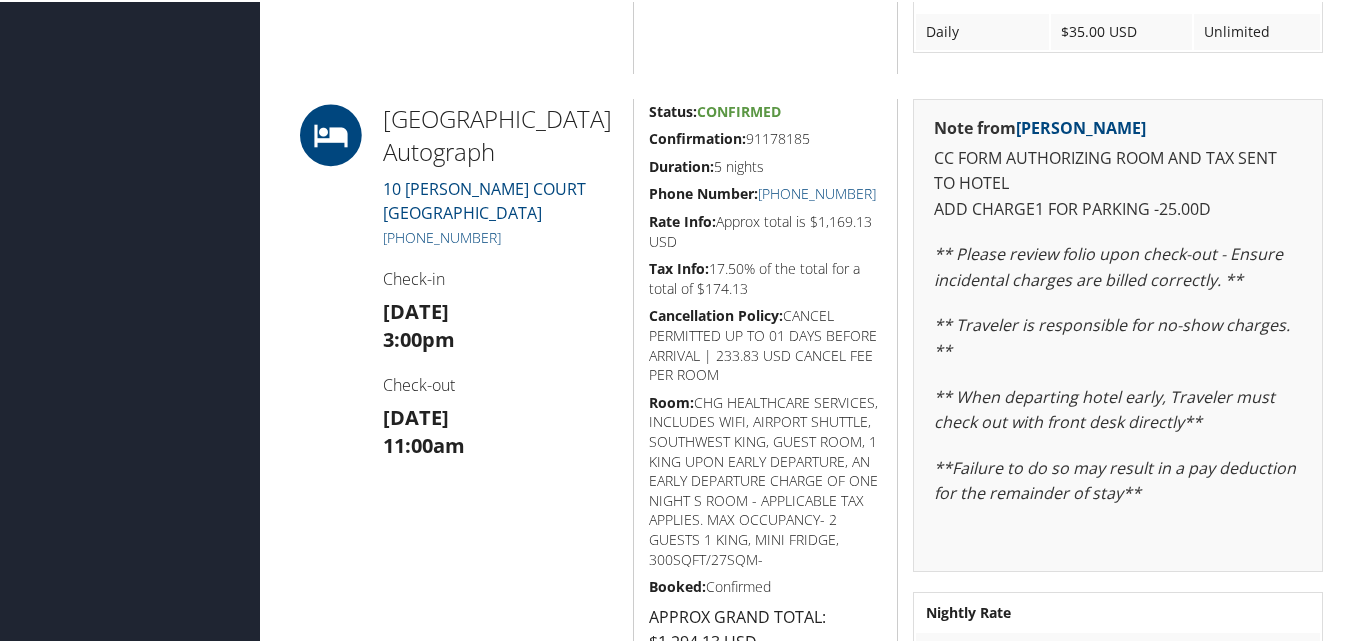 drag, startPoint x: 642, startPoint y: 122, endPoint x: 808, endPoint y: 117, distance: 166.07529 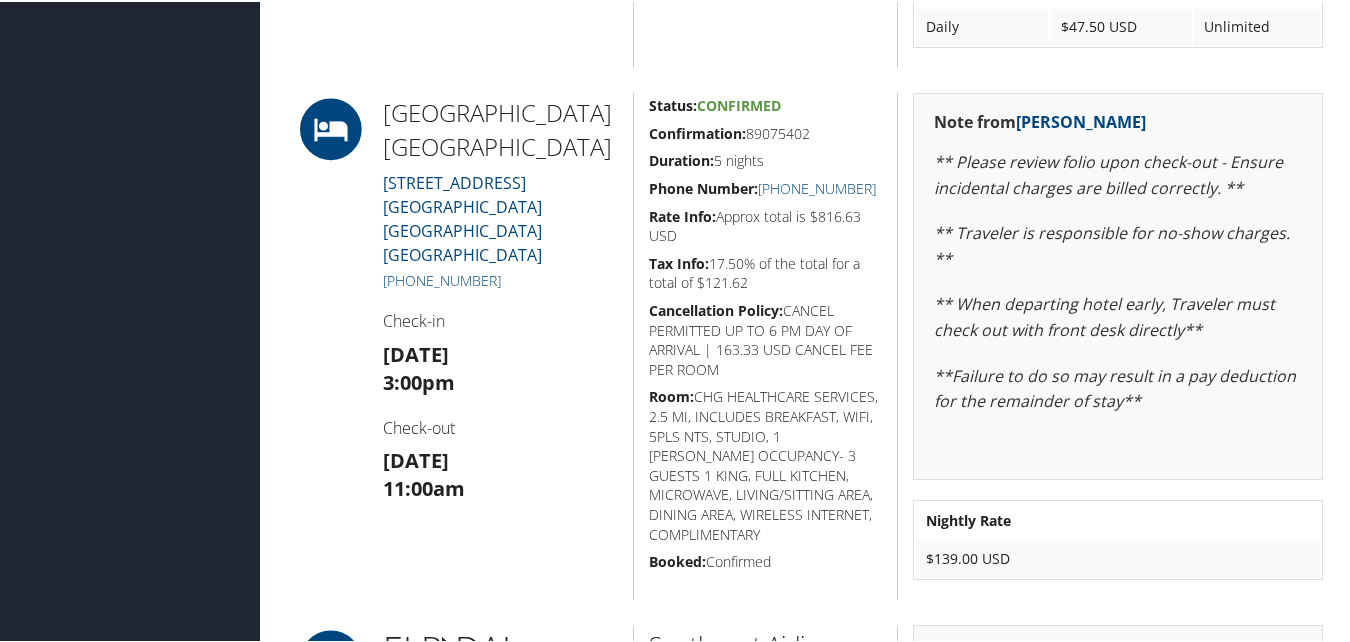 scroll, scrollTop: 2400, scrollLeft: 0, axis: vertical 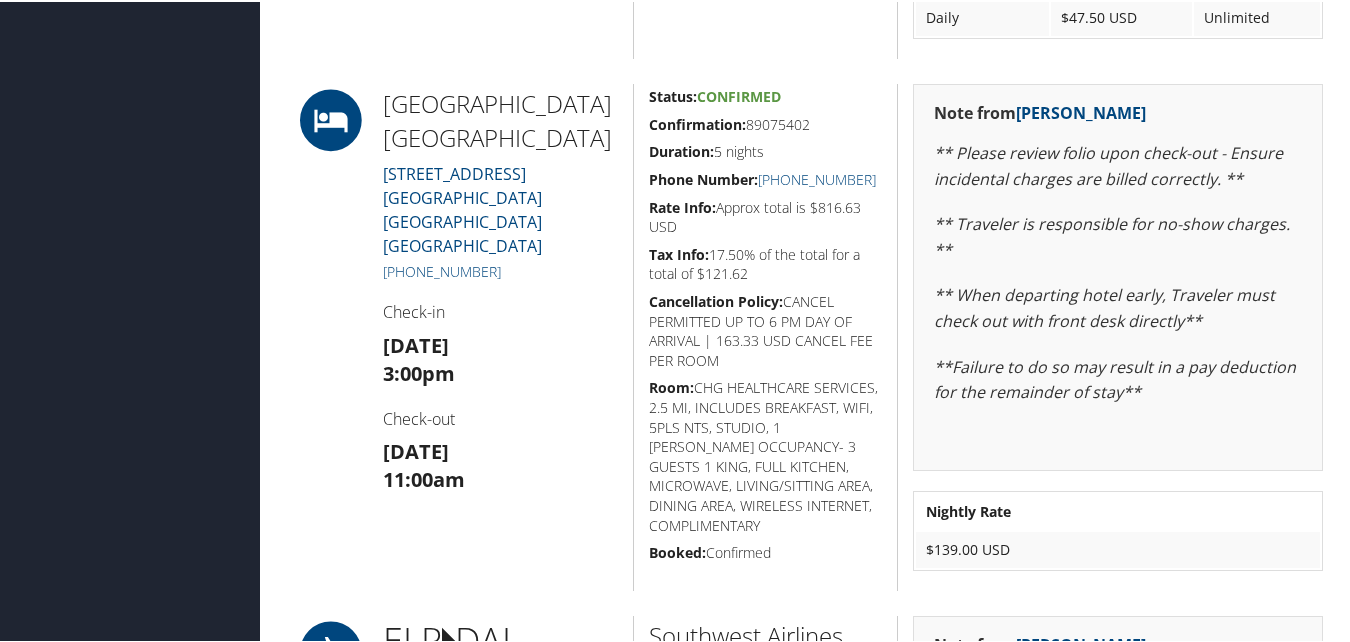 drag, startPoint x: 648, startPoint y: 121, endPoint x: 815, endPoint y: 131, distance: 167.29913 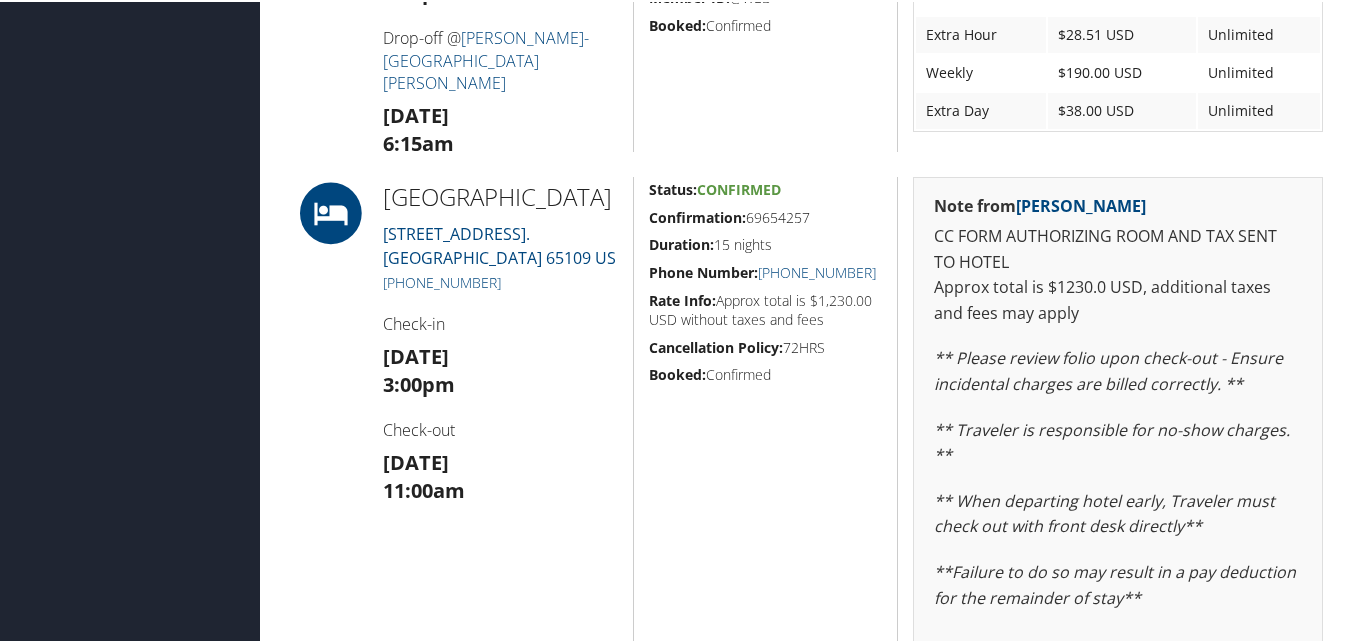 scroll, scrollTop: 1100, scrollLeft: 0, axis: vertical 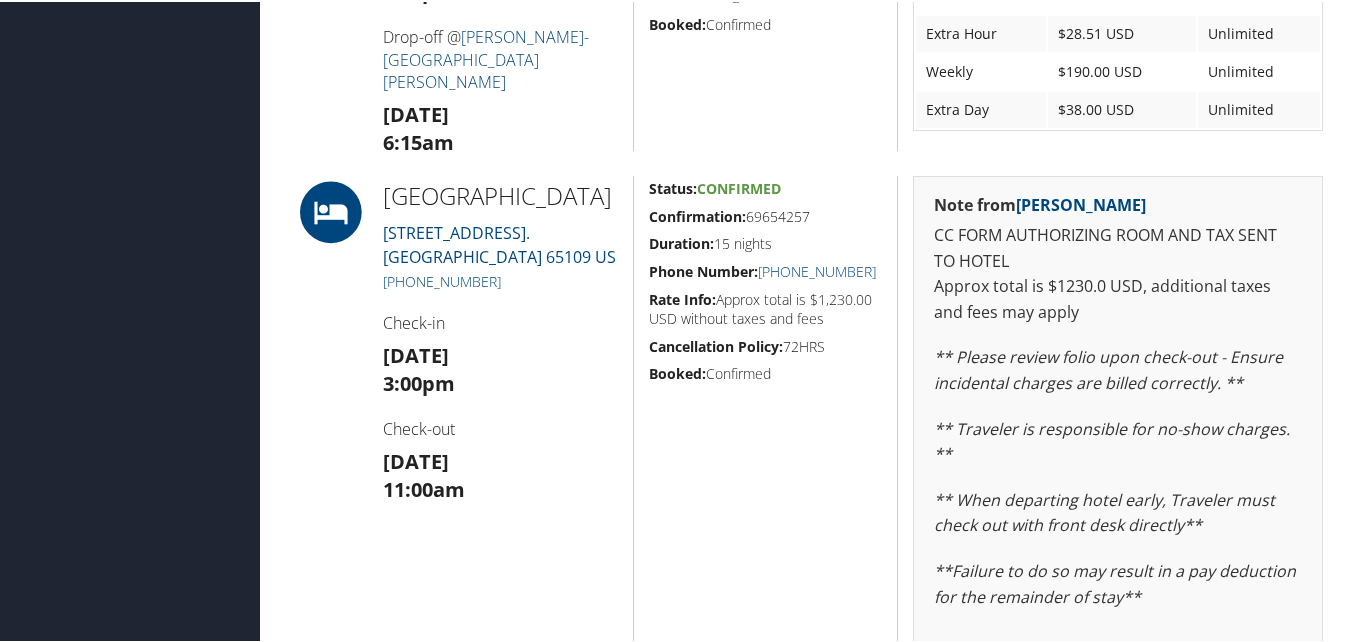 drag, startPoint x: 641, startPoint y: 211, endPoint x: 809, endPoint y: 220, distance: 168.2409 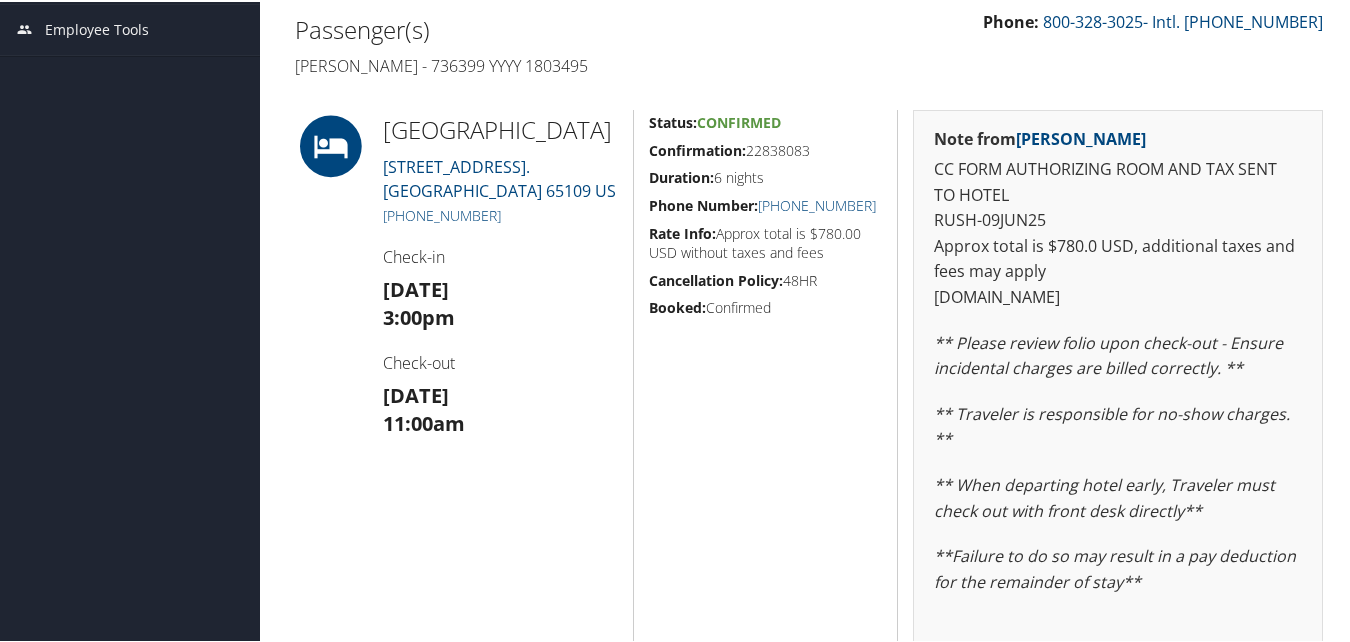 scroll, scrollTop: 500, scrollLeft: 0, axis: vertical 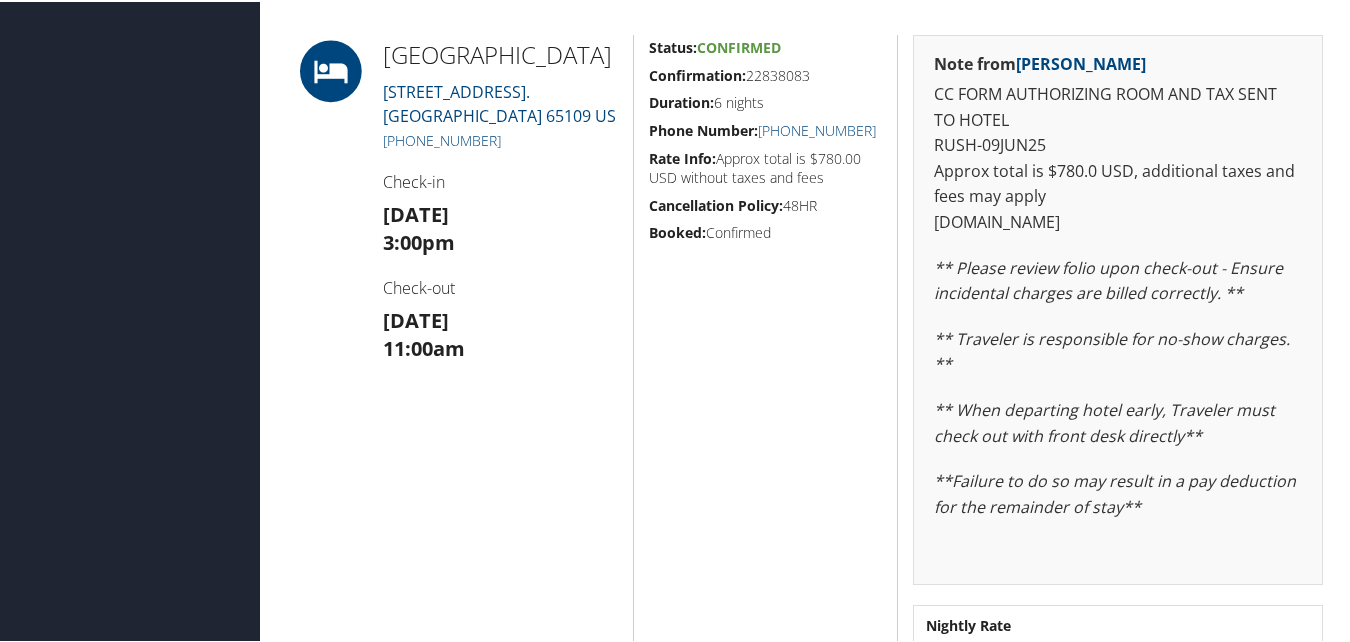 drag, startPoint x: 654, startPoint y: 73, endPoint x: 812, endPoint y: 73, distance: 158 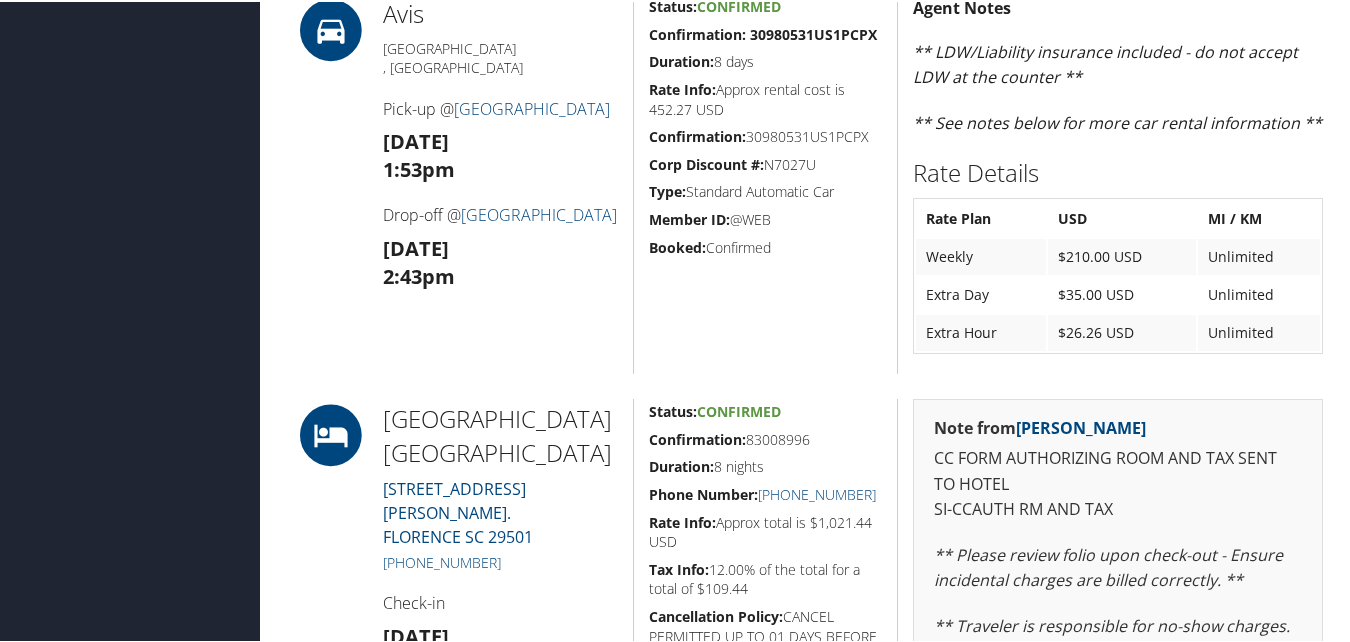 scroll, scrollTop: 1100, scrollLeft: 0, axis: vertical 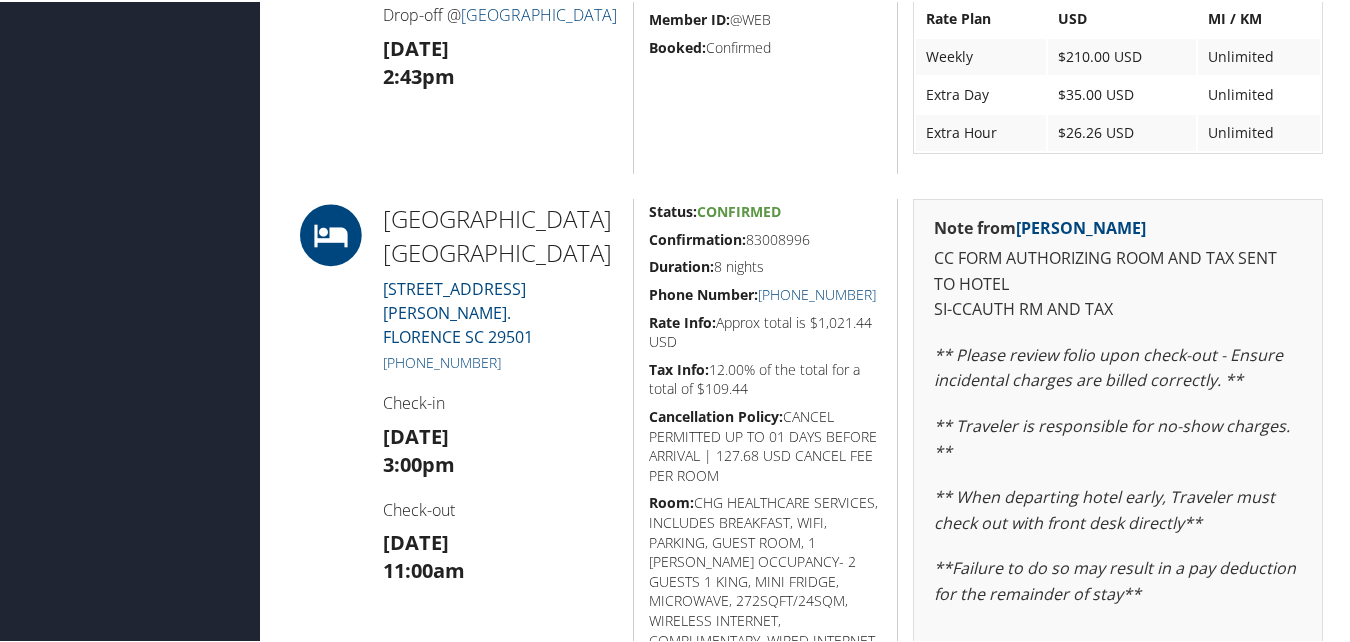 drag, startPoint x: 642, startPoint y: 238, endPoint x: 816, endPoint y: 222, distance: 174.73409 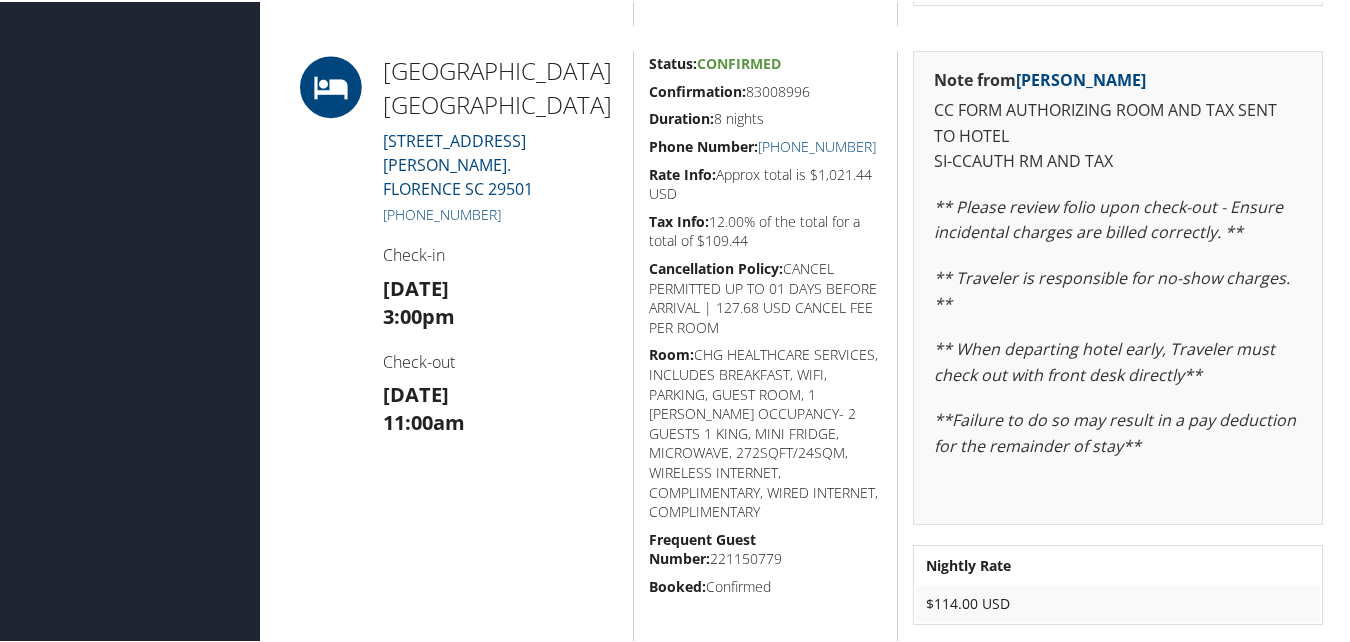 scroll, scrollTop: 1300, scrollLeft: 0, axis: vertical 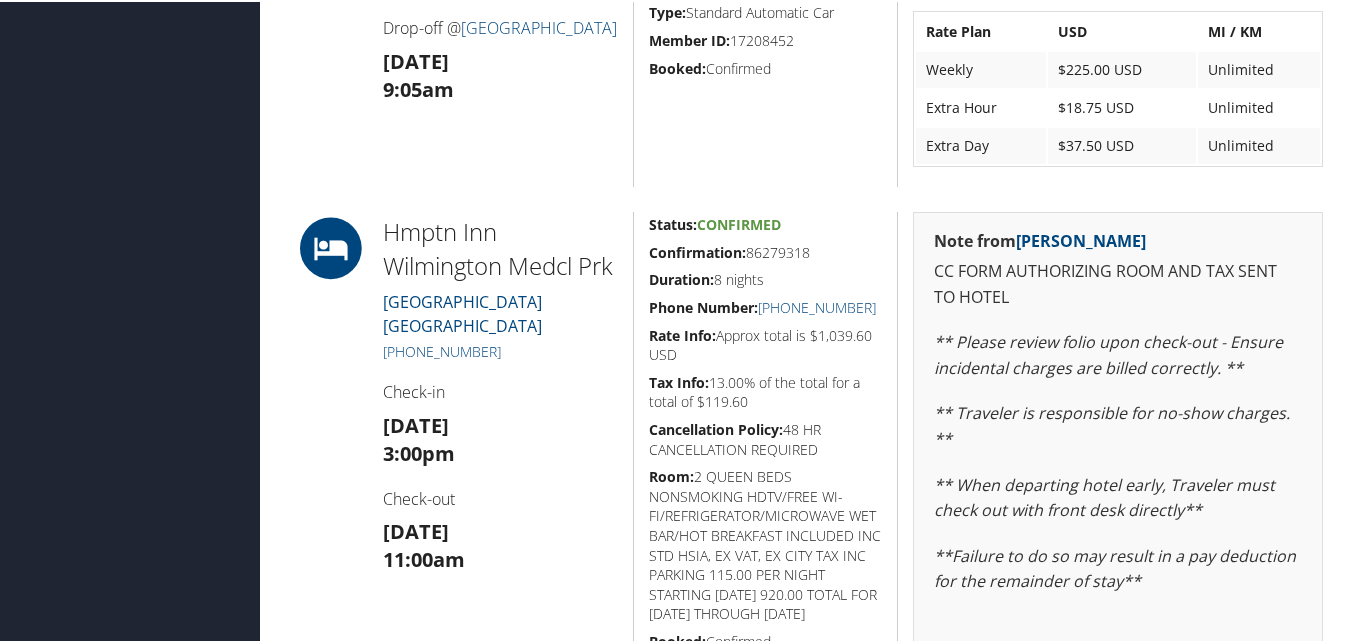 drag, startPoint x: 646, startPoint y: 248, endPoint x: 815, endPoint y: 252, distance: 169.04733 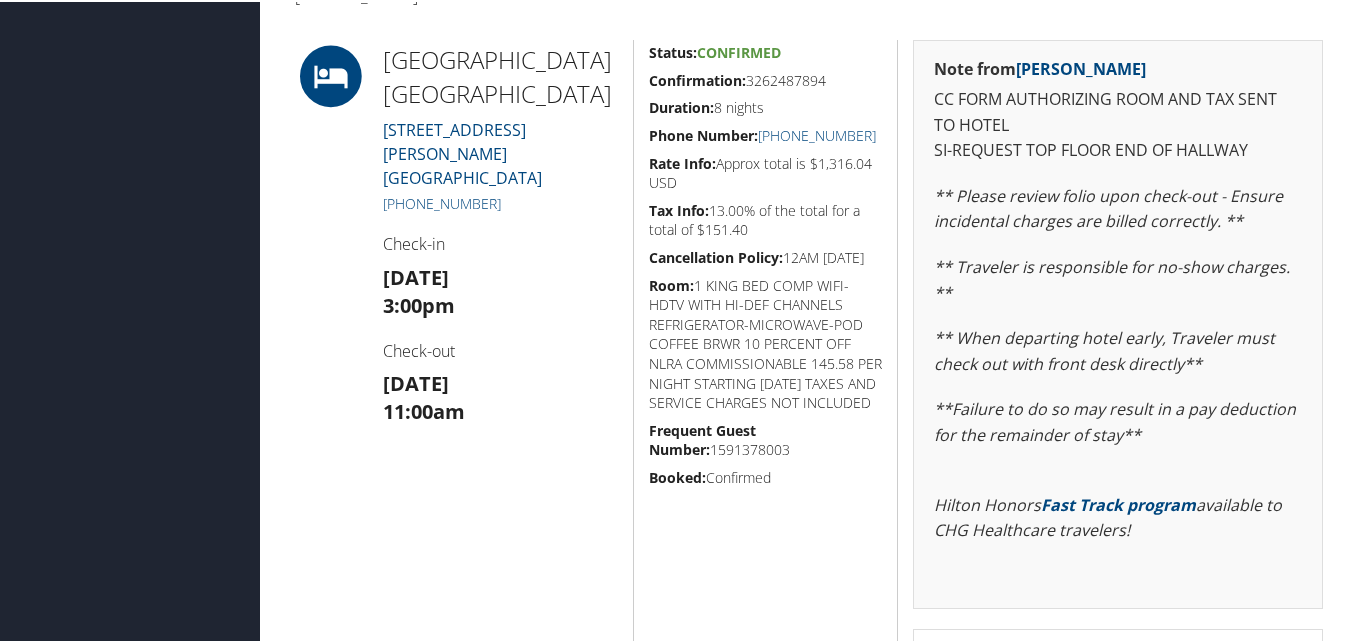 scroll, scrollTop: 500, scrollLeft: 0, axis: vertical 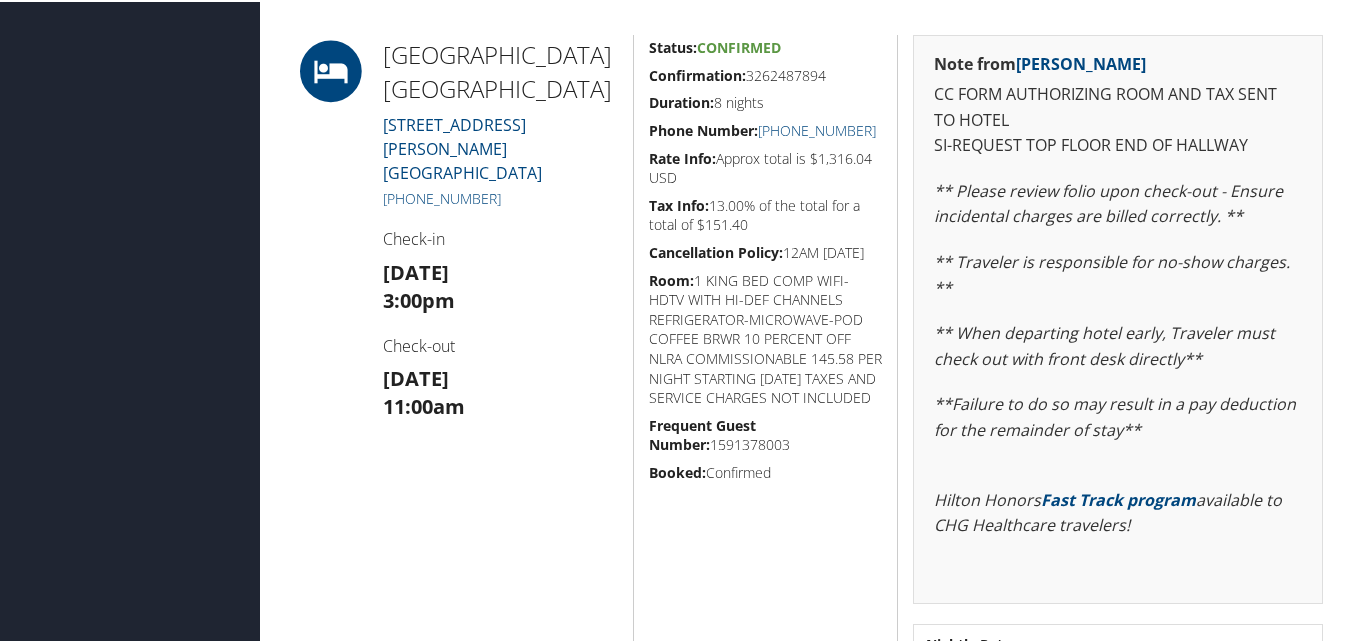 drag, startPoint x: 671, startPoint y: 73, endPoint x: 836, endPoint y: 73, distance: 165 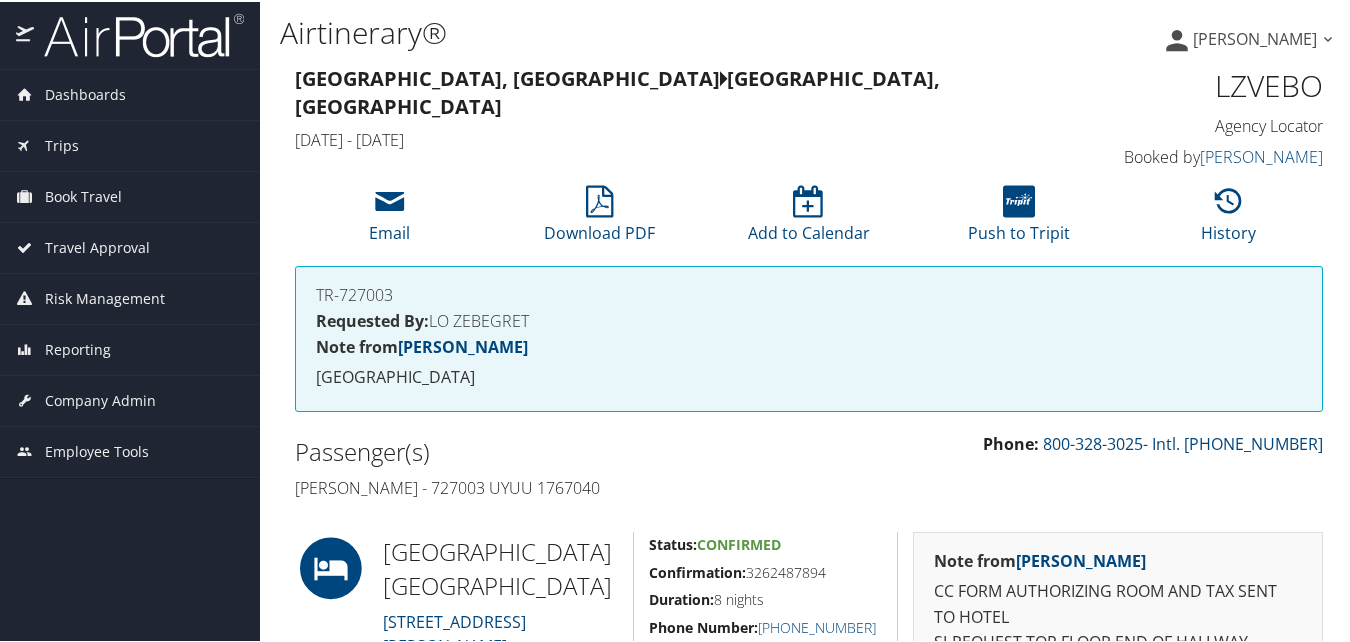 scroll, scrollTop: 0, scrollLeft: 0, axis: both 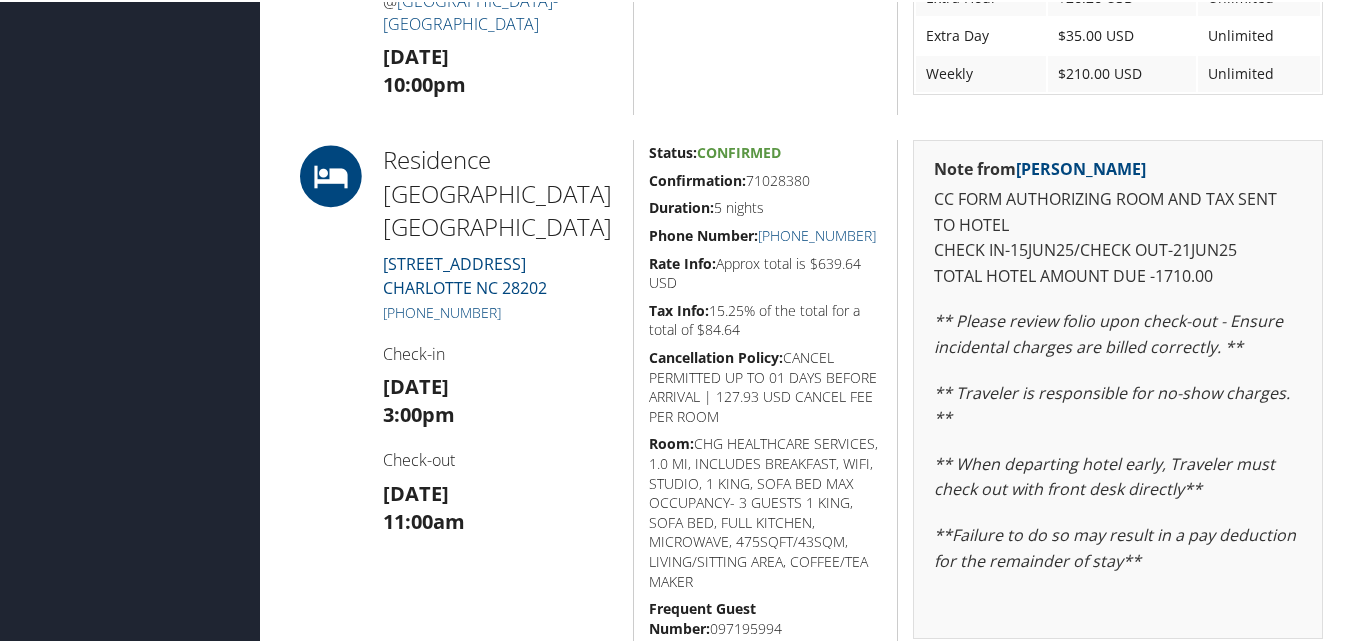 drag, startPoint x: 641, startPoint y: 182, endPoint x: 809, endPoint y: 180, distance: 168.0119 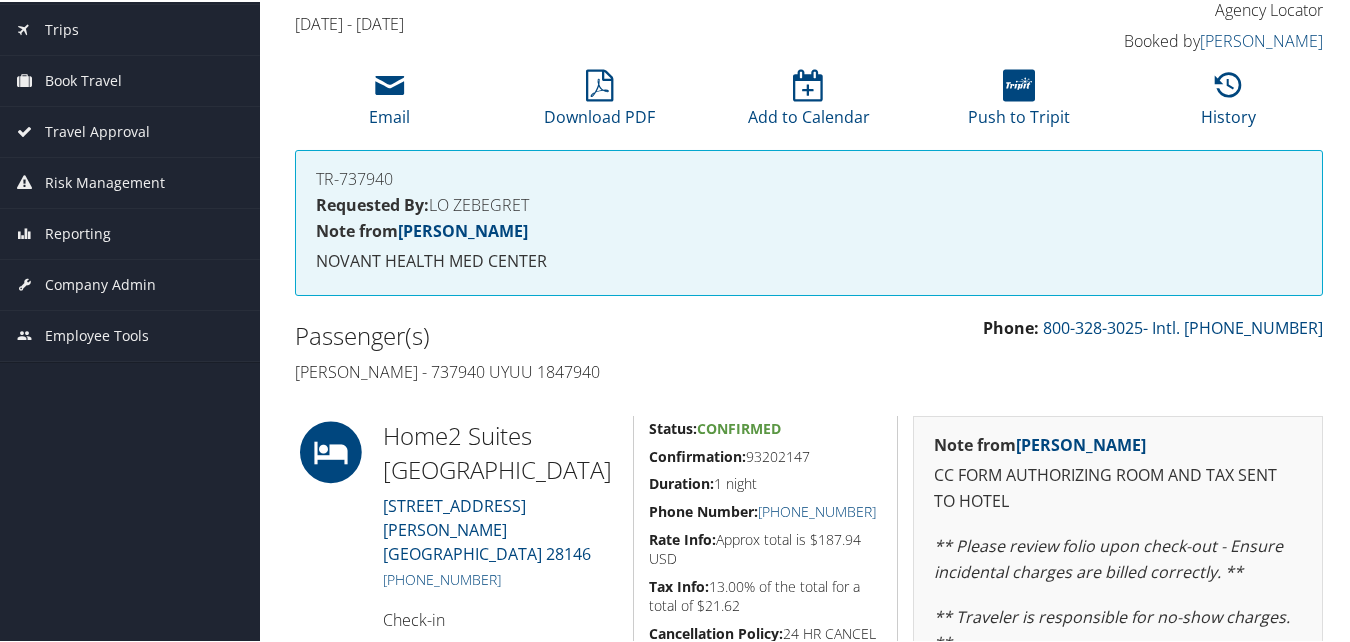 scroll, scrollTop: 100, scrollLeft: 0, axis: vertical 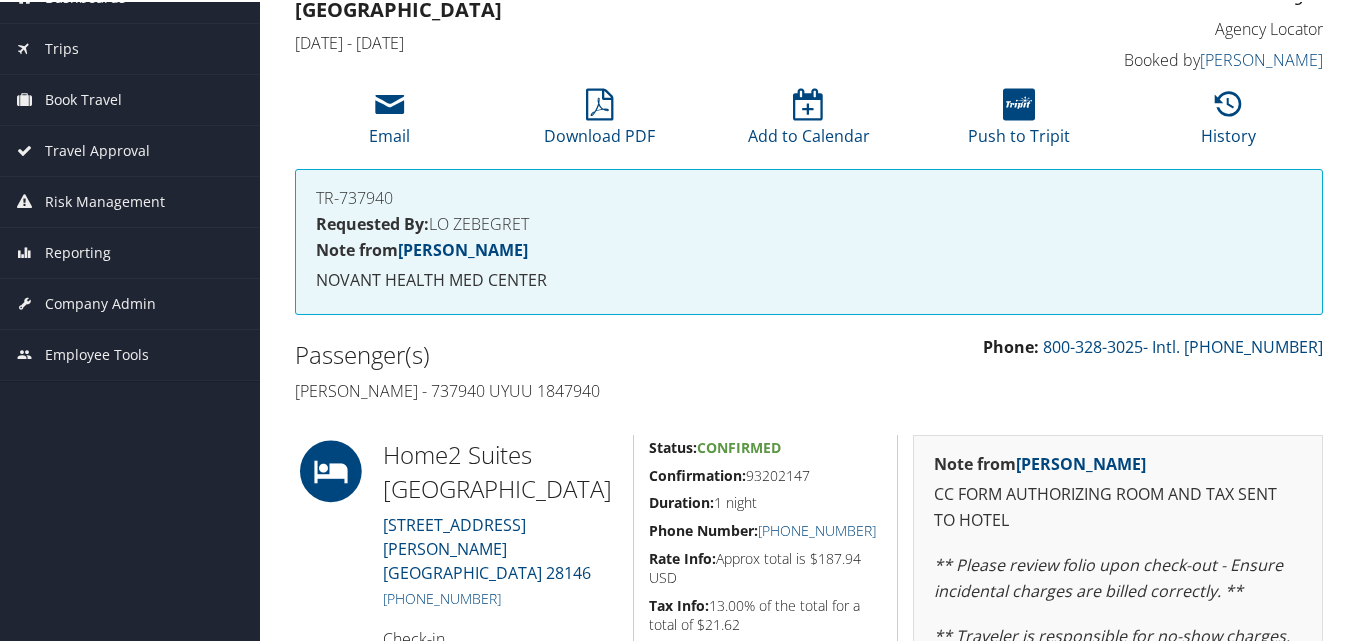 drag, startPoint x: 642, startPoint y: 472, endPoint x: 819, endPoint y: 472, distance: 177 